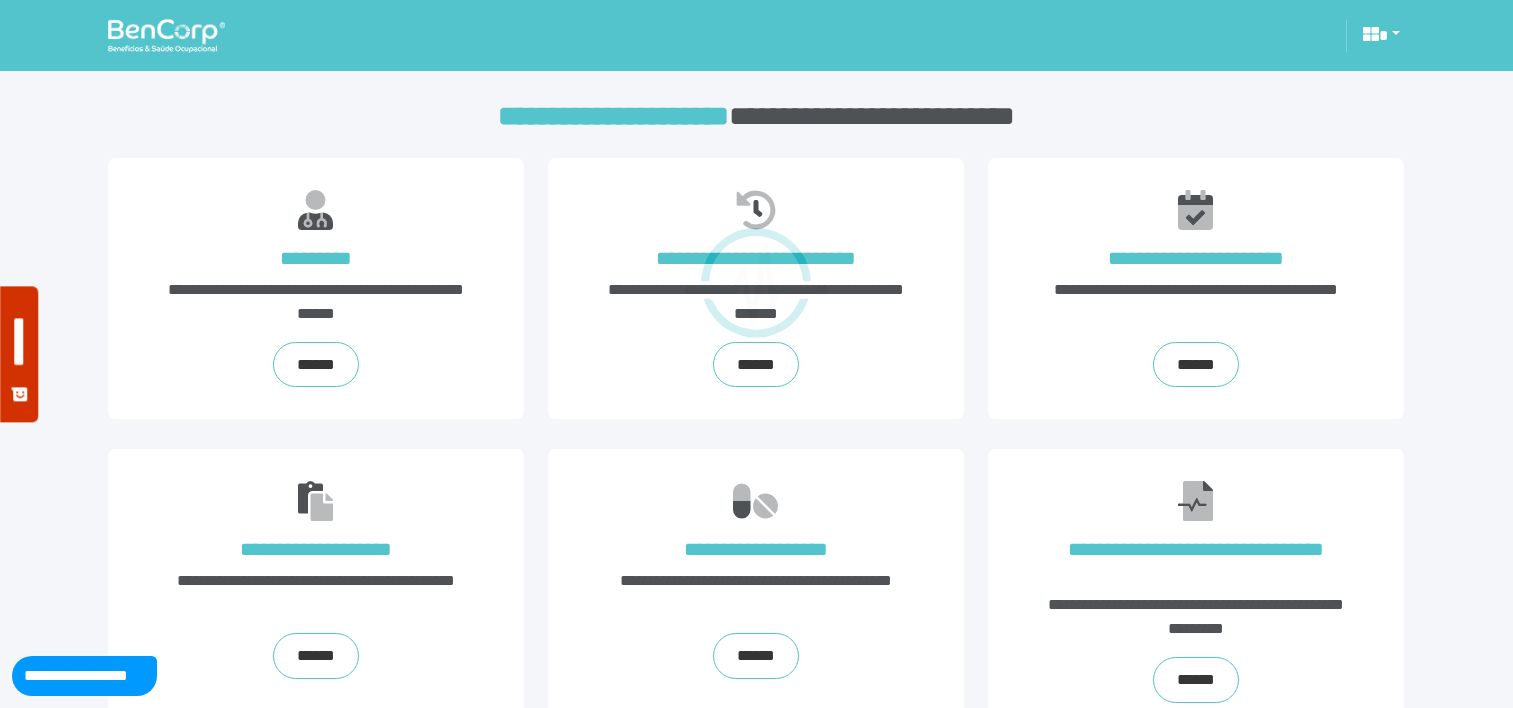scroll, scrollTop: 0, scrollLeft: 0, axis: both 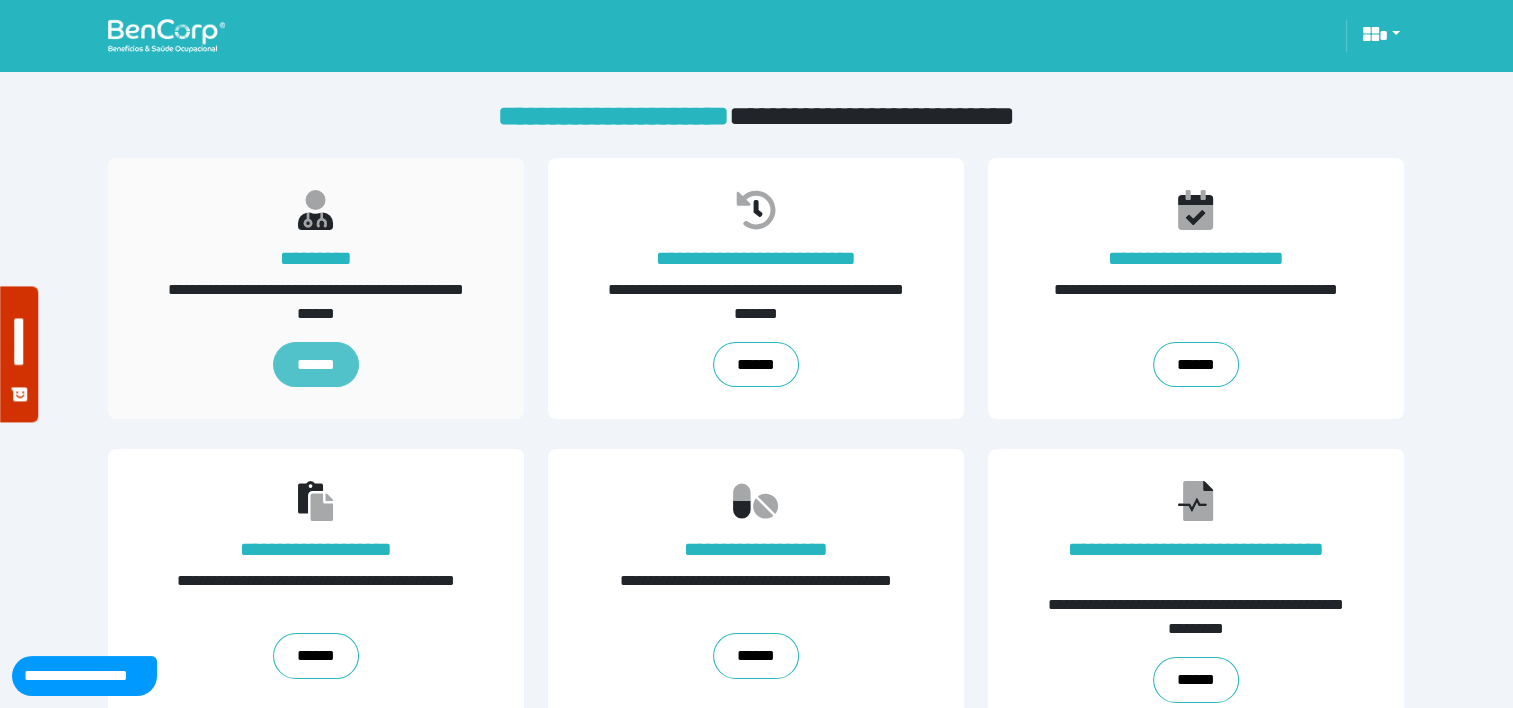 click on "******" at bounding box center [316, 365] 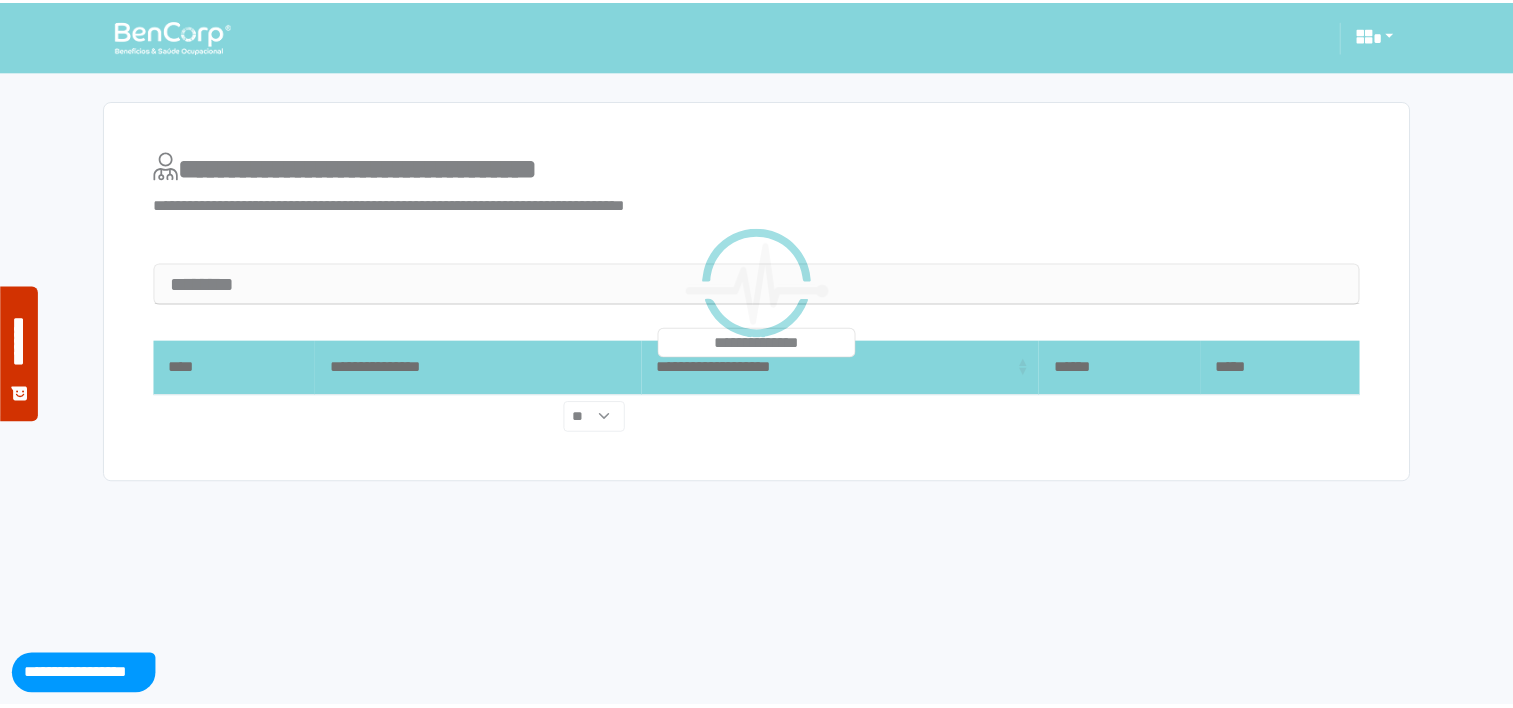 scroll, scrollTop: 0, scrollLeft: 0, axis: both 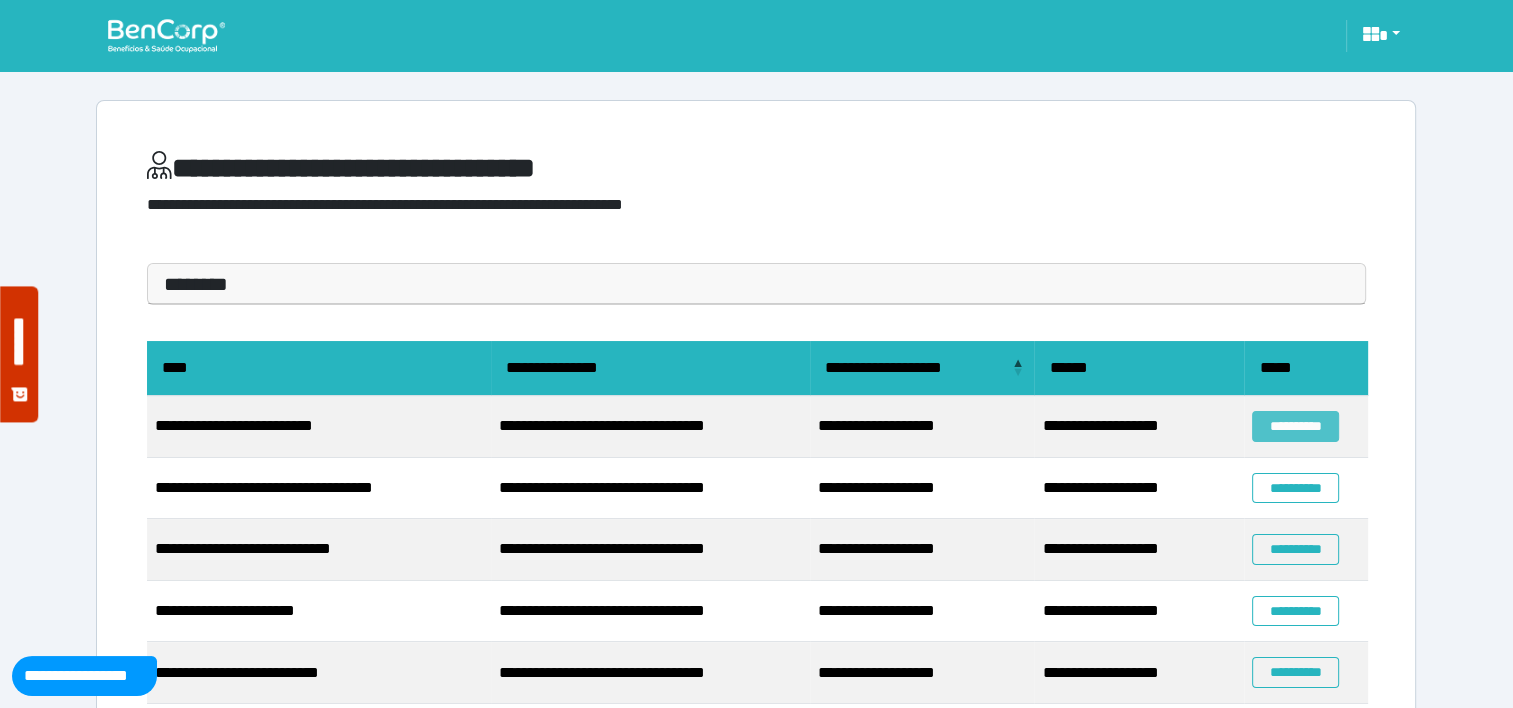 click on "**********" at bounding box center [1295, 426] 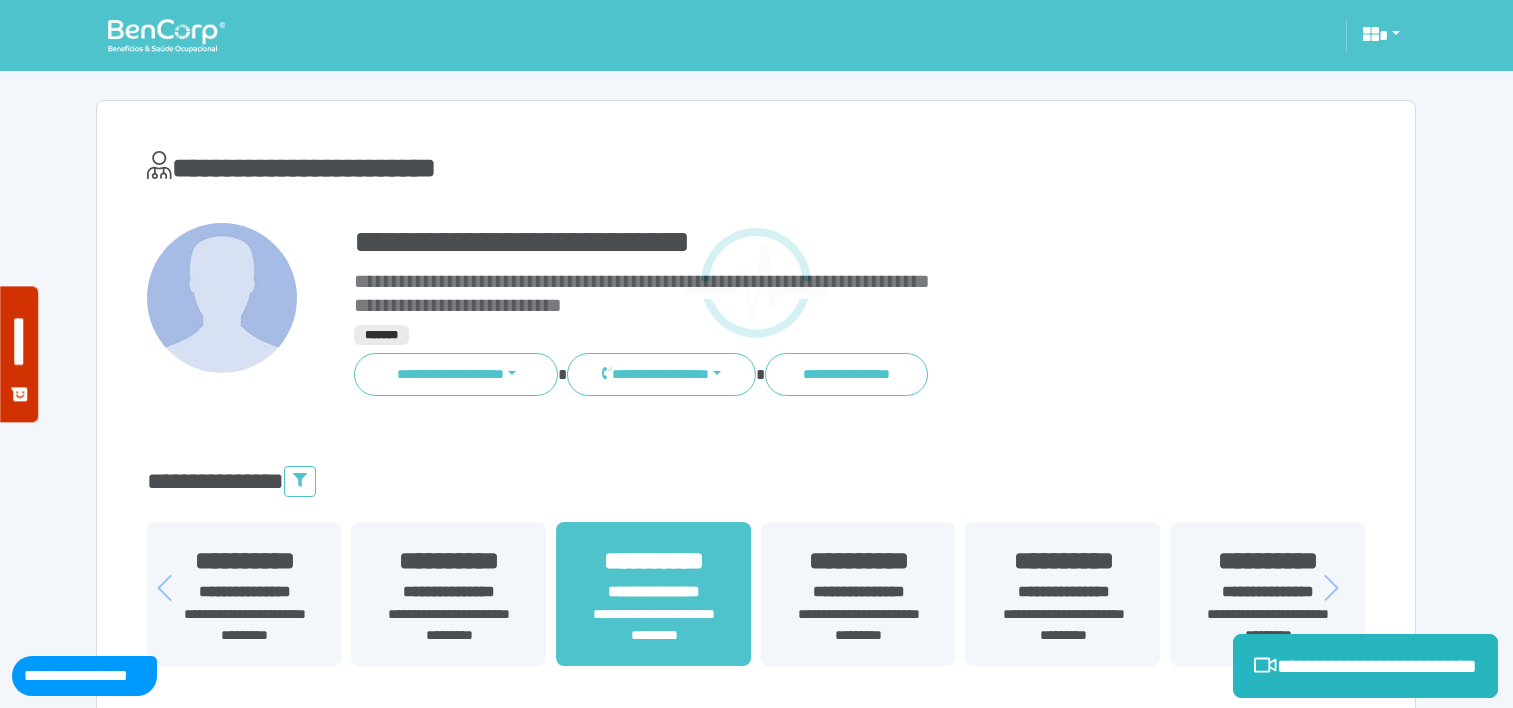 scroll, scrollTop: 0, scrollLeft: 0, axis: both 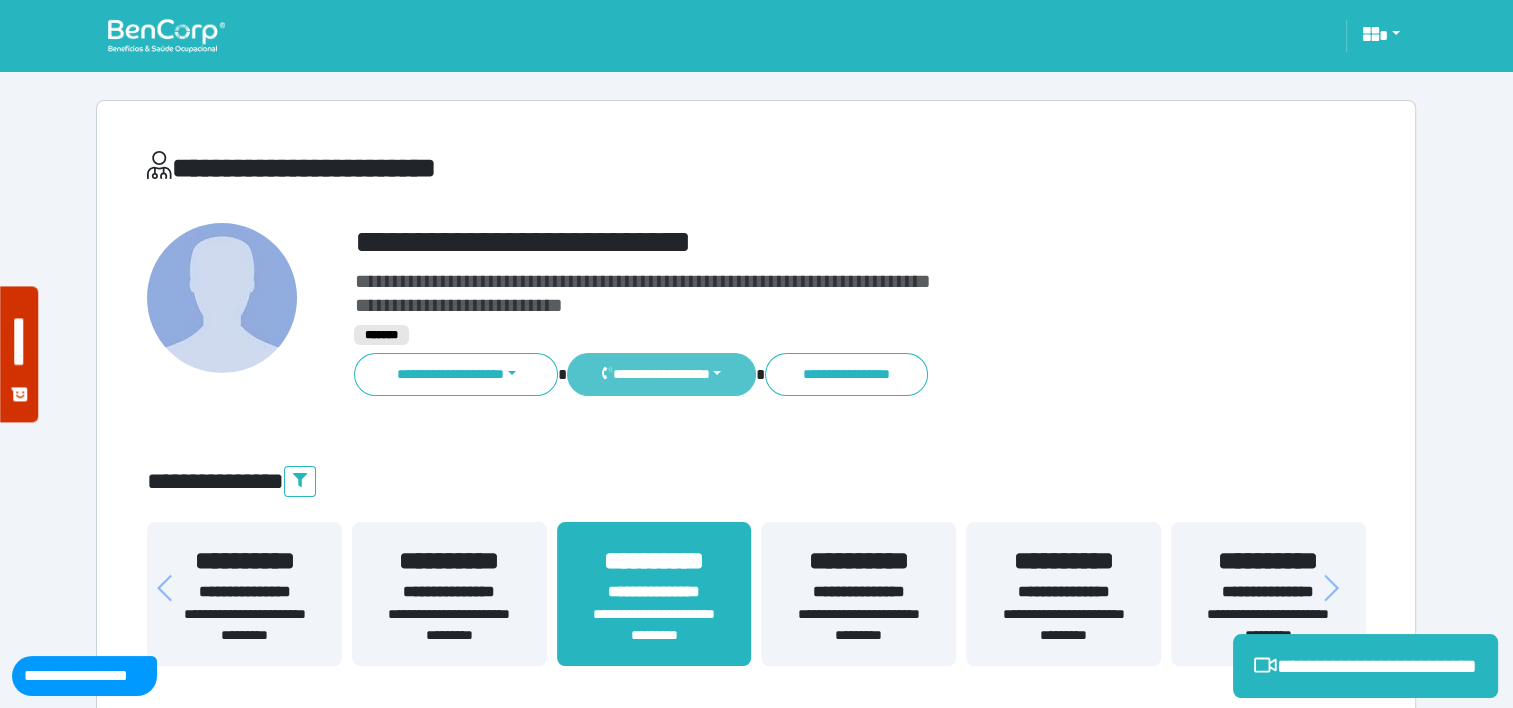 click on "**********" at bounding box center (661, 374) 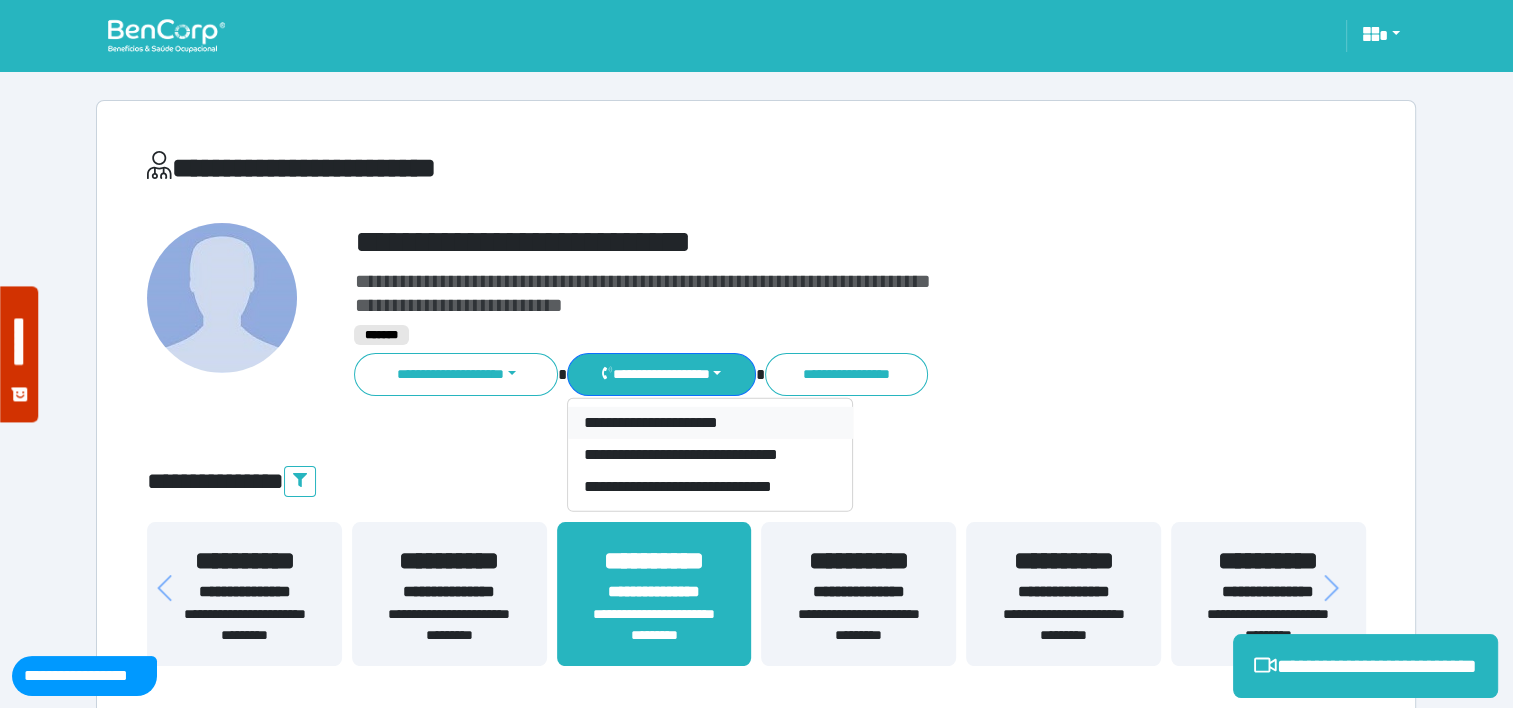 click on "**********" at bounding box center [710, 423] 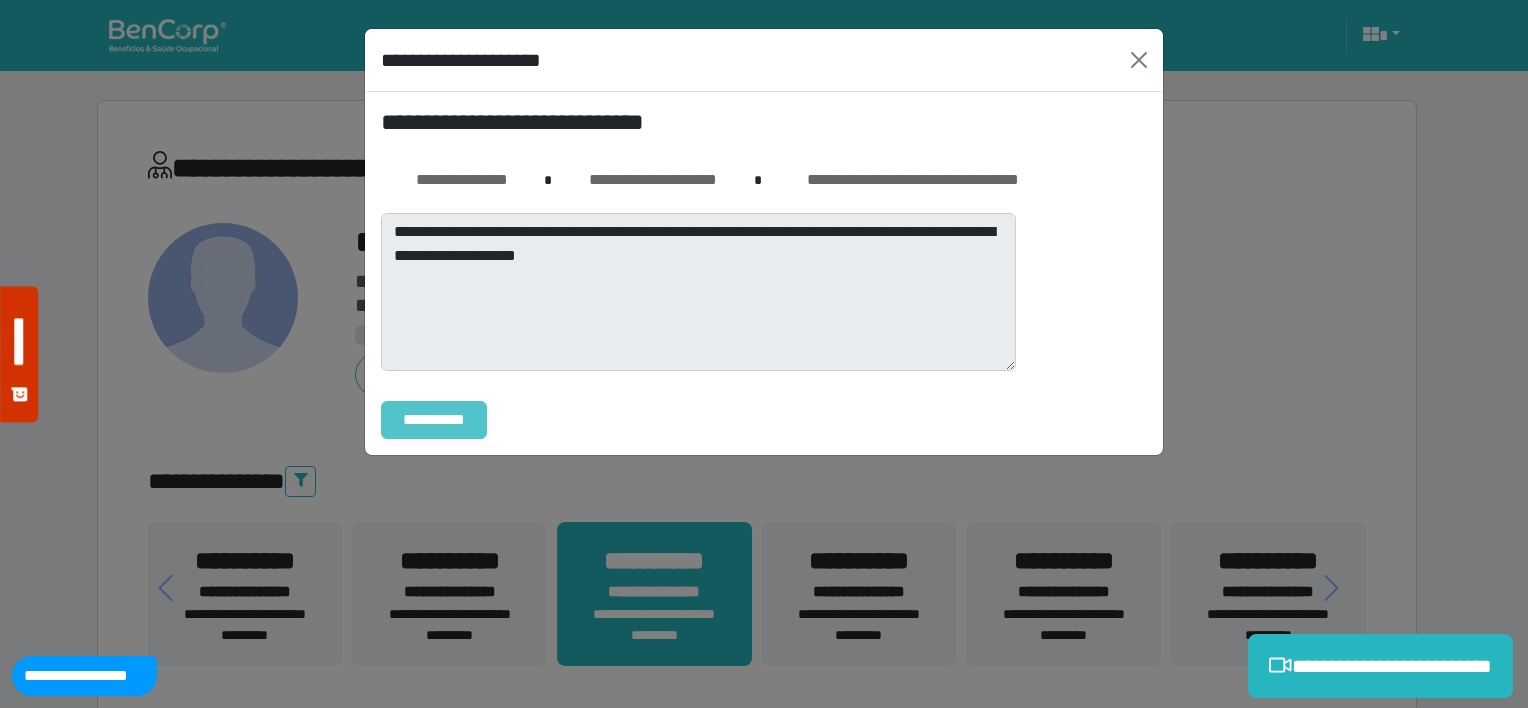 click on "**********" at bounding box center [434, 420] 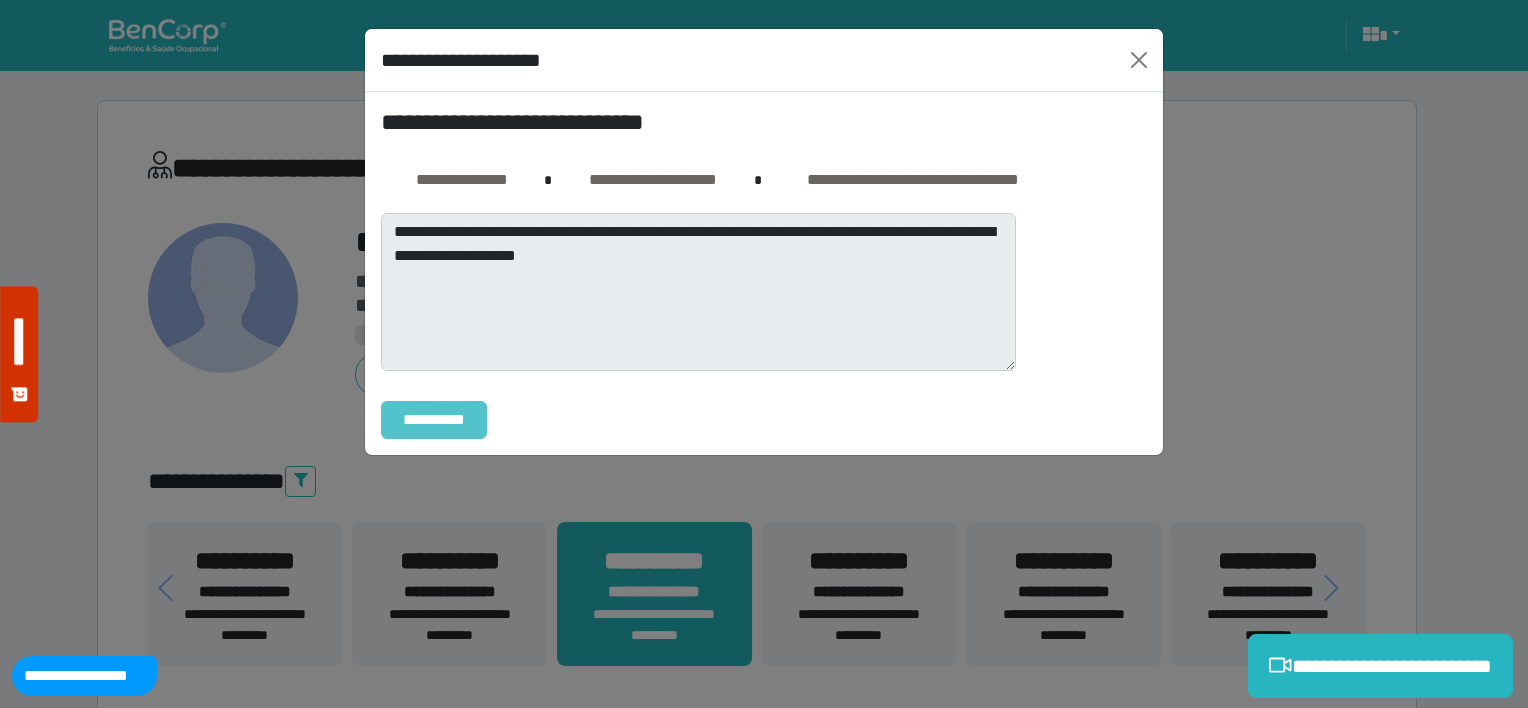 click on "**********" at bounding box center (434, 420) 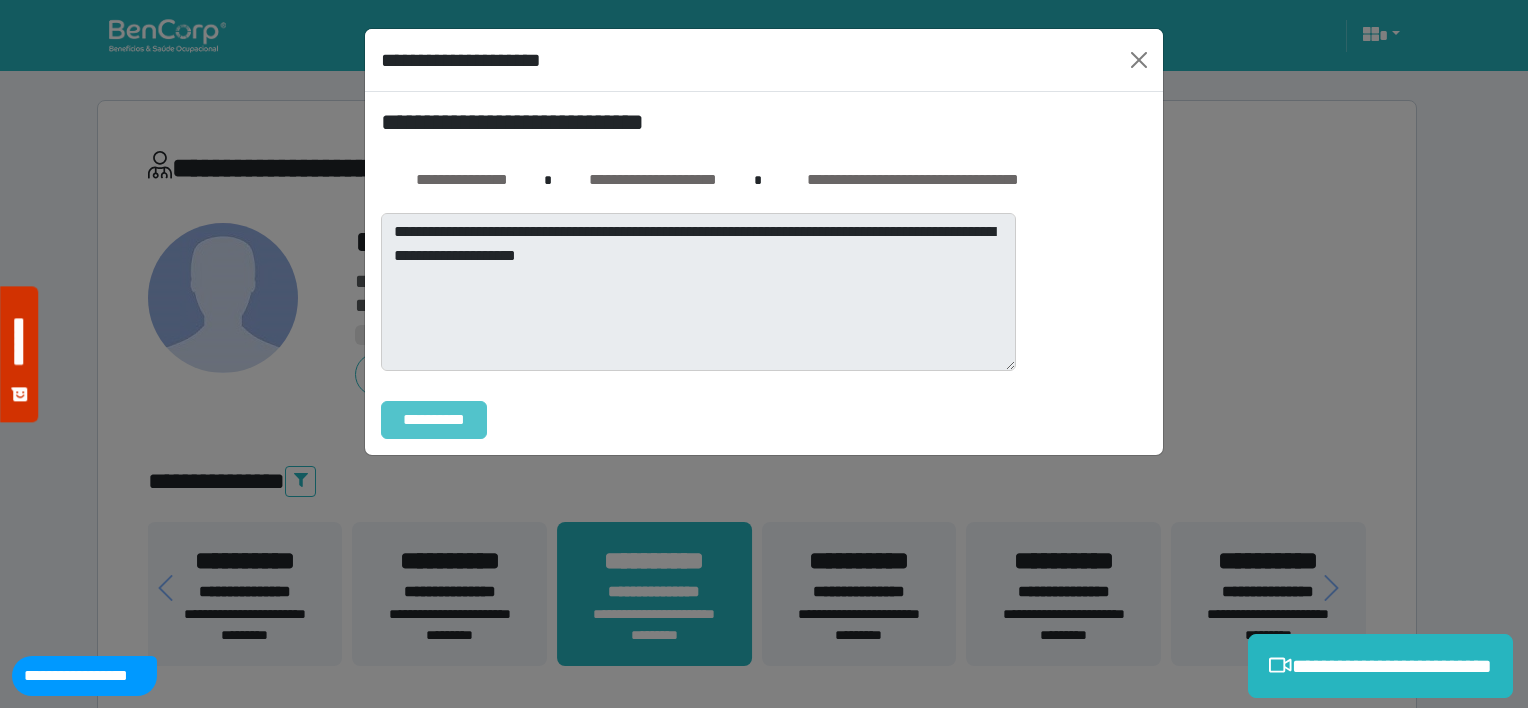 click on "**********" at bounding box center (434, 420) 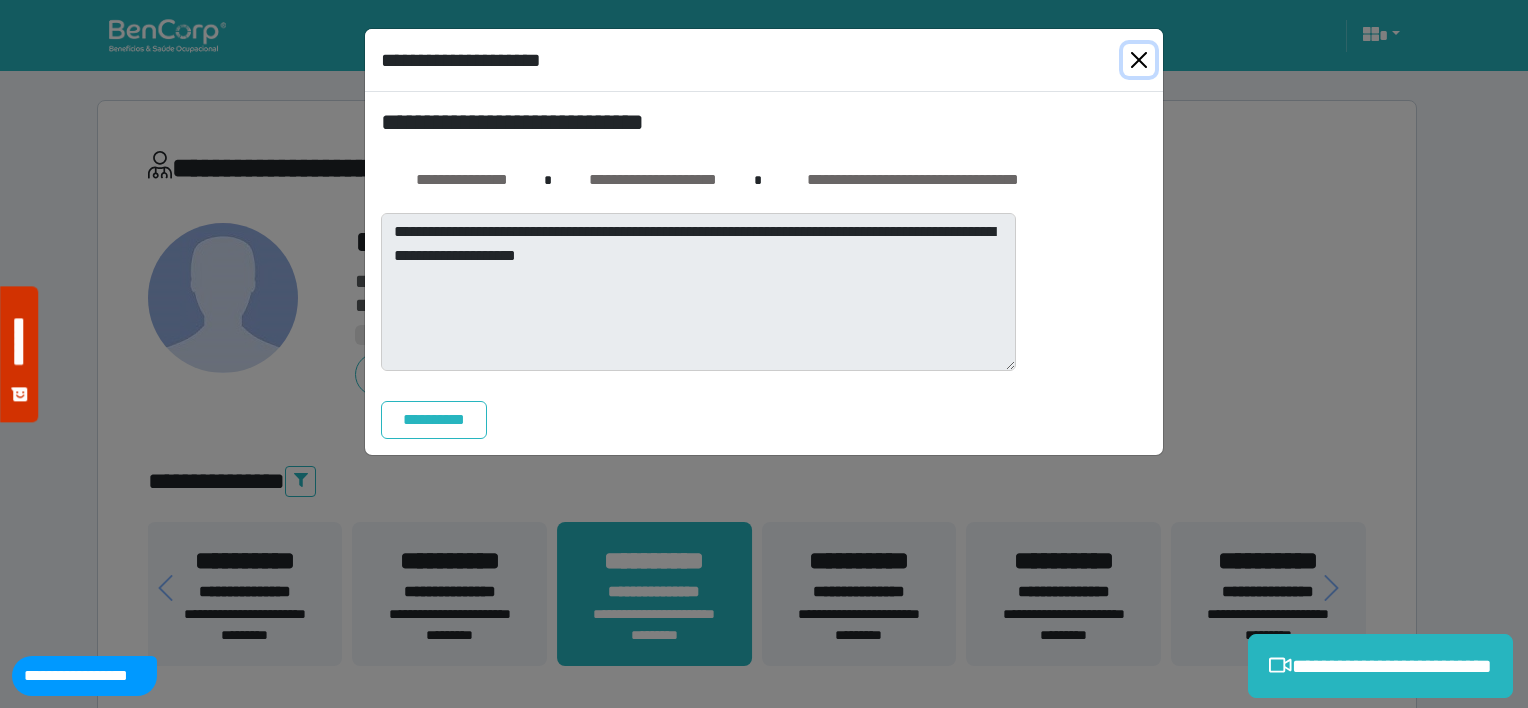 click at bounding box center [1139, 60] 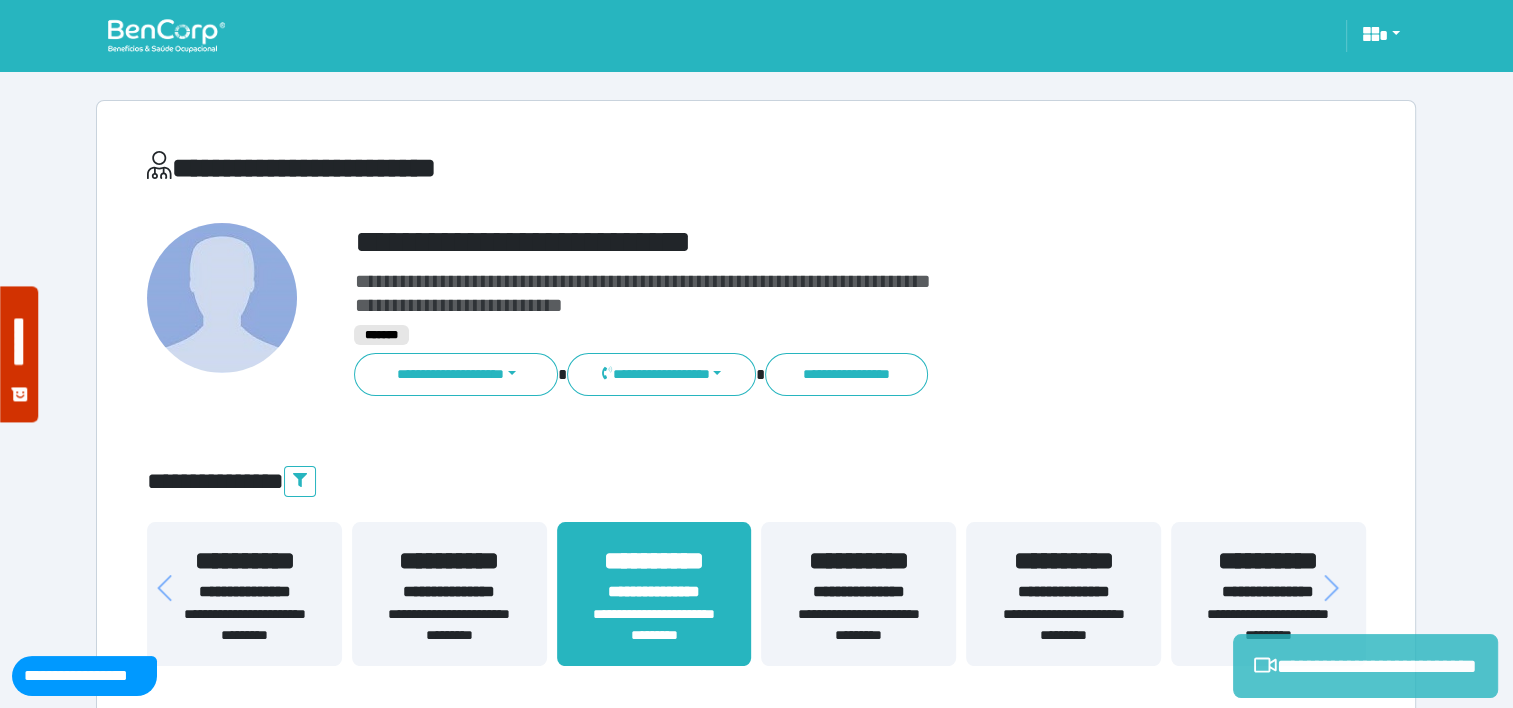 click on "**********" at bounding box center (1365, 666) 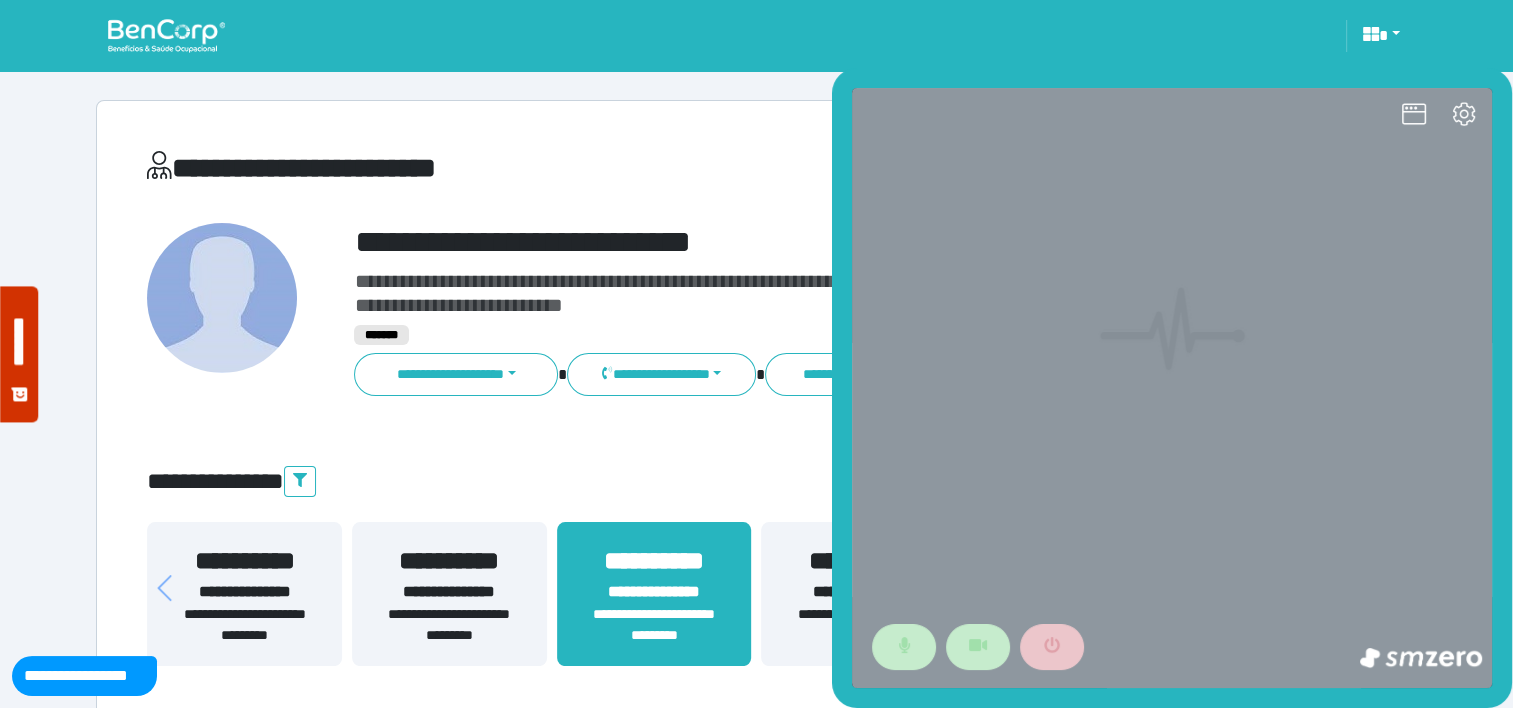 scroll, scrollTop: 0, scrollLeft: 0, axis: both 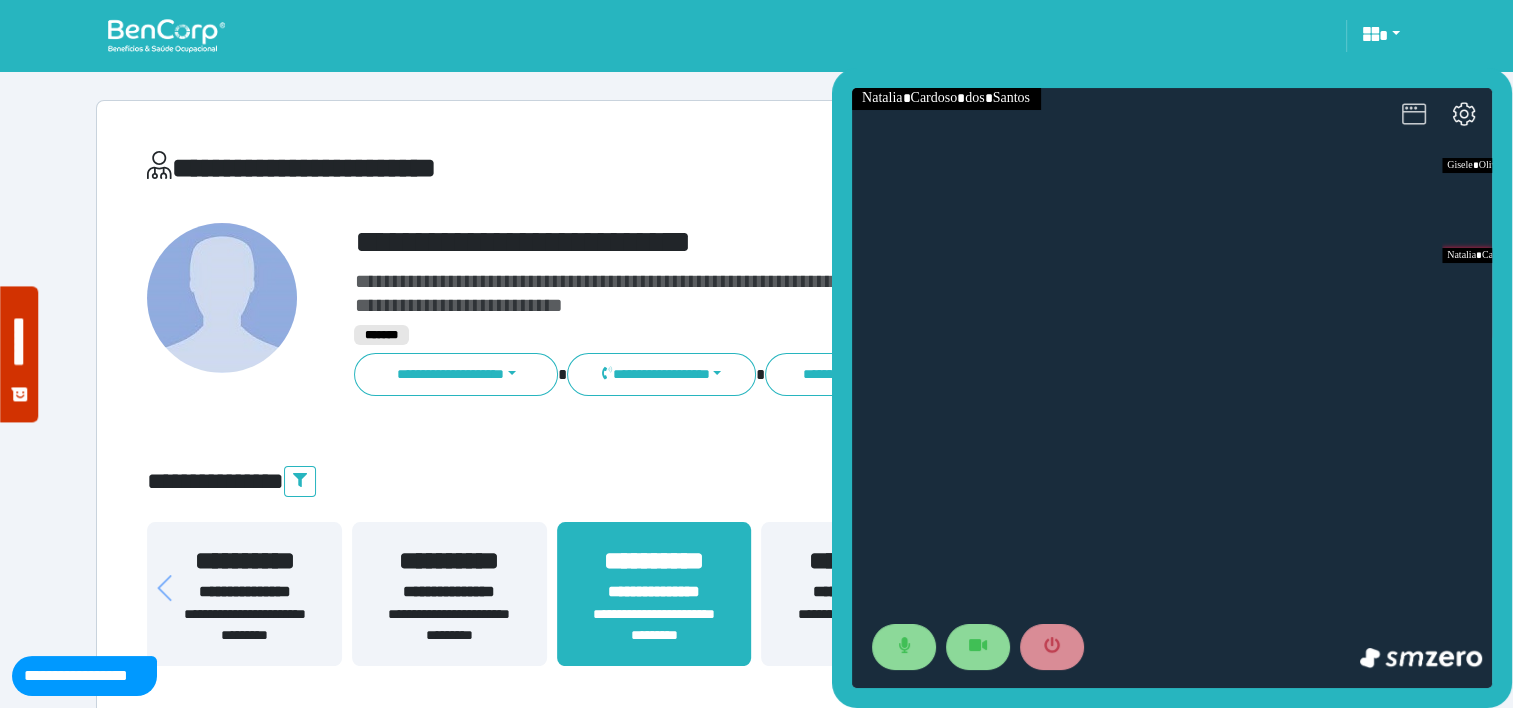 click 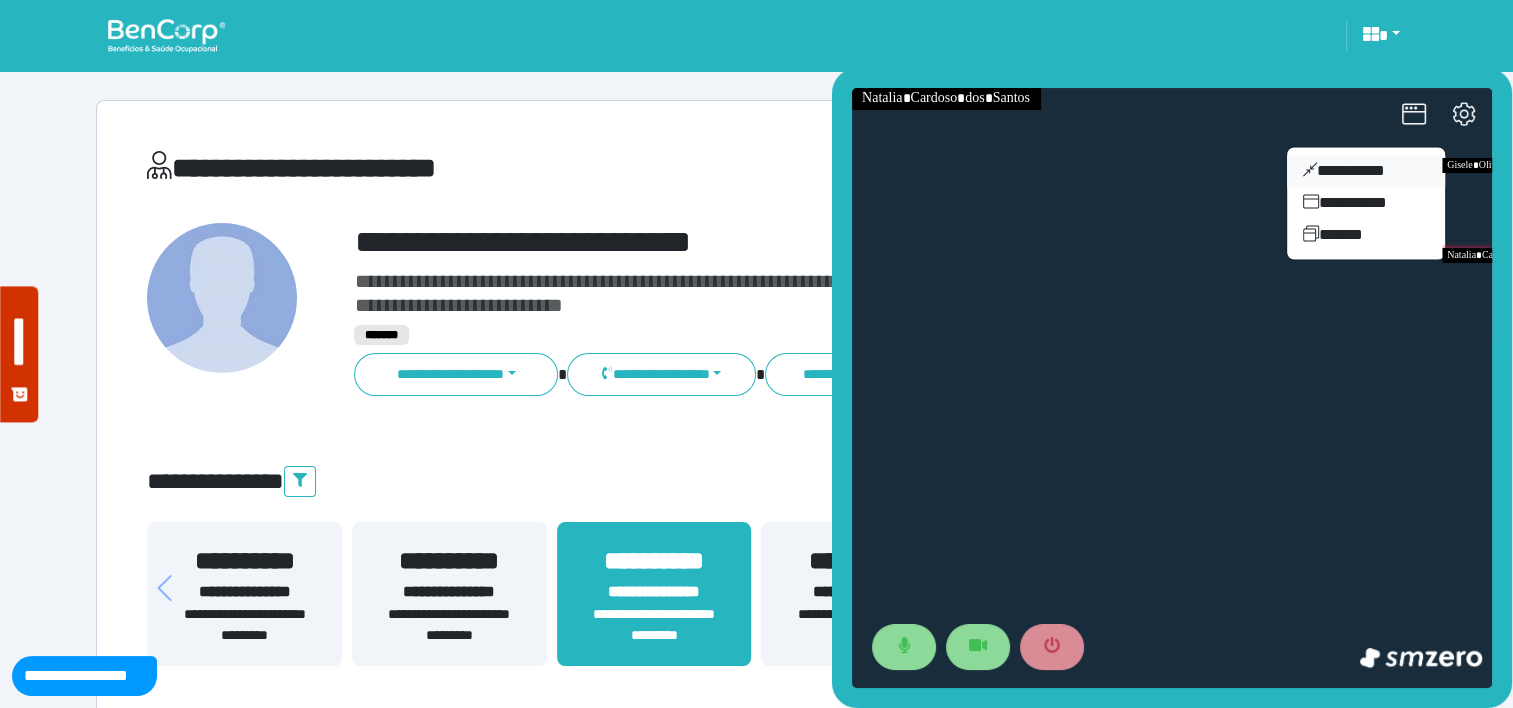 click on "**********" at bounding box center [1366, 171] 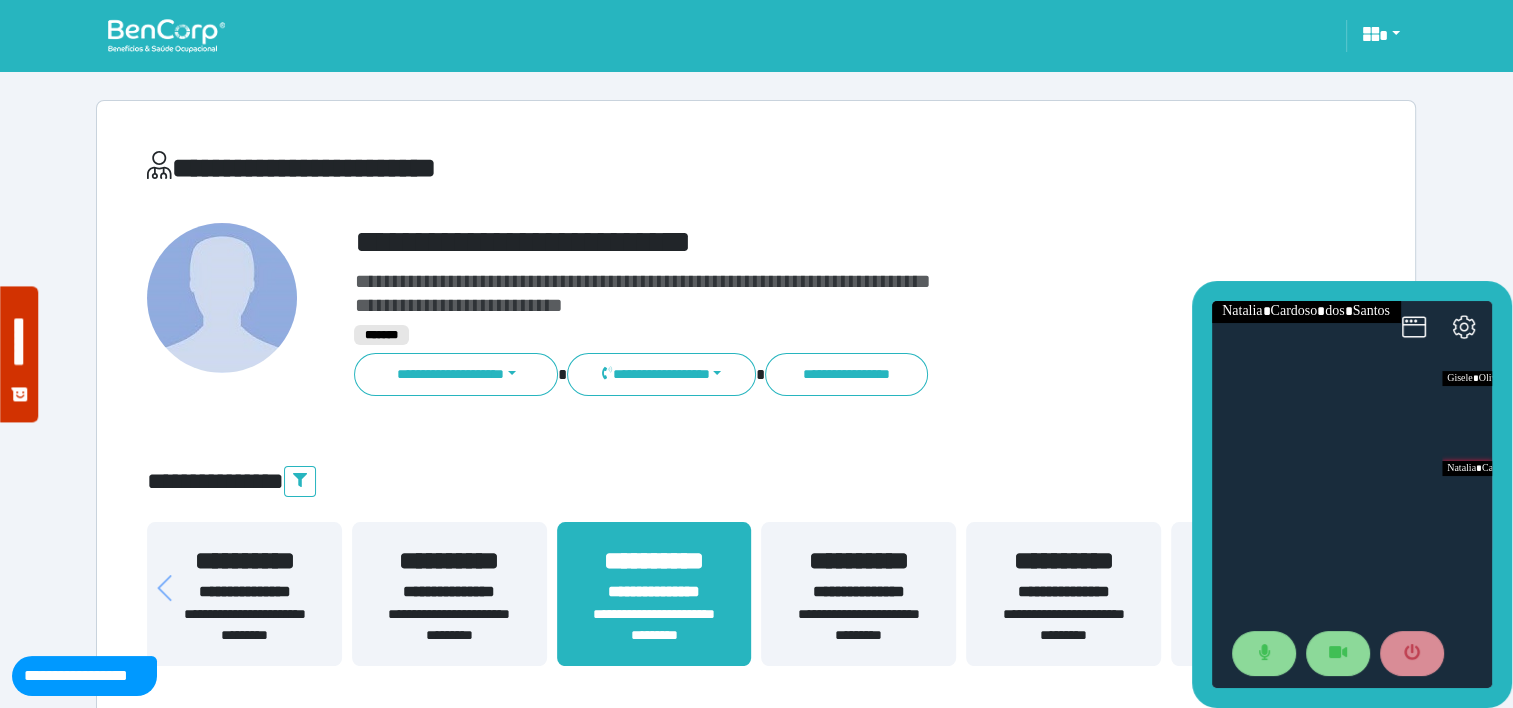click on "**********" at bounding box center [449, 592] 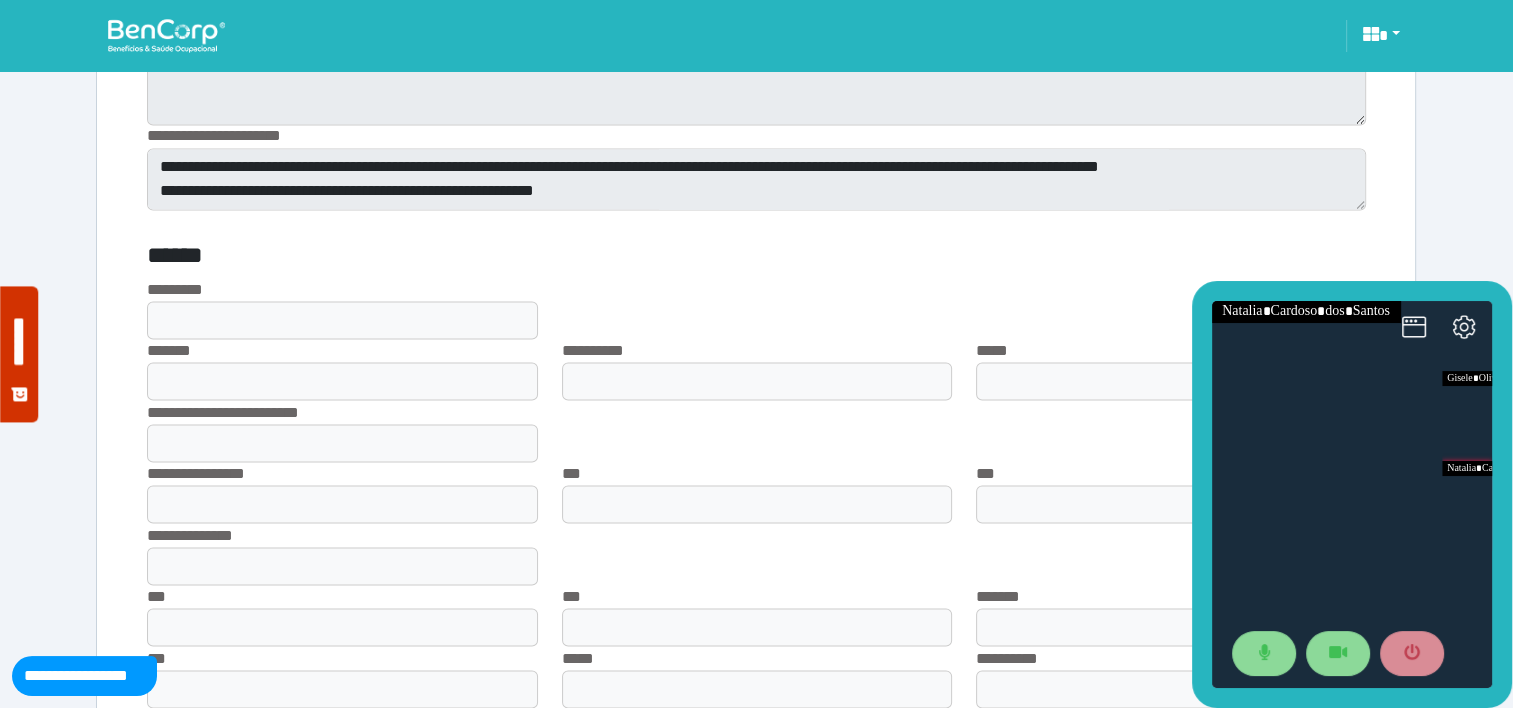 scroll, scrollTop: 3620, scrollLeft: 0, axis: vertical 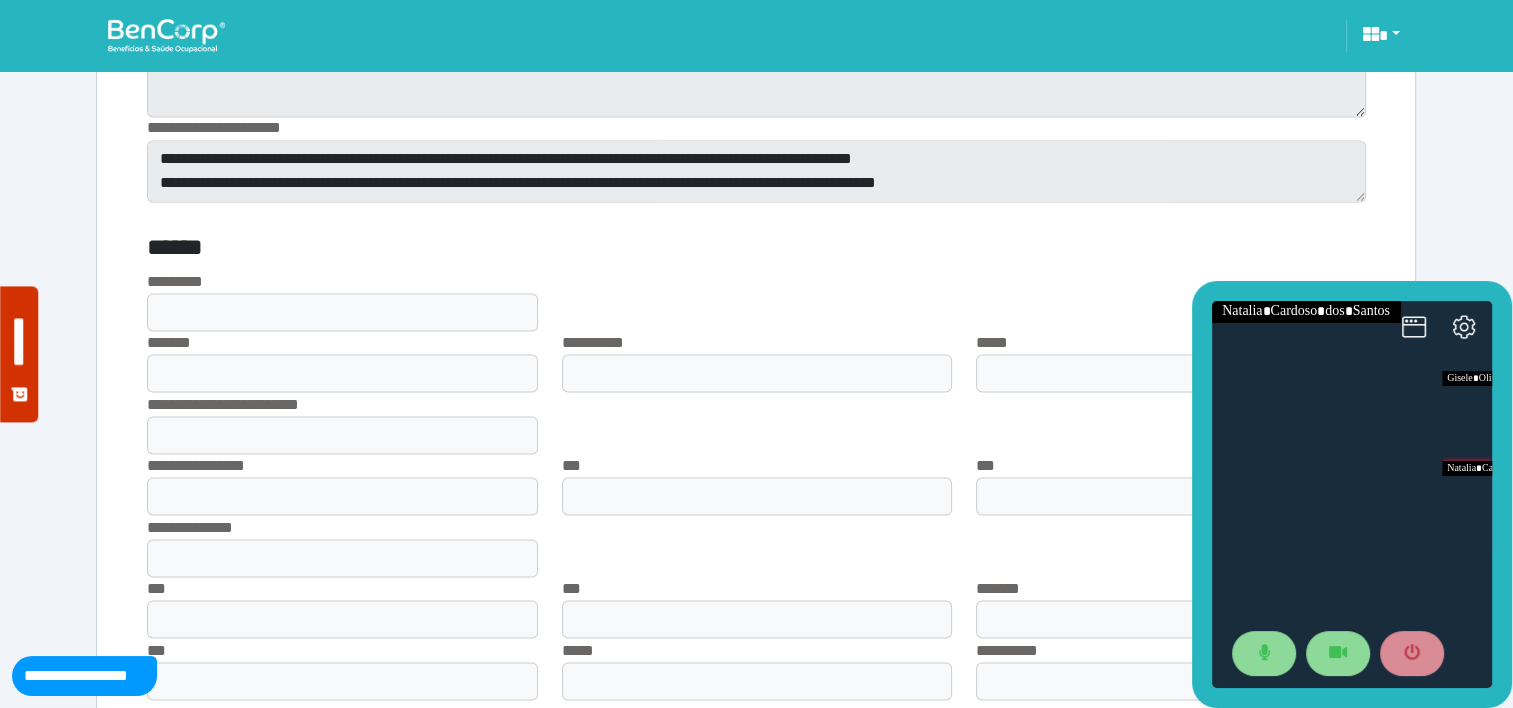 click on "**********" at bounding box center [756, 325] 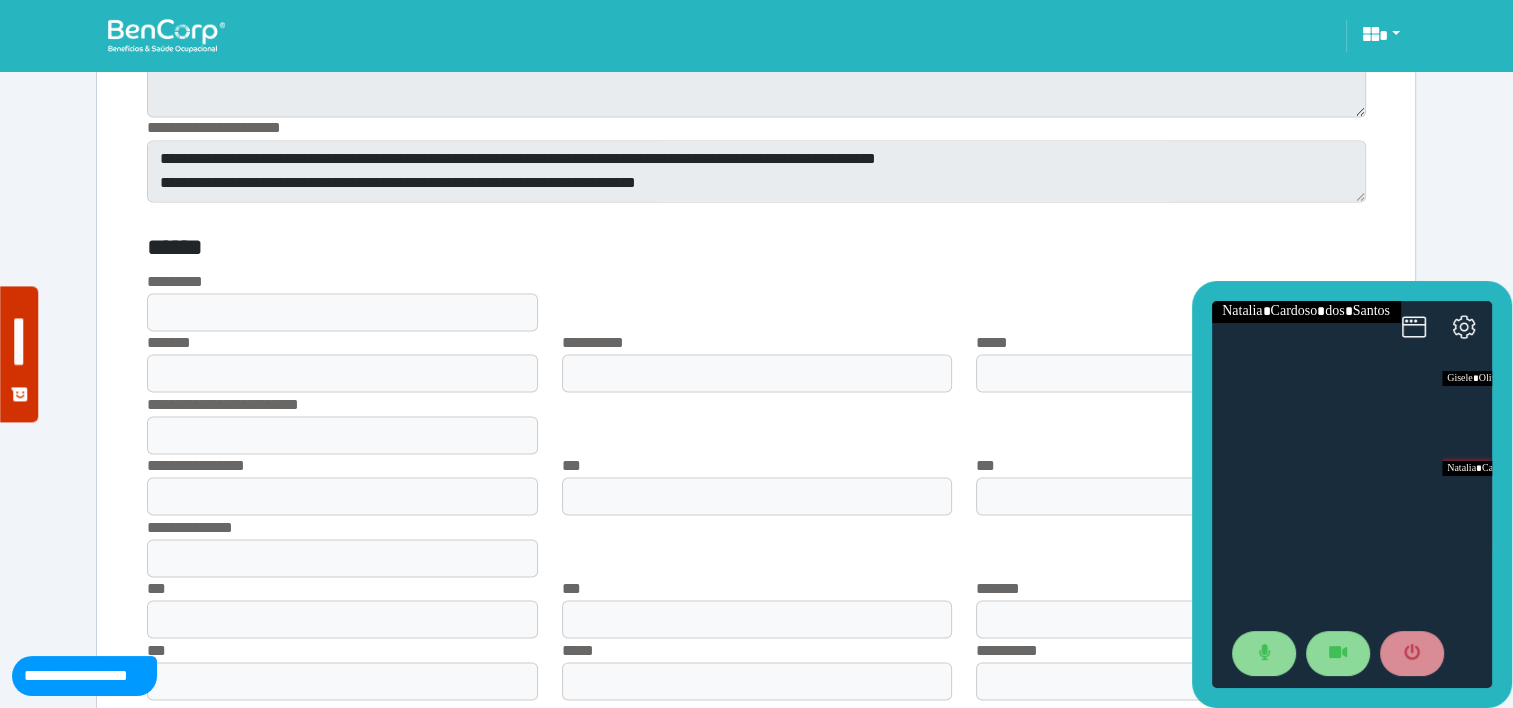 scroll, scrollTop: 192, scrollLeft: 0, axis: vertical 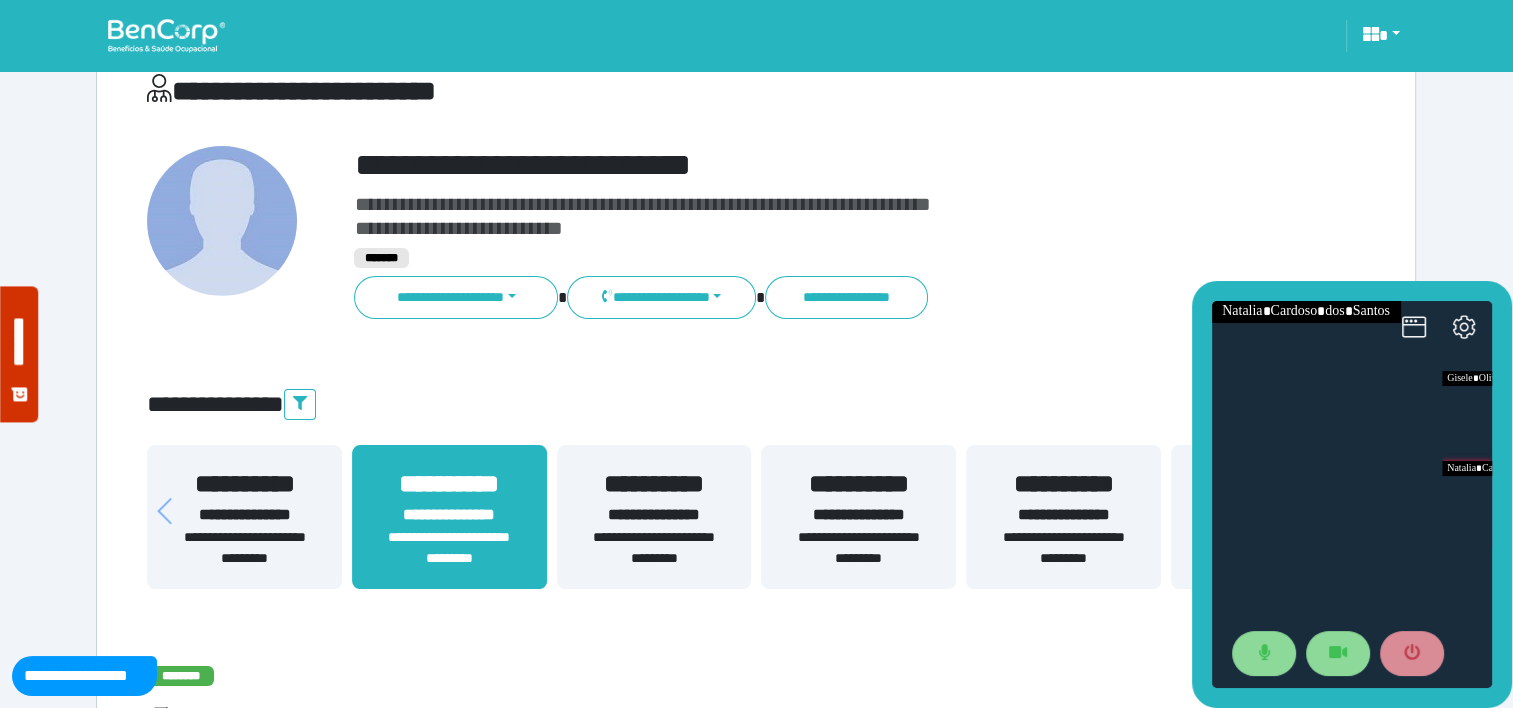 click on "**********" at bounding box center (654, 548) 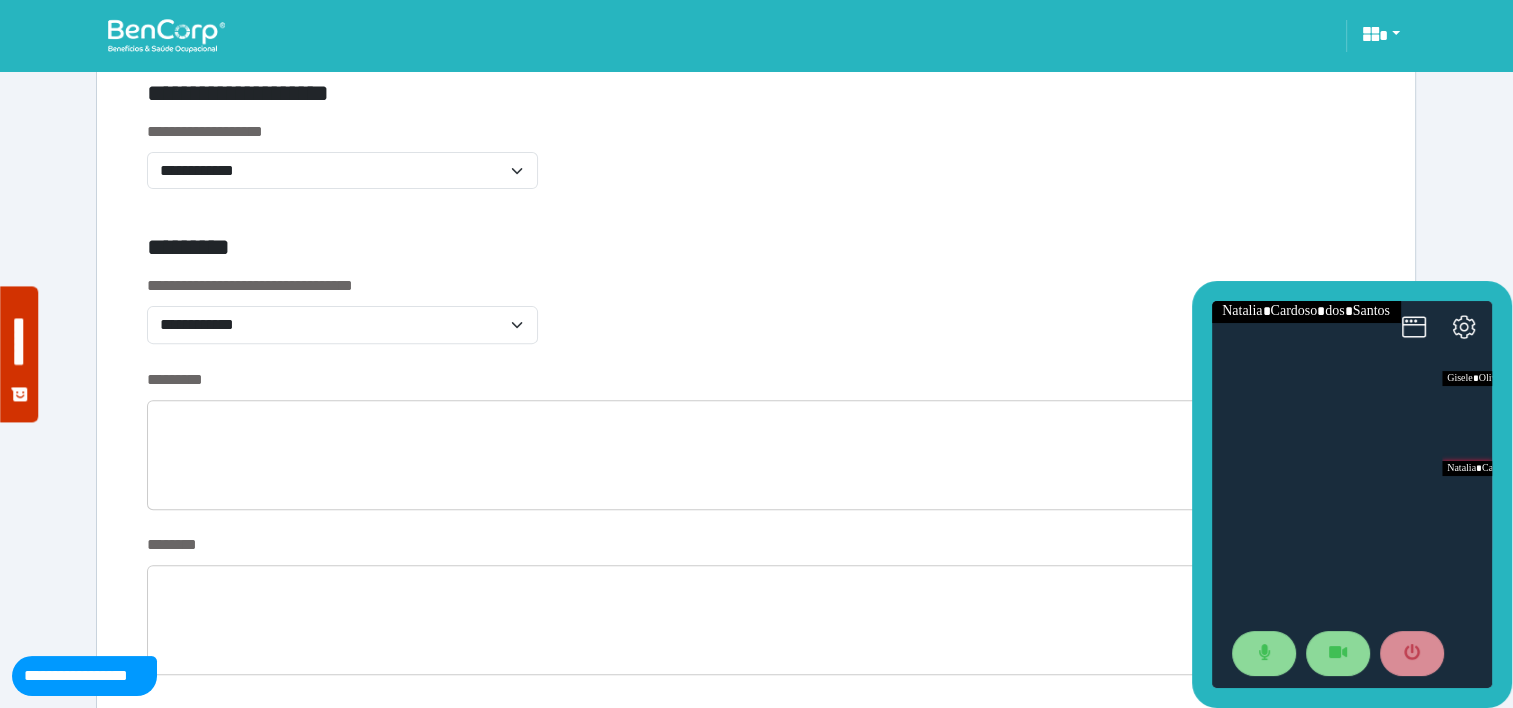 scroll, scrollTop: 871, scrollLeft: 0, axis: vertical 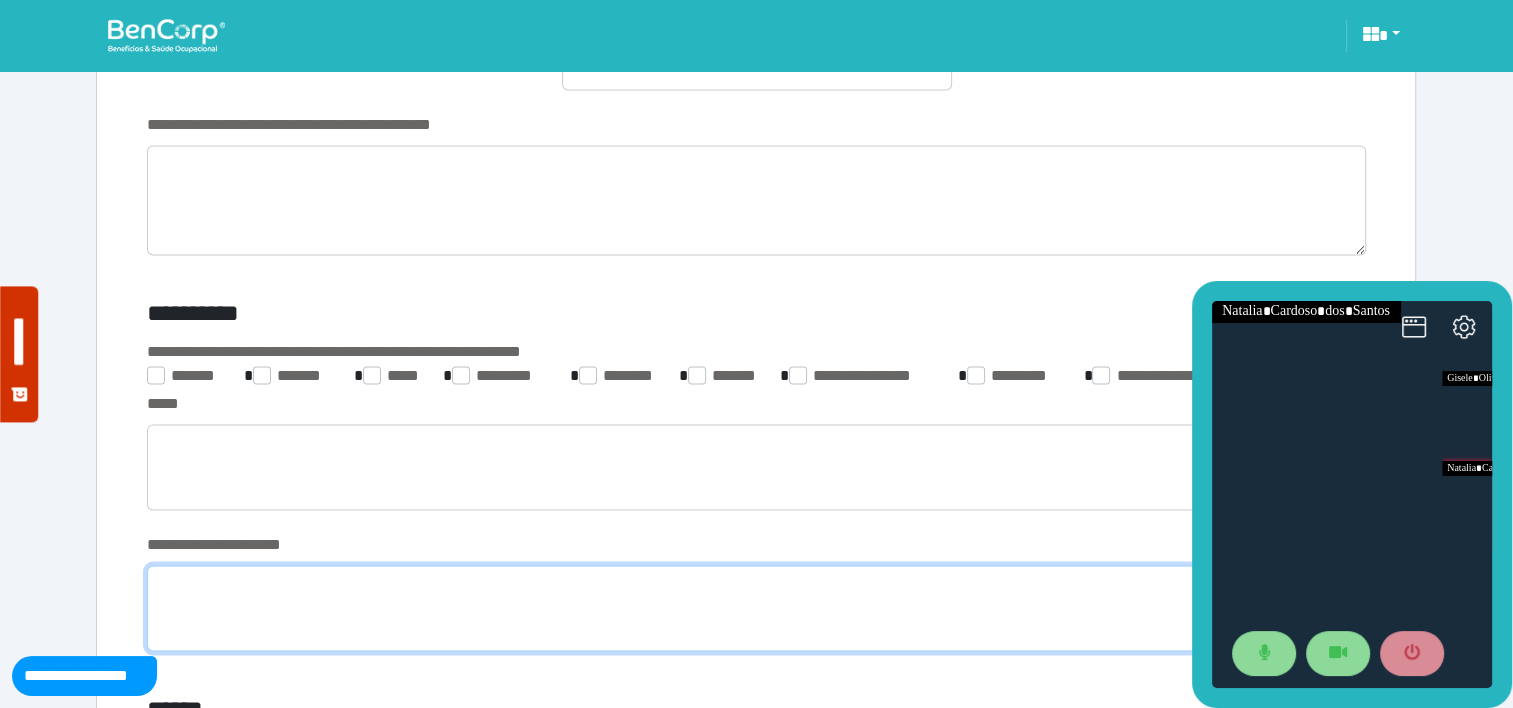 click at bounding box center (756, 608) 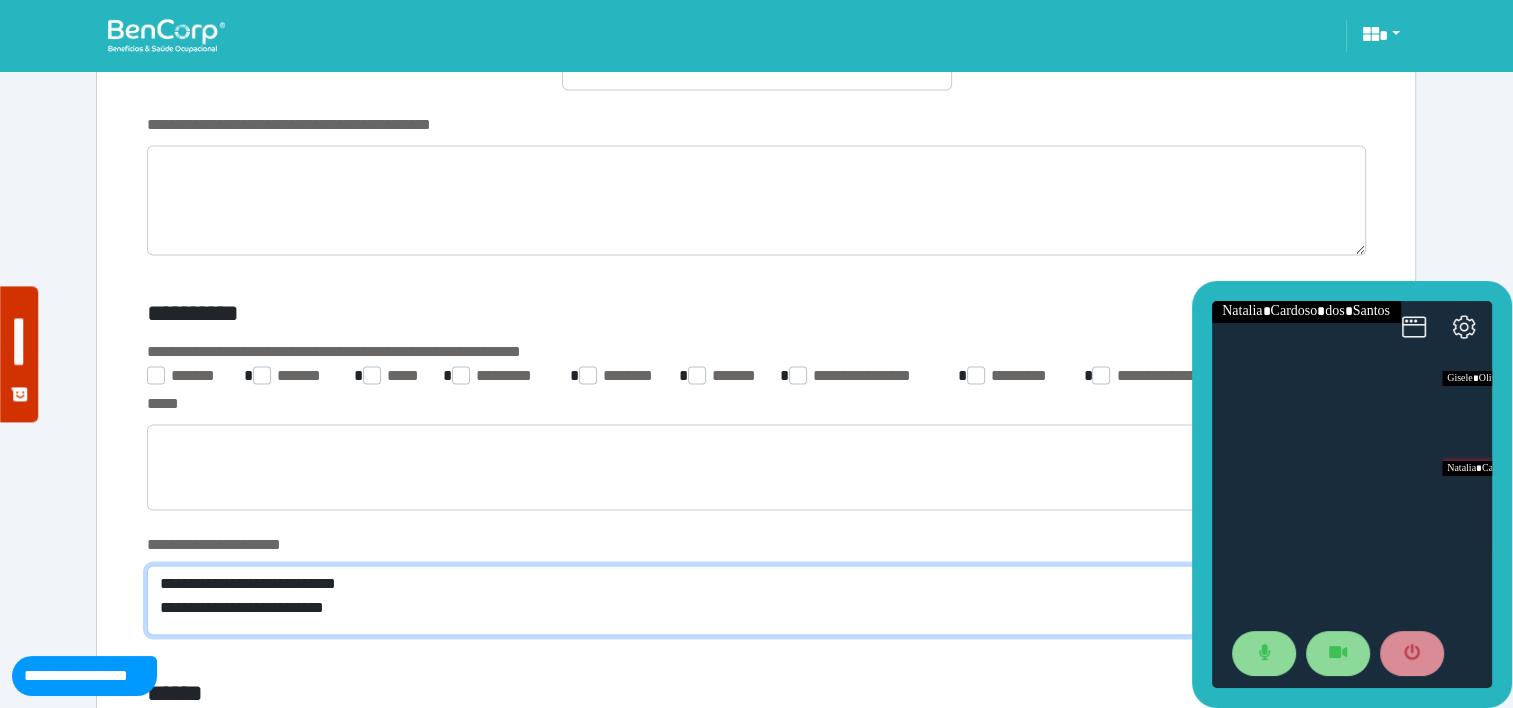 scroll, scrollTop: 0, scrollLeft: 0, axis: both 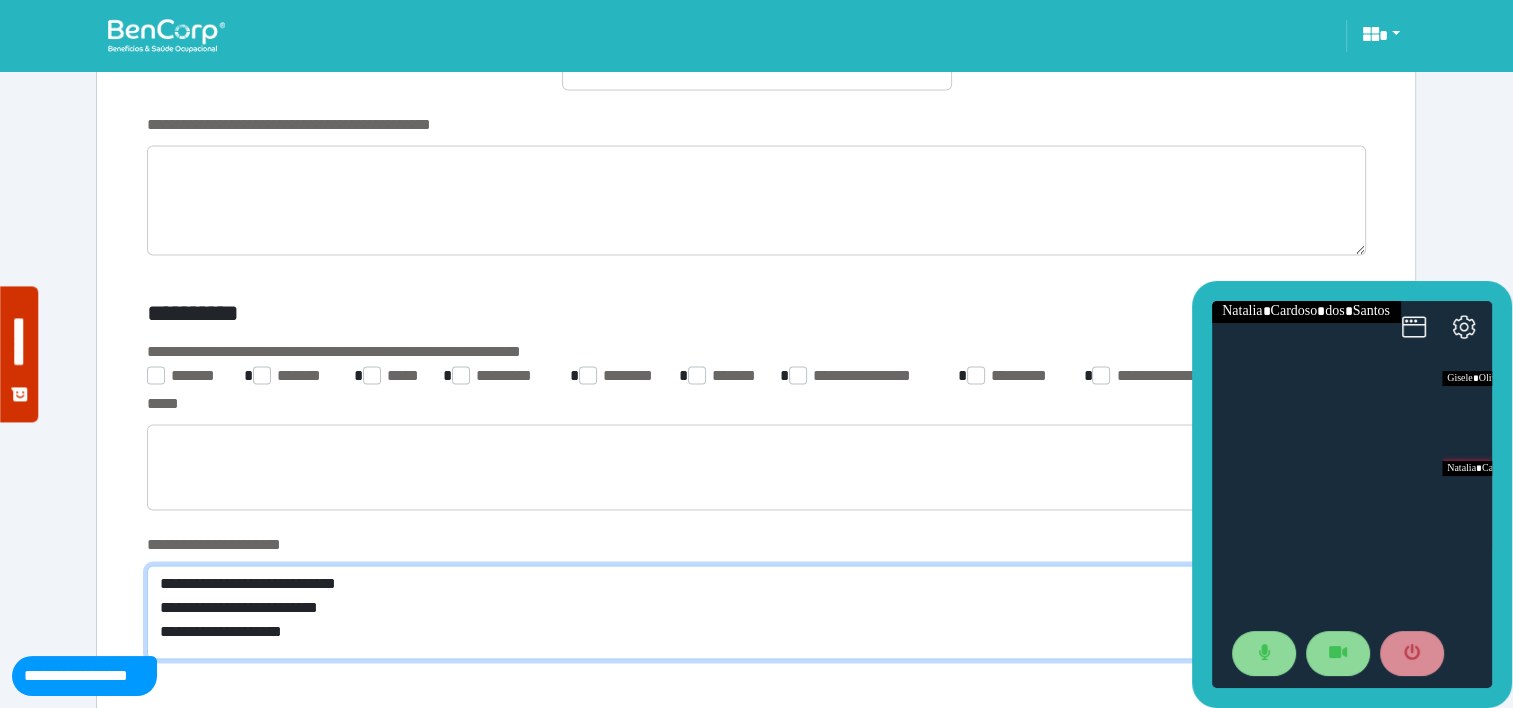 click on "**********" at bounding box center [756, 612] 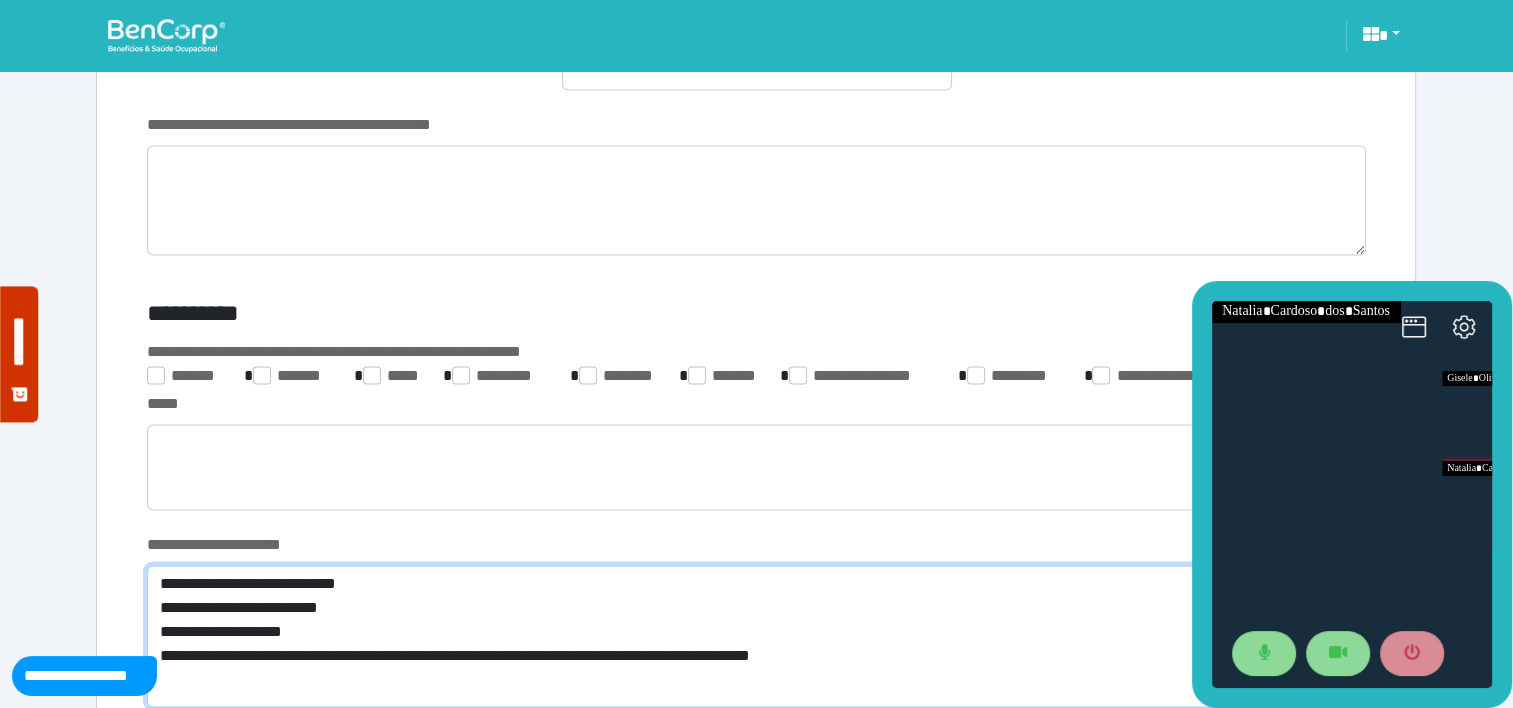 scroll, scrollTop: 0, scrollLeft: 0, axis: both 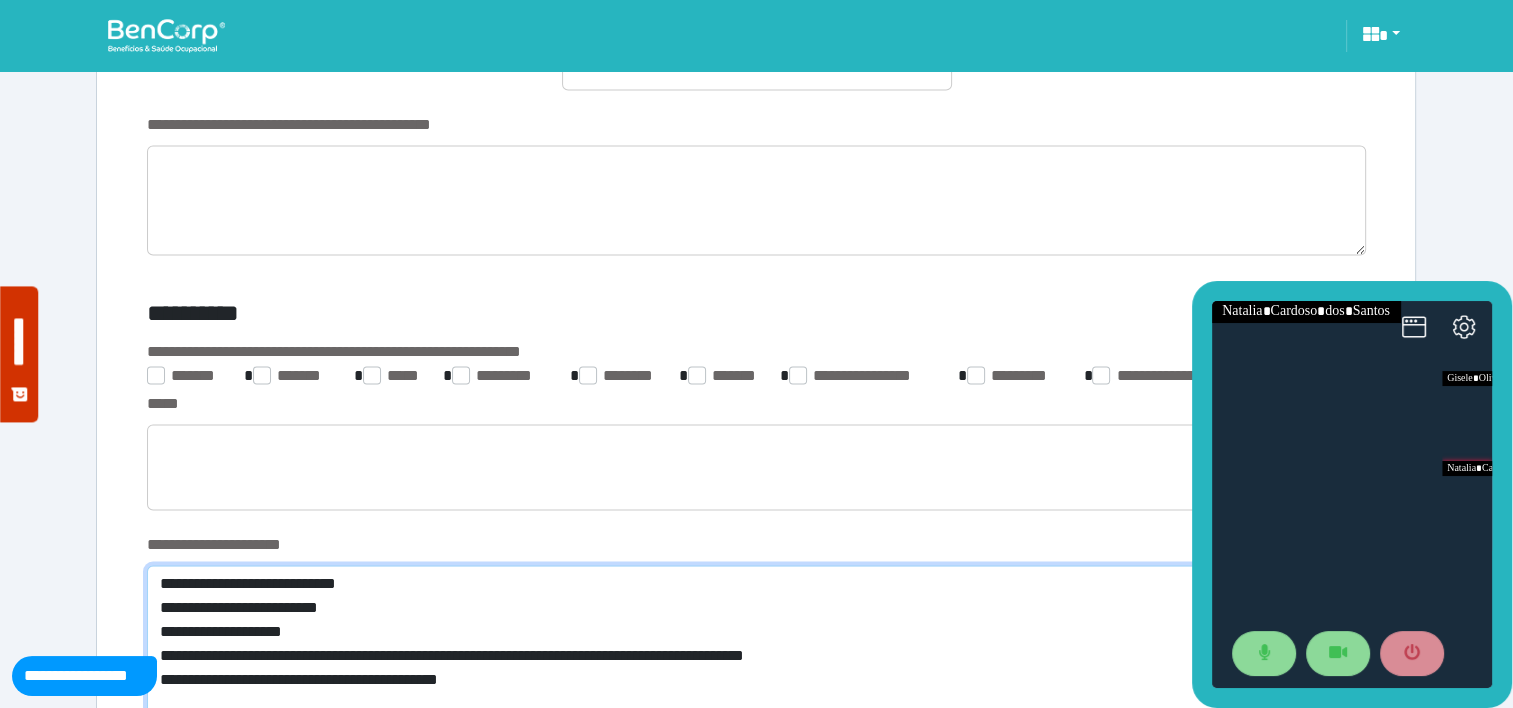 click on "**********" at bounding box center (756, 648) 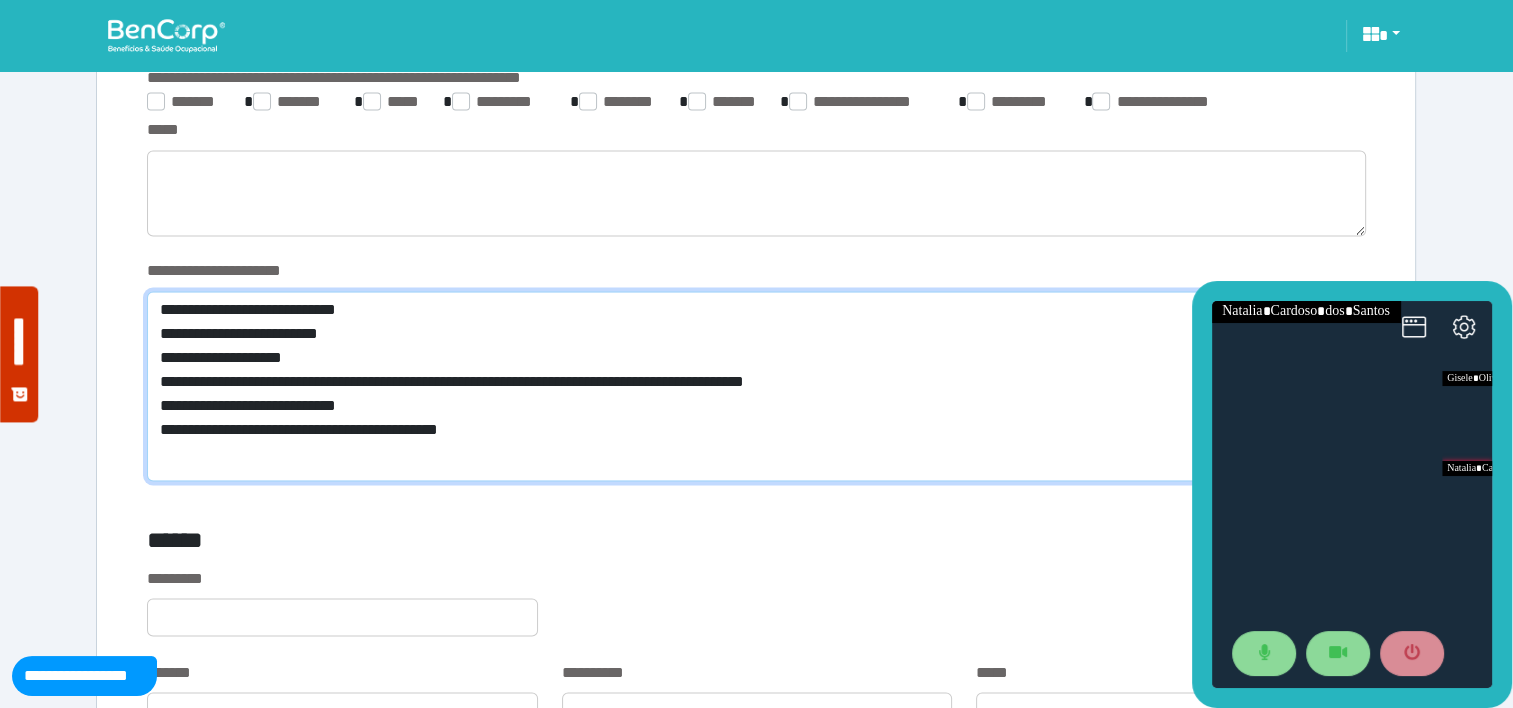 scroll, scrollTop: 3364, scrollLeft: 0, axis: vertical 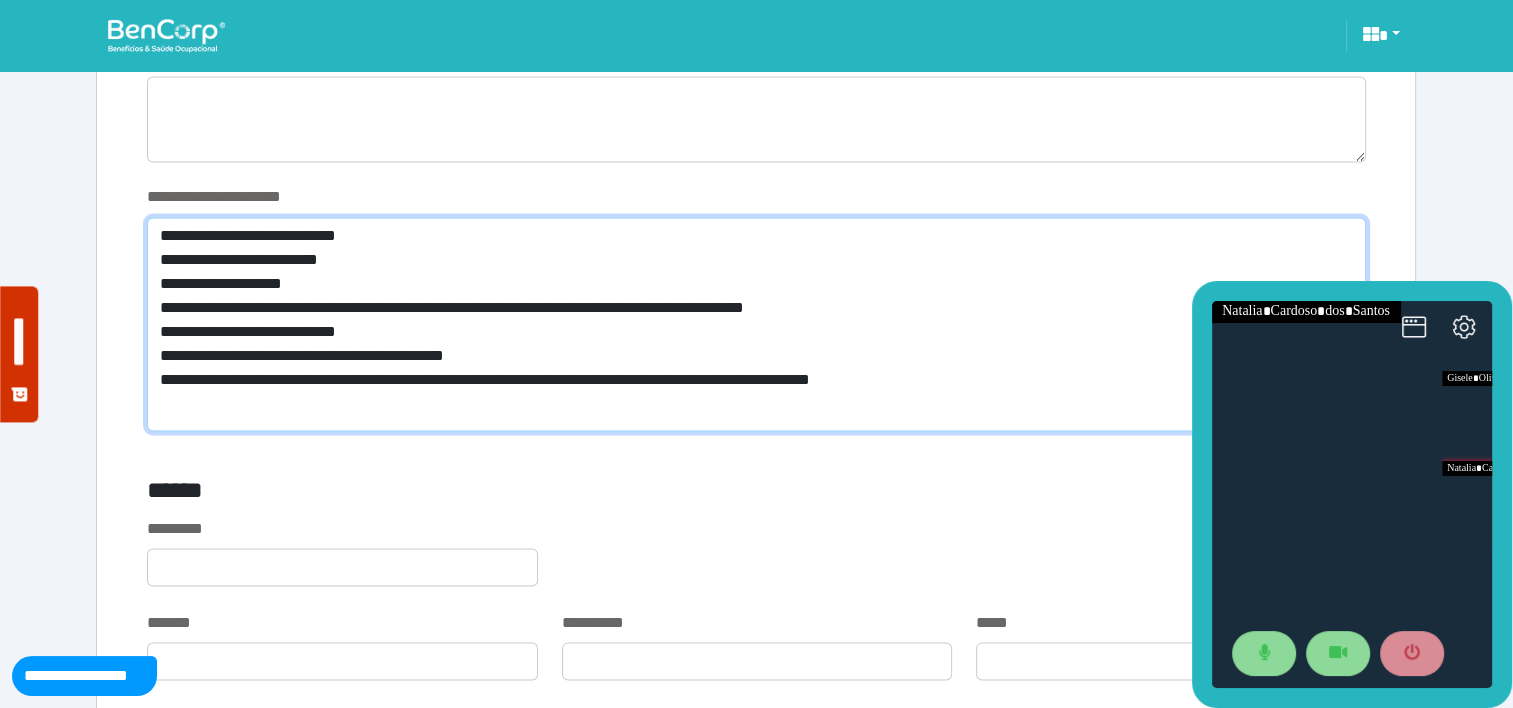 click on "**********" at bounding box center [756, 324] 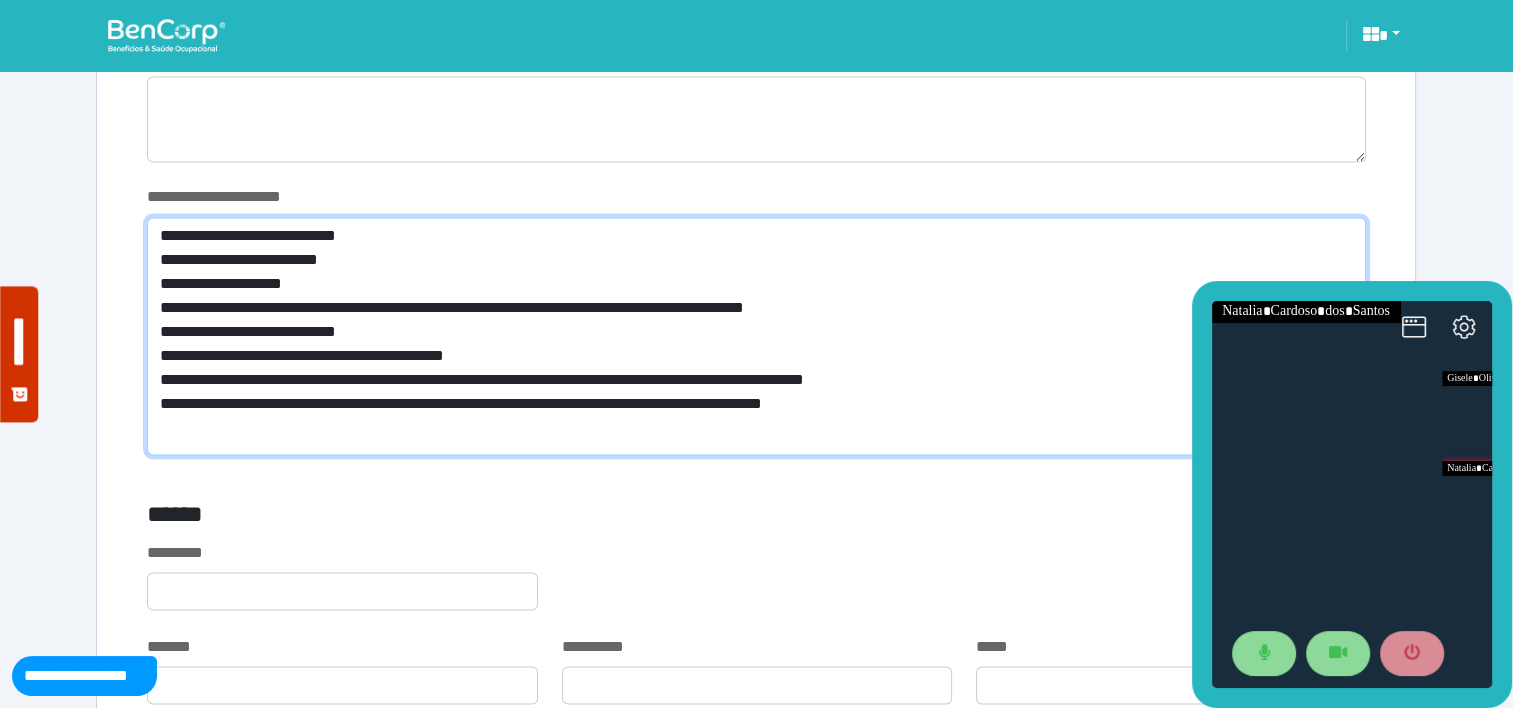 click on "**********" at bounding box center (756, 336) 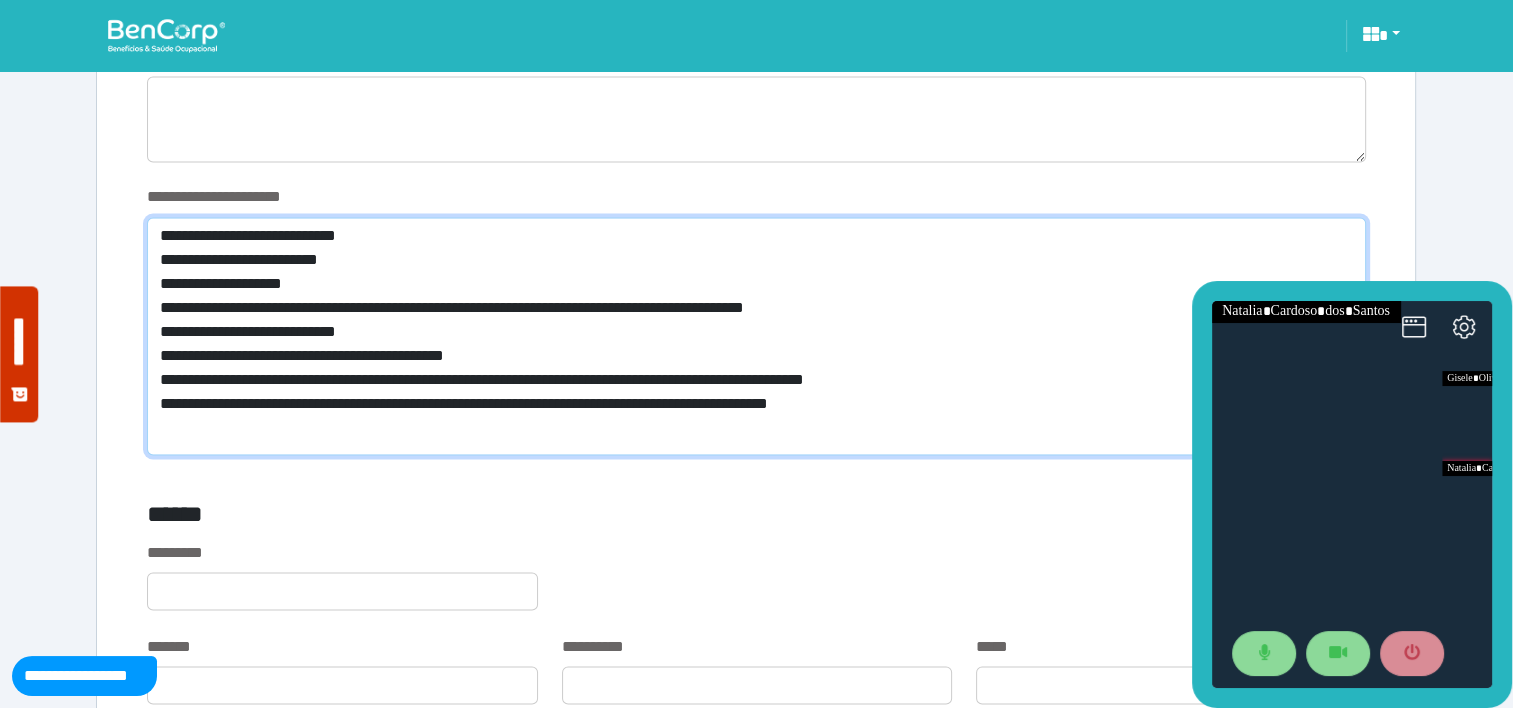 click on "**********" at bounding box center [756, 336] 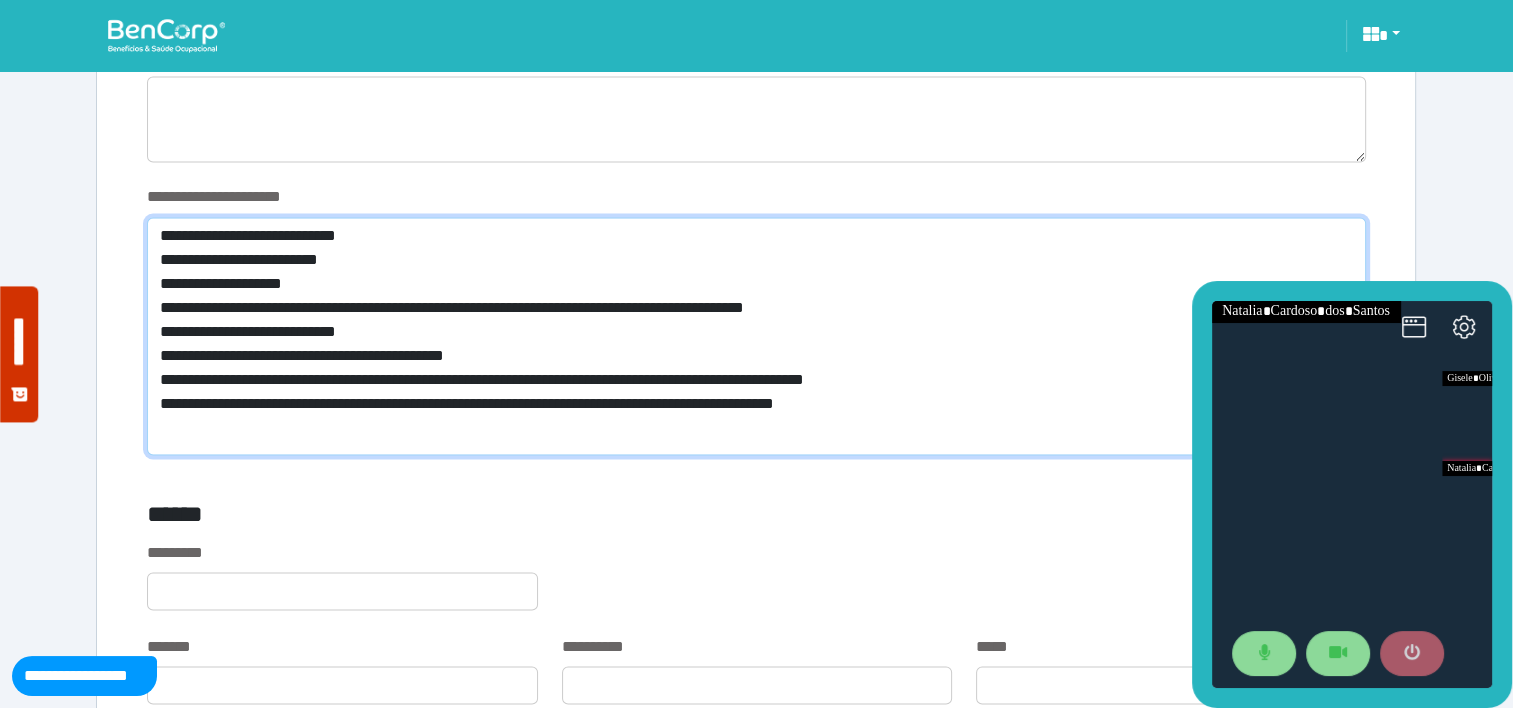 type on "**********" 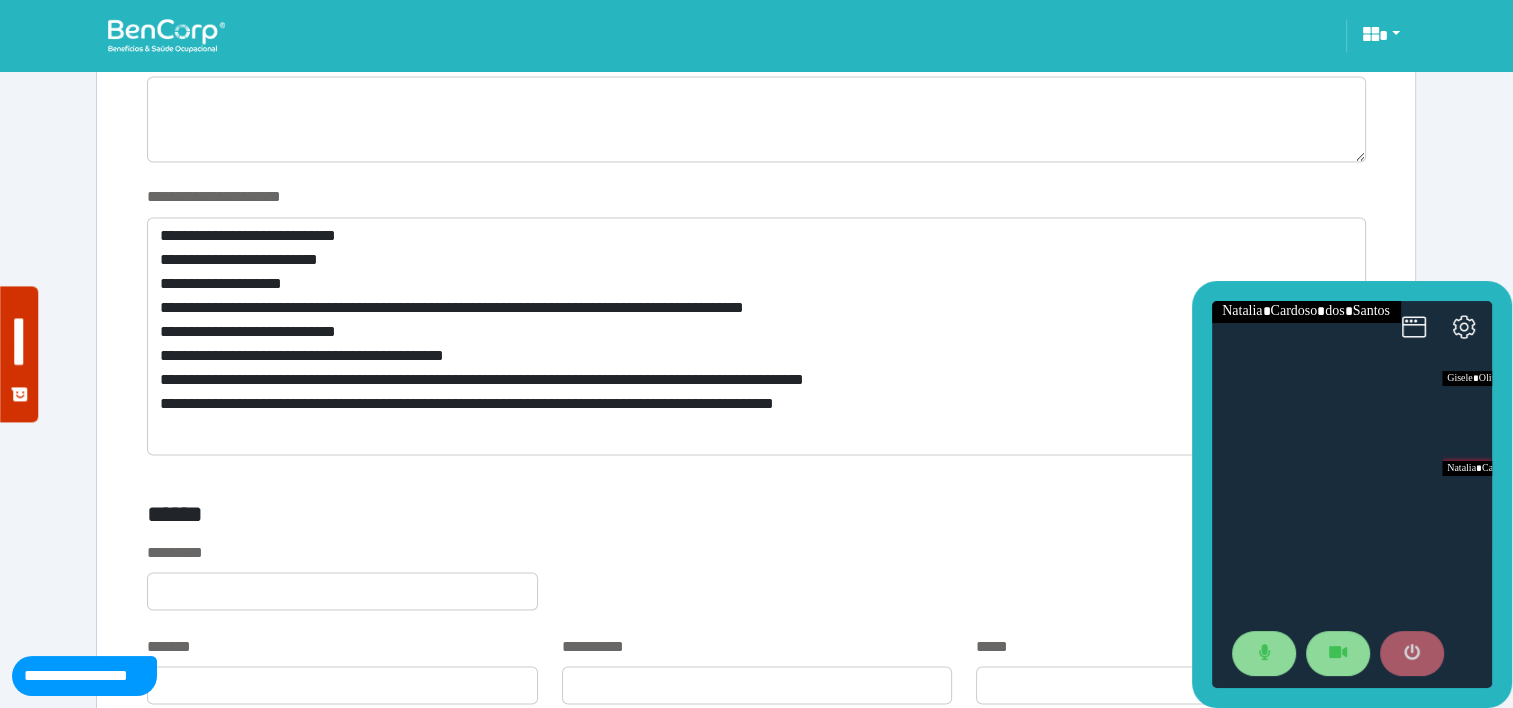 click 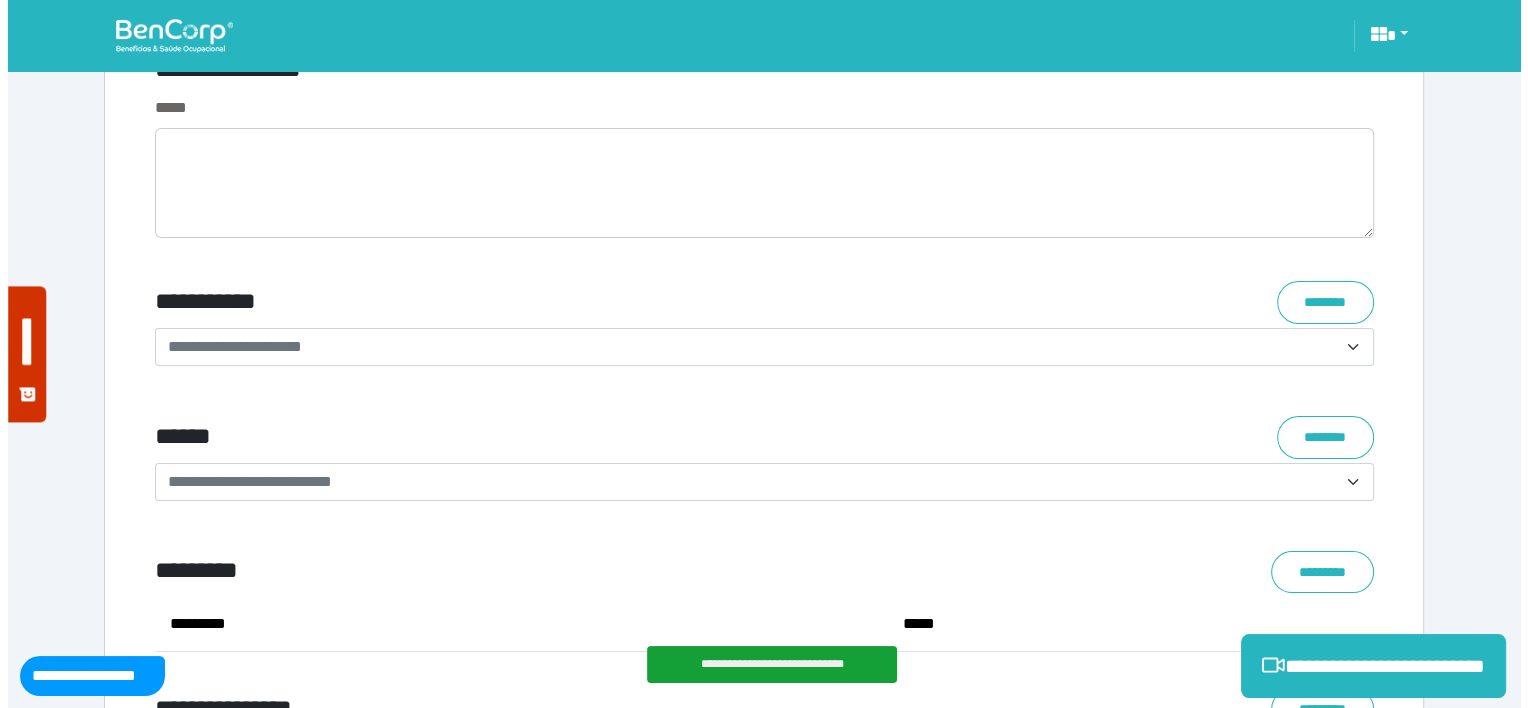 scroll, scrollTop: 8082, scrollLeft: 0, axis: vertical 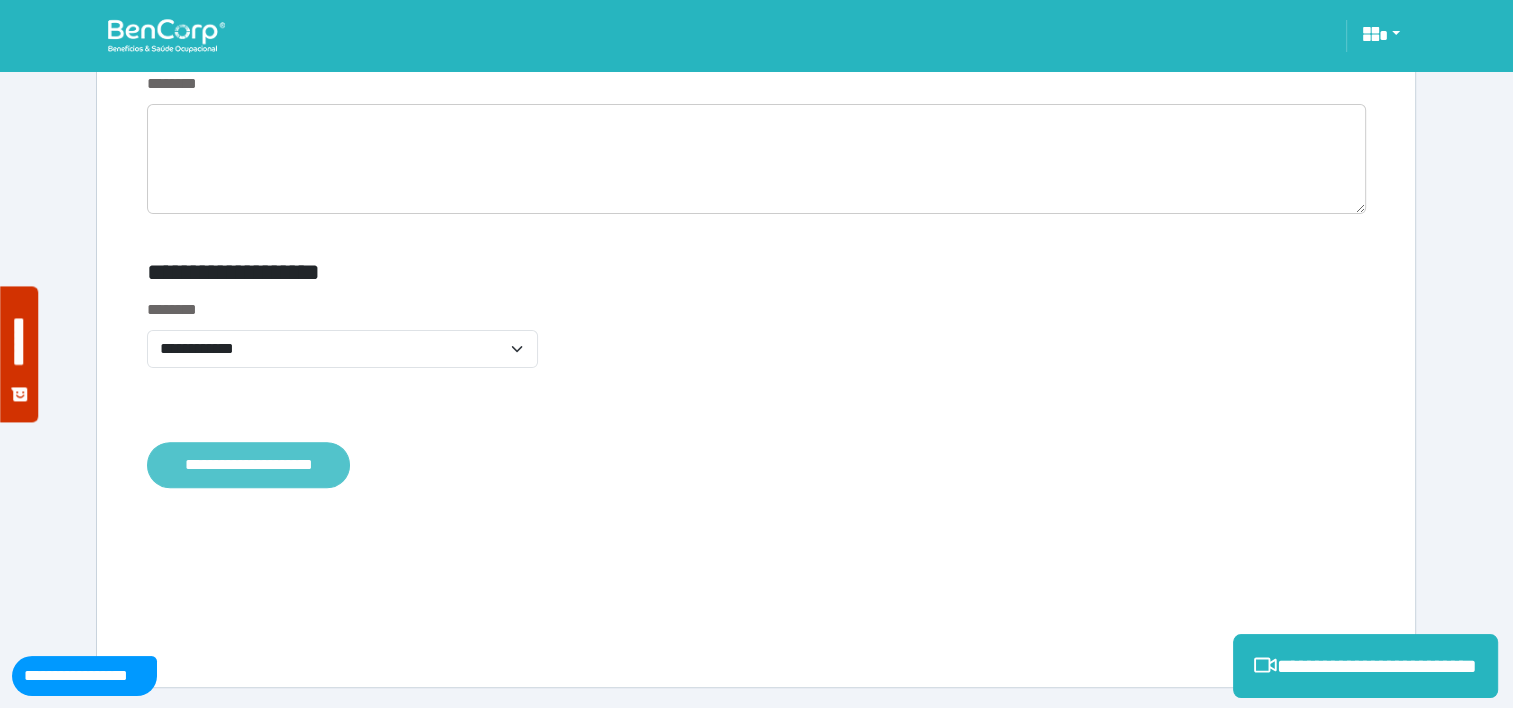 click on "**********" at bounding box center [248, 465] 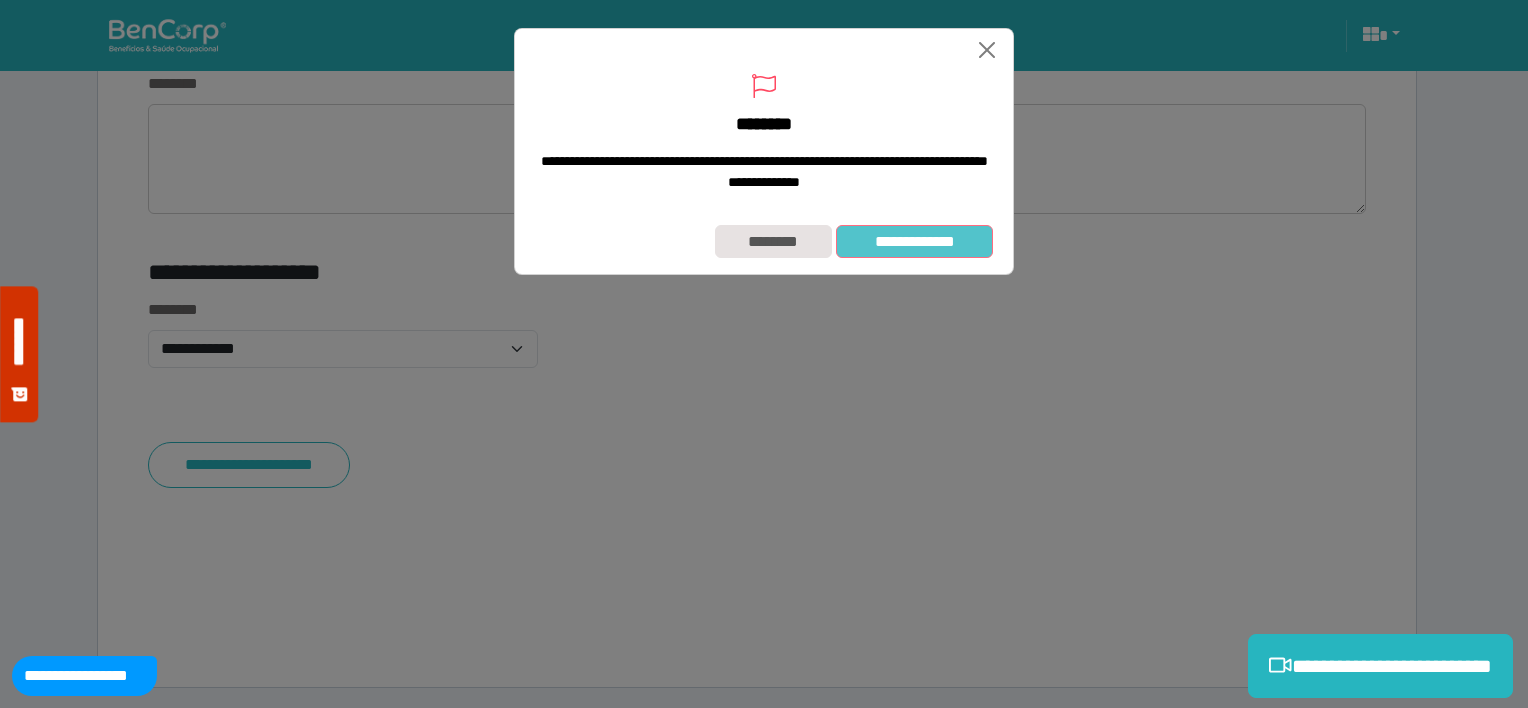 click on "**********" at bounding box center [914, 242] 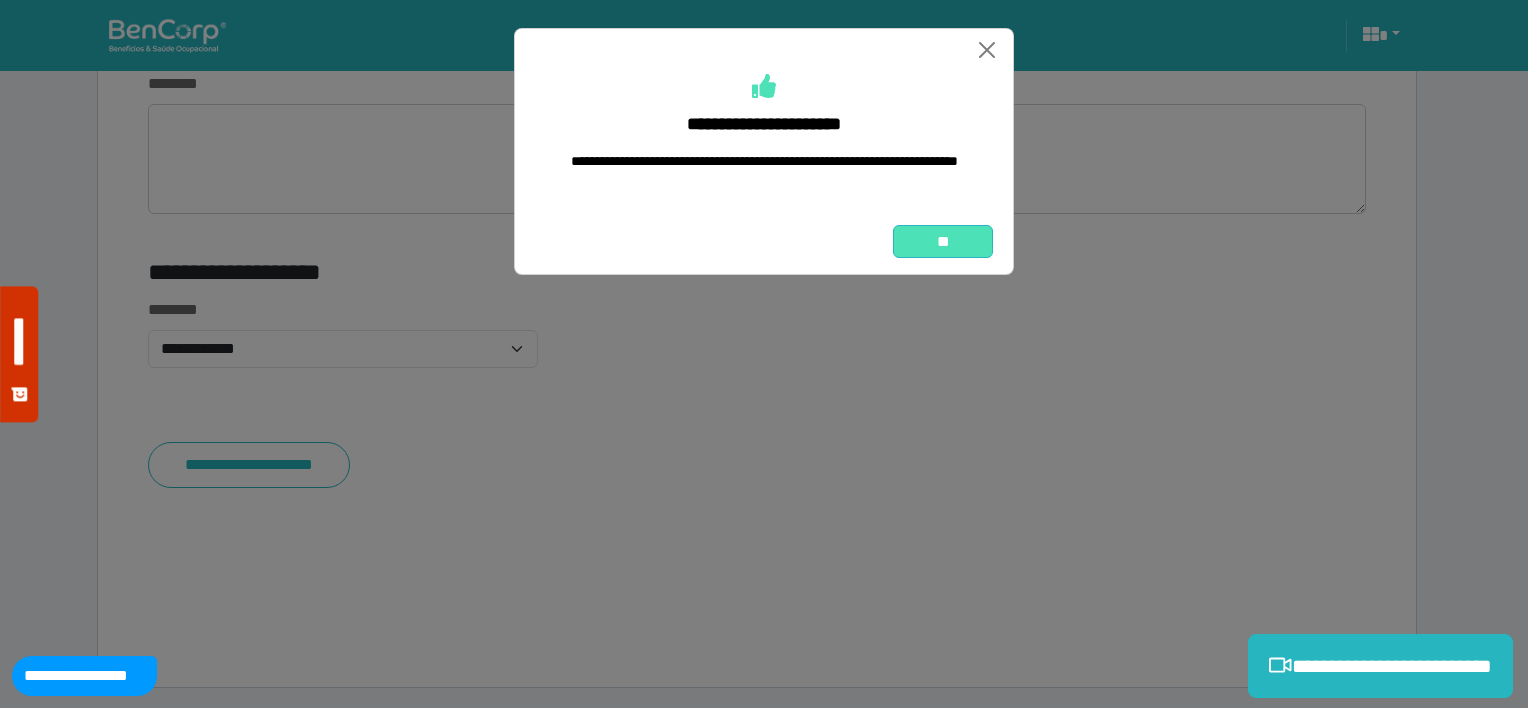 click on "**" at bounding box center (943, 242) 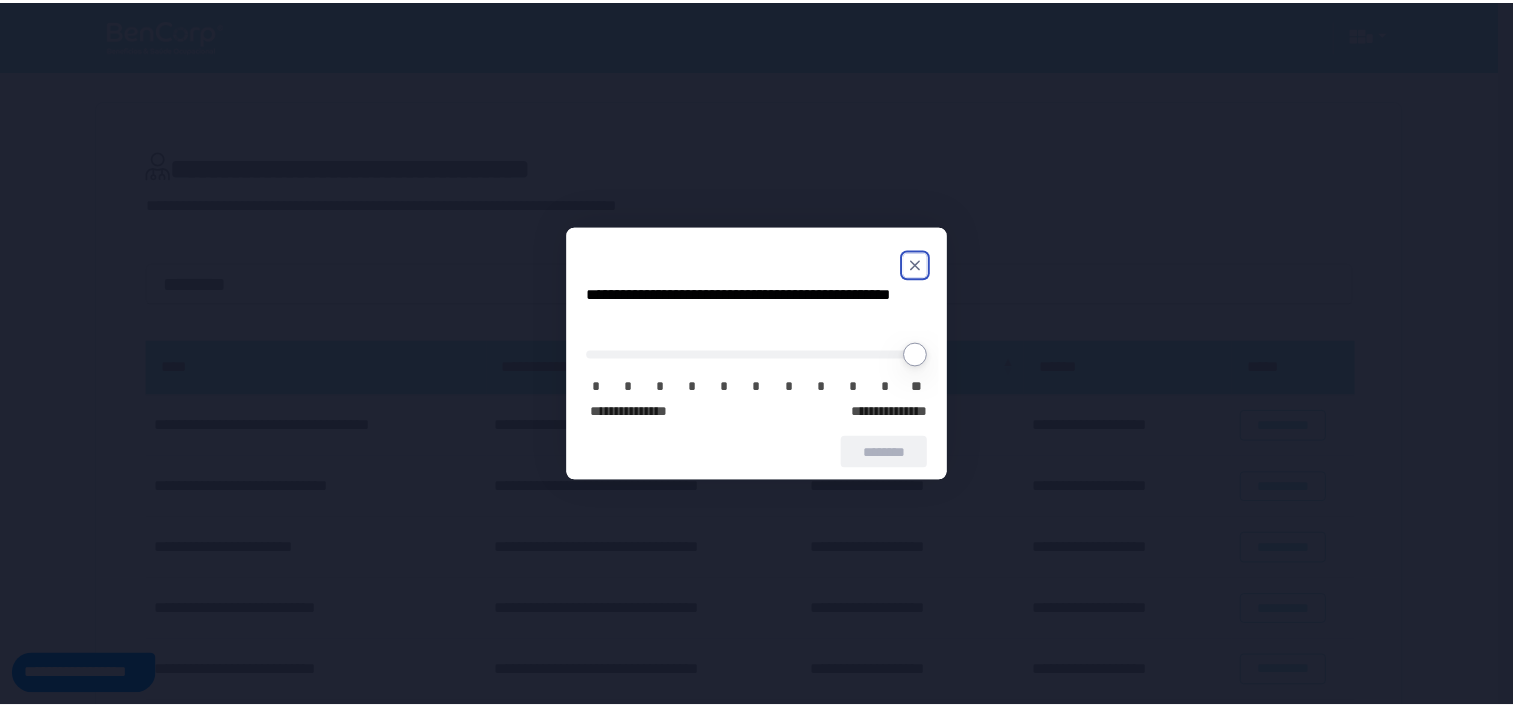 scroll, scrollTop: 0, scrollLeft: 0, axis: both 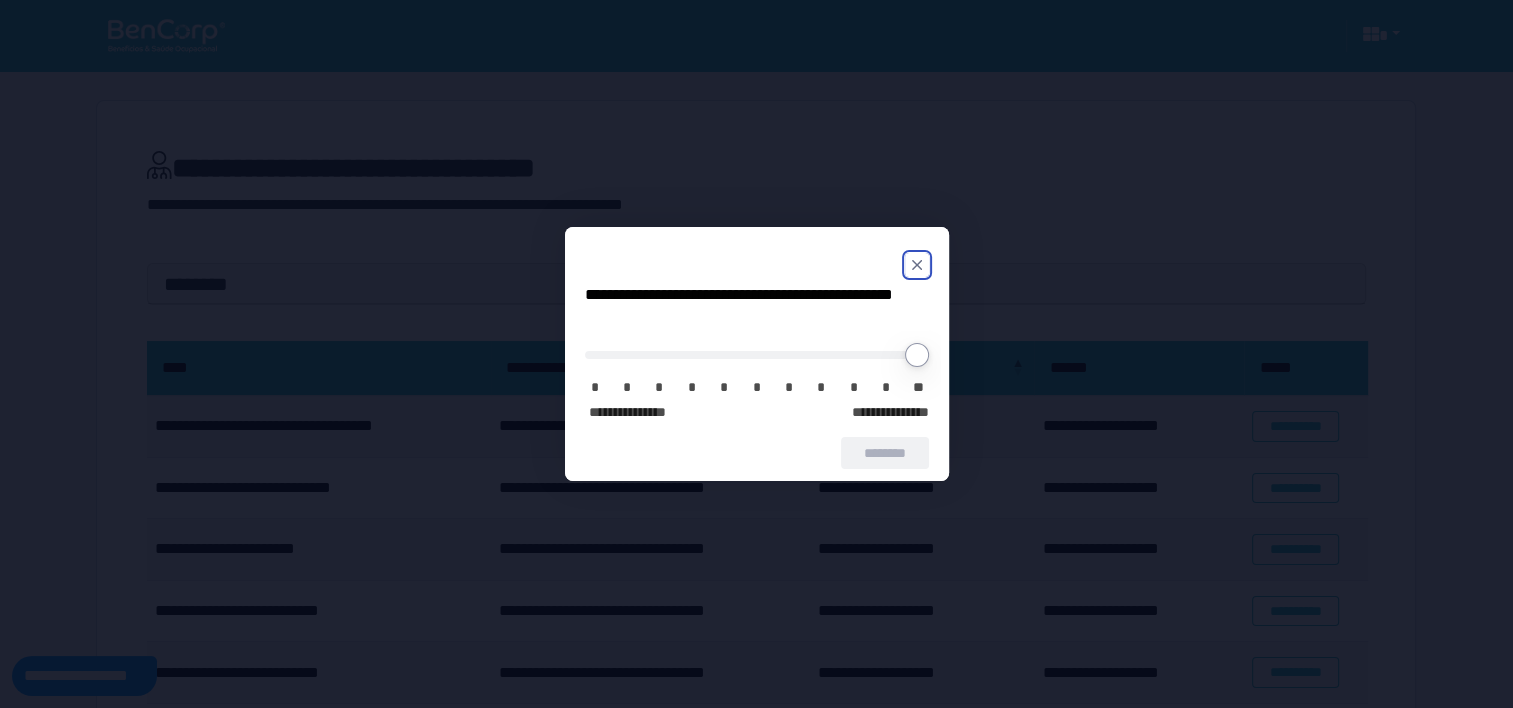 click 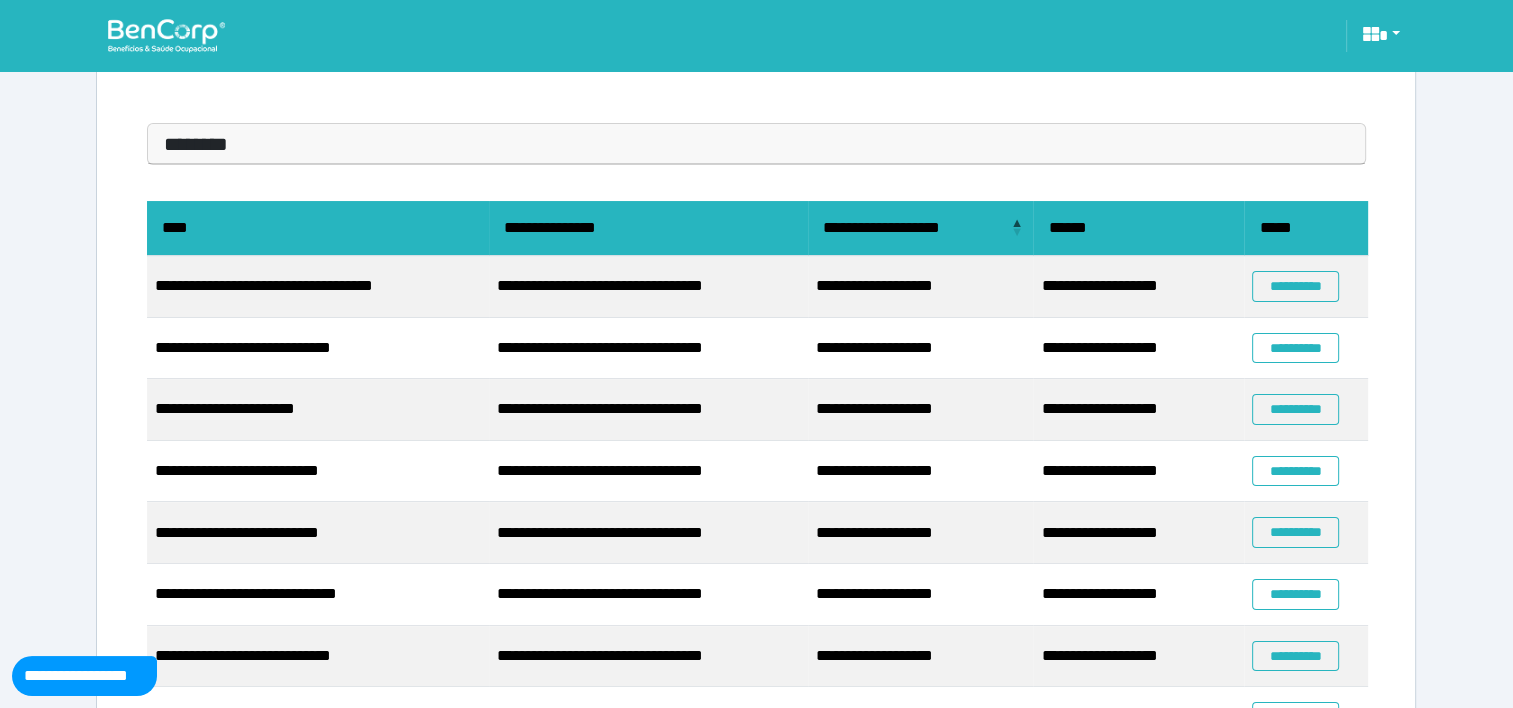 scroll, scrollTop: 142, scrollLeft: 0, axis: vertical 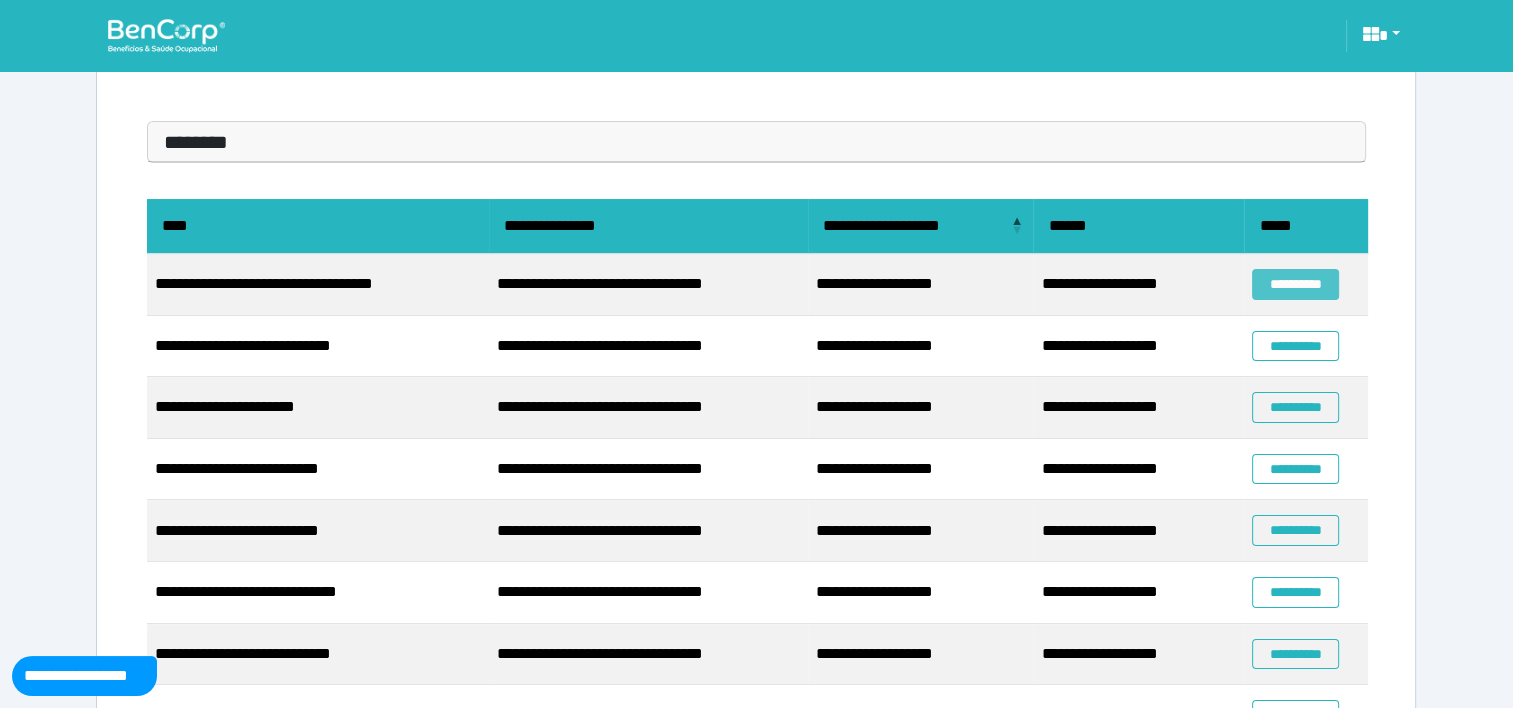 click on "**********" at bounding box center (1295, 284) 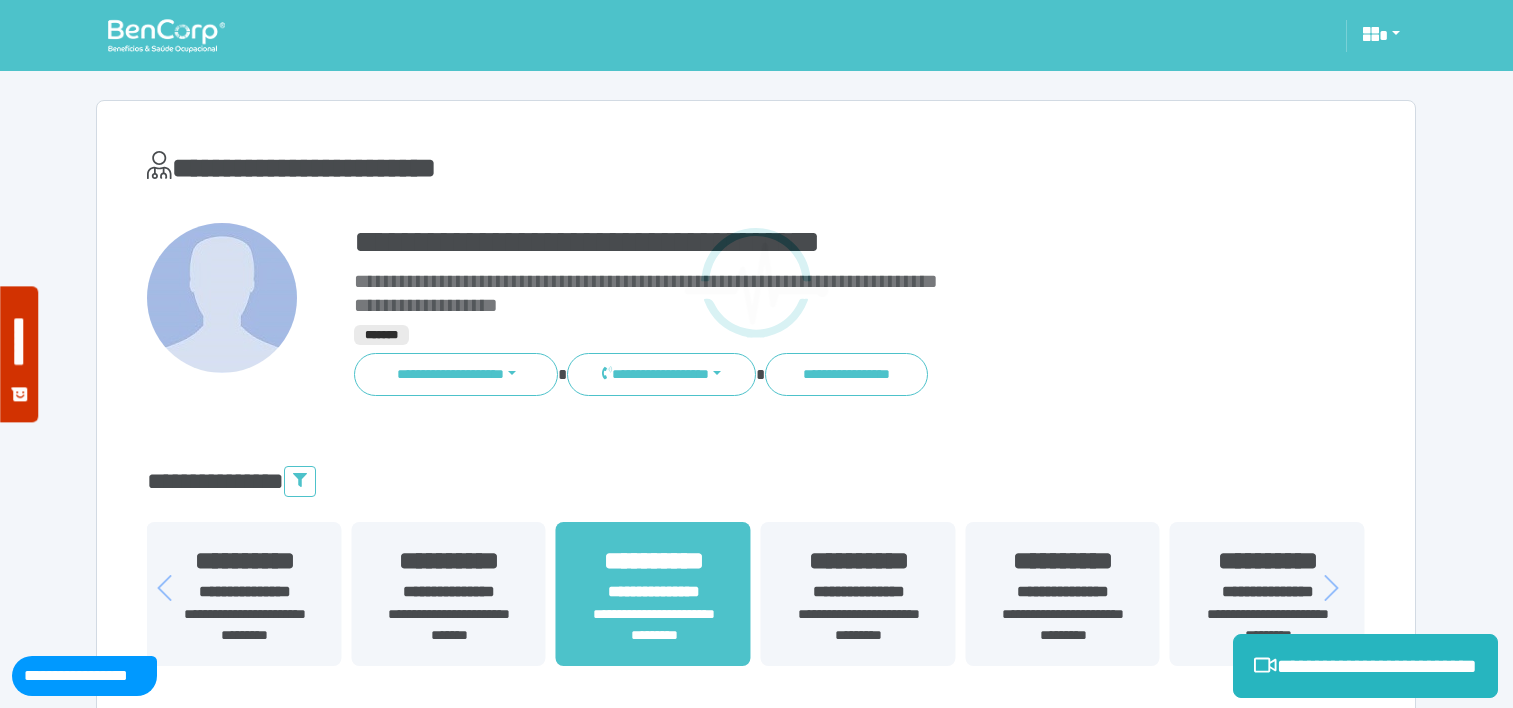 scroll, scrollTop: 0, scrollLeft: 0, axis: both 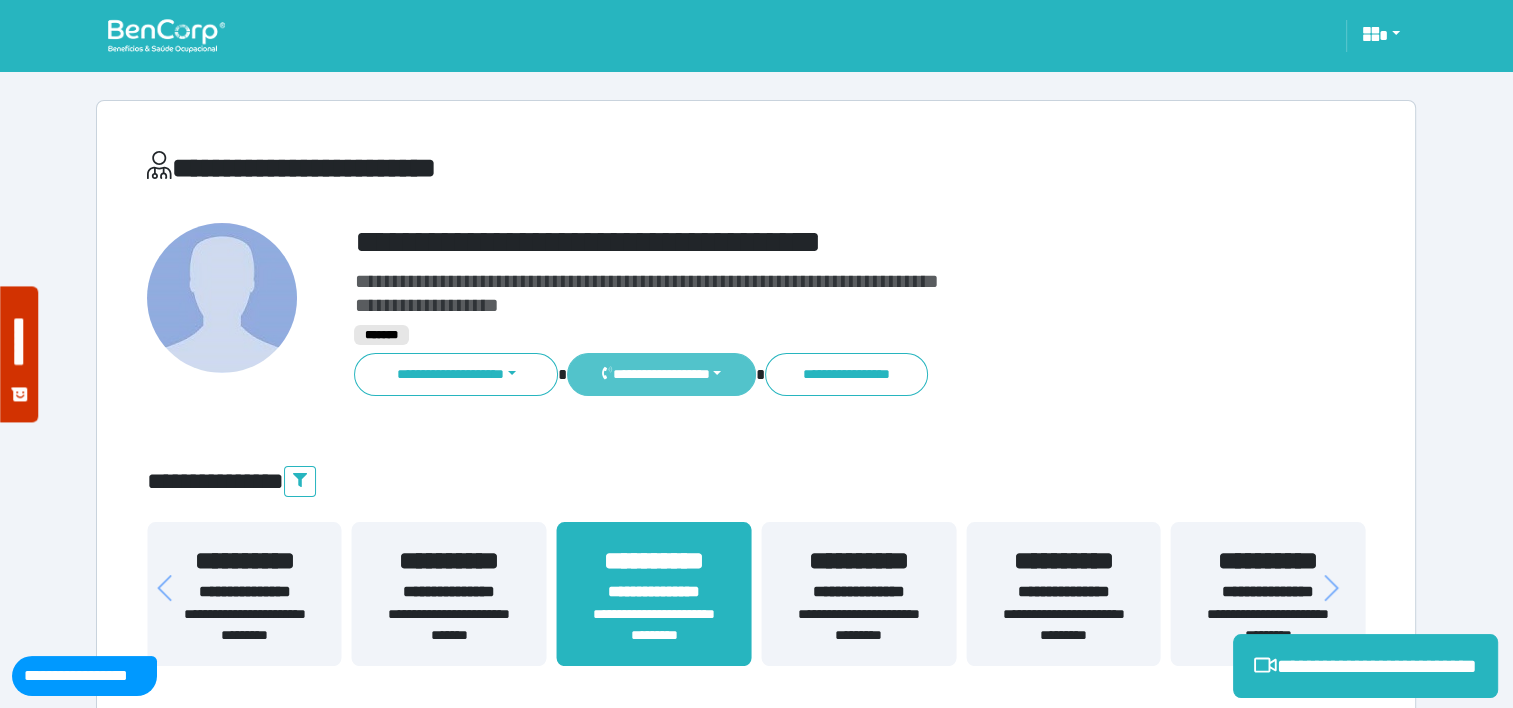 click on "**********" at bounding box center [661, 374] 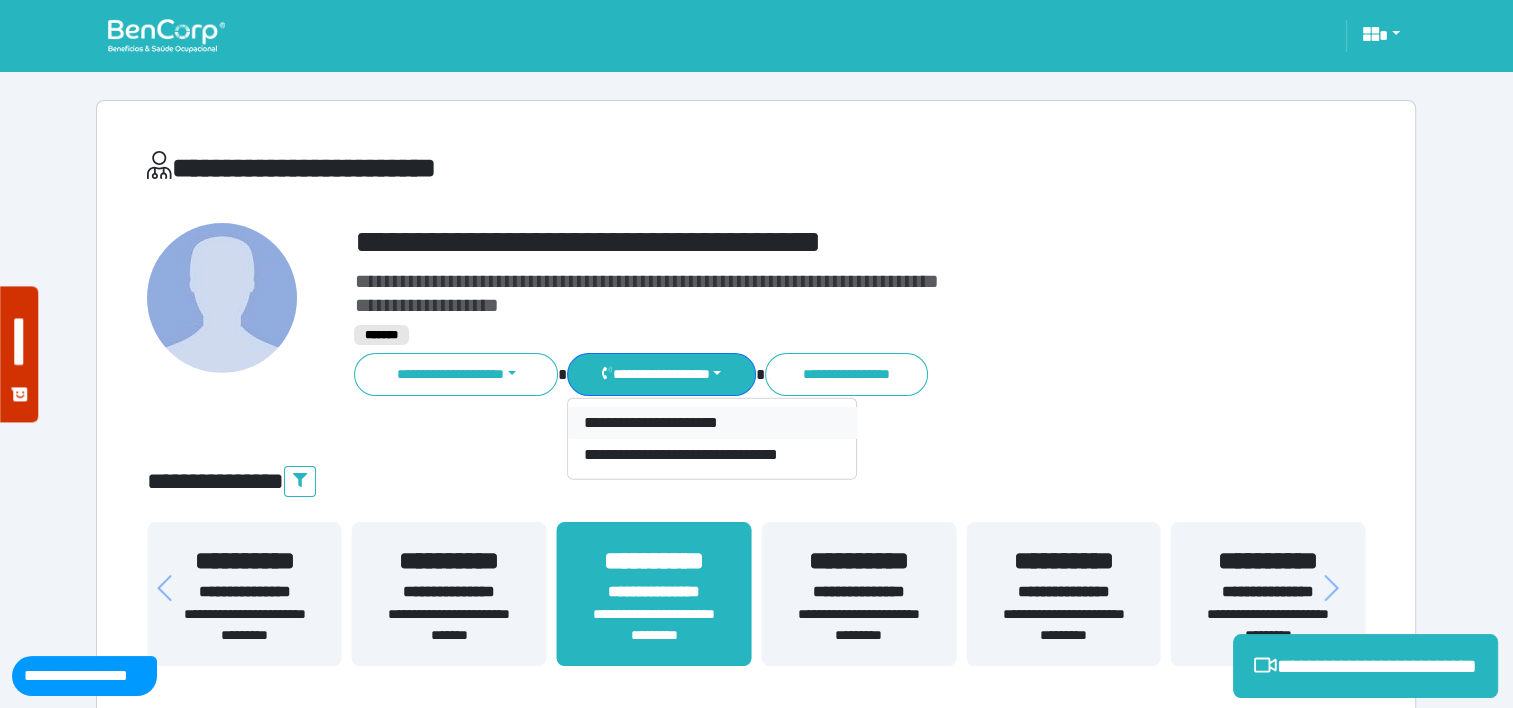 click on "**********" at bounding box center [712, 423] 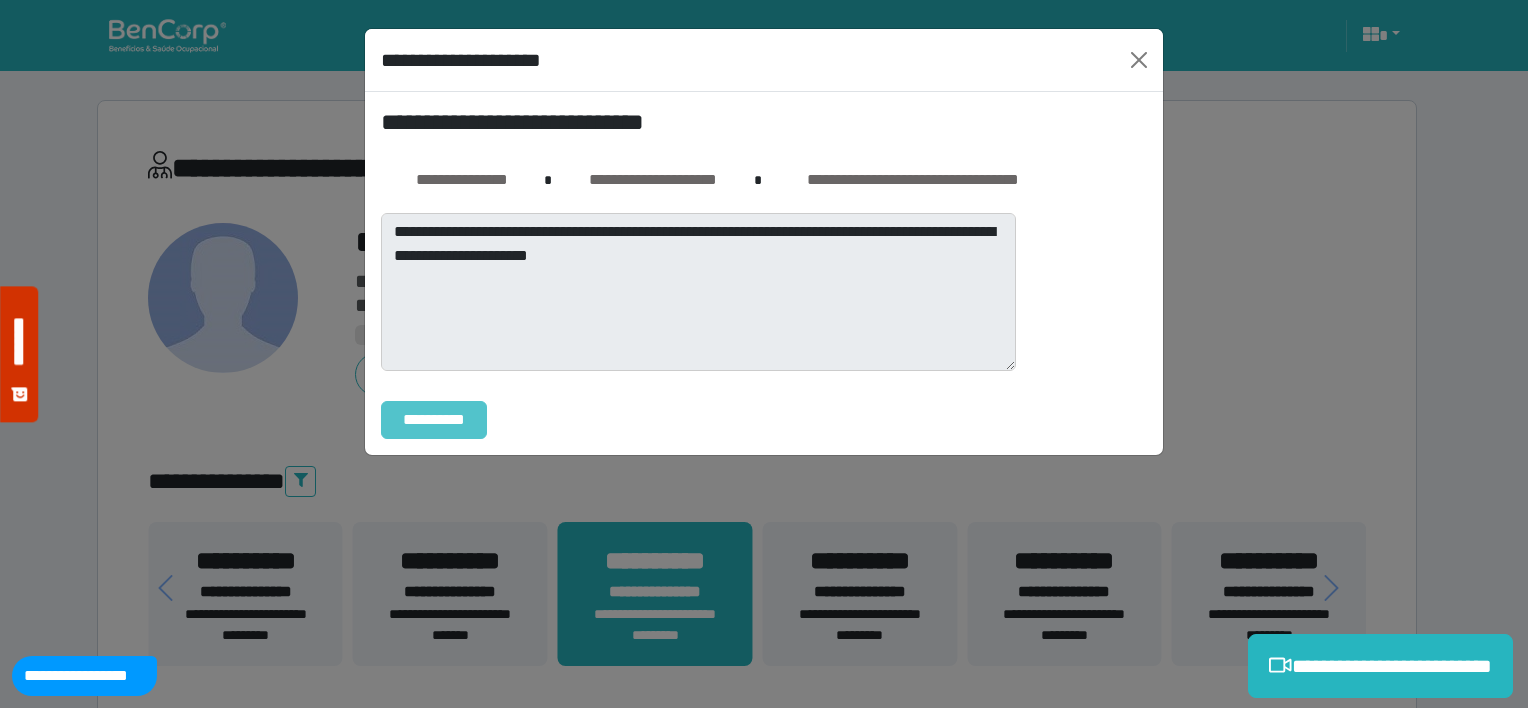 click on "**********" at bounding box center (434, 420) 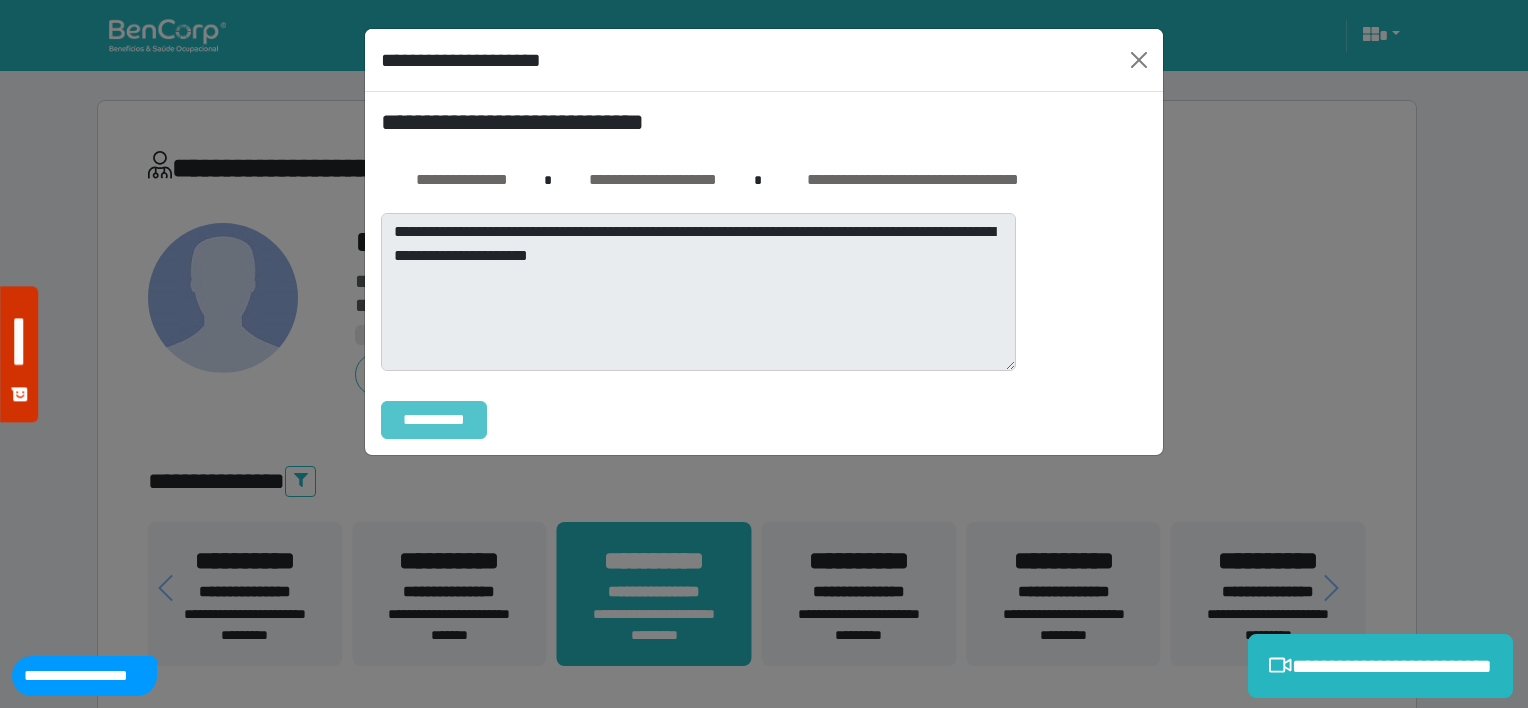 click on "**********" at bounding box center (434, 420) 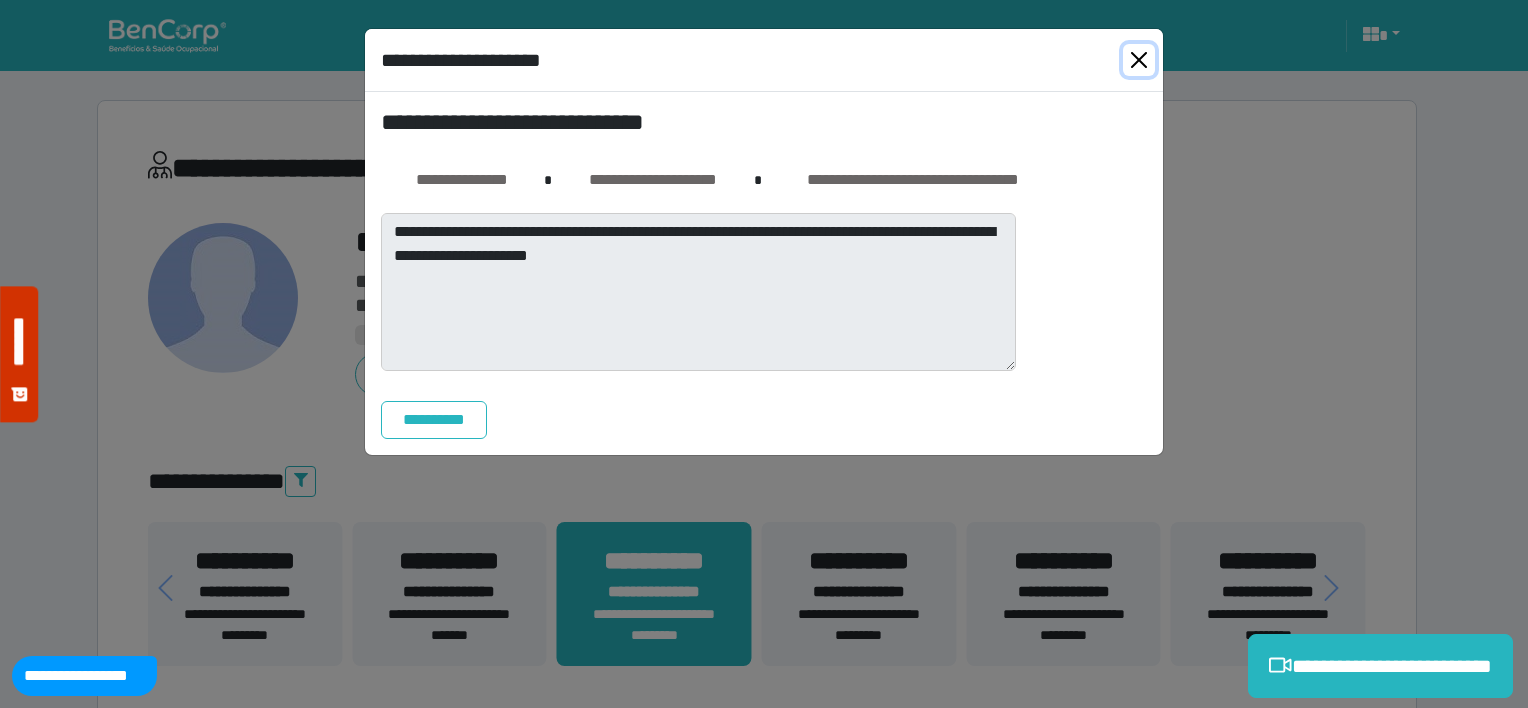click at bounding box center [1139, 60] 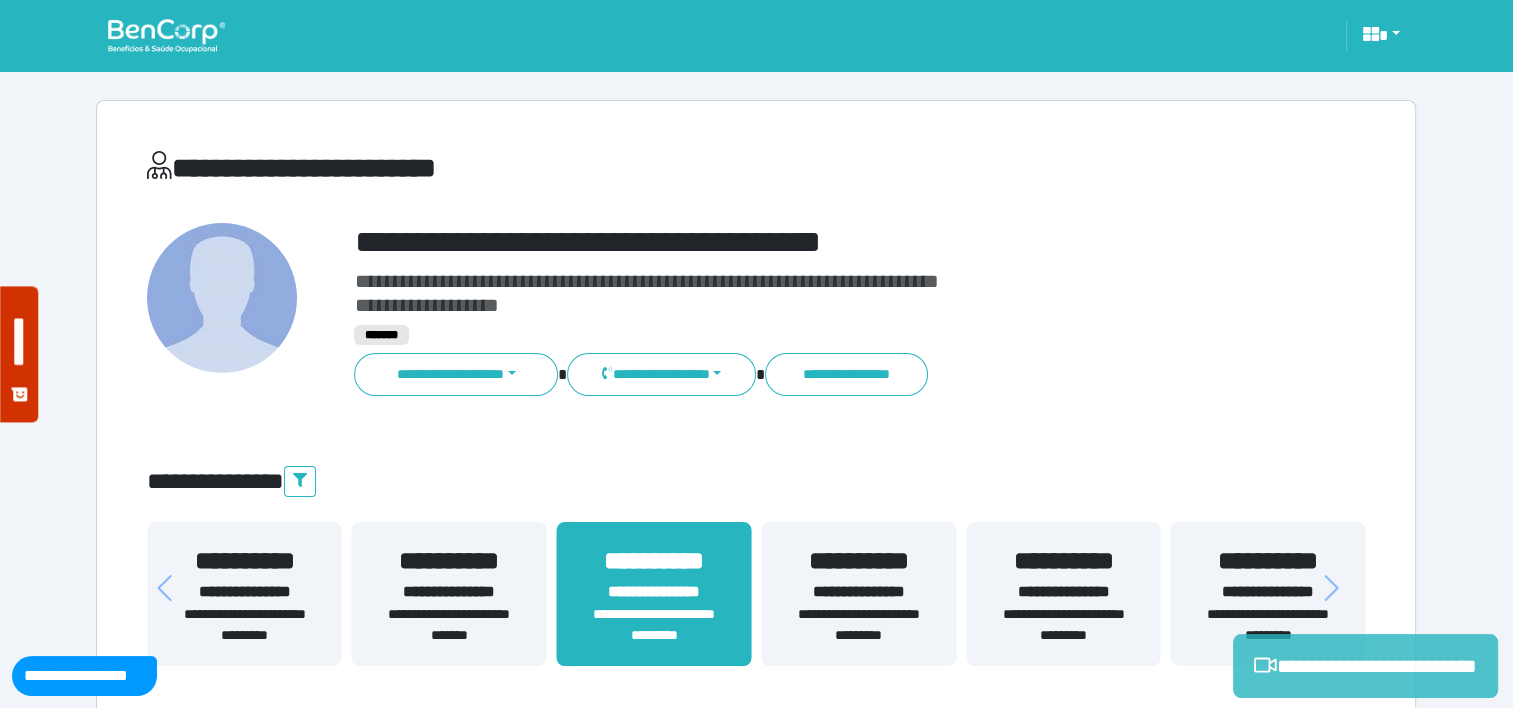 click on "**********" at bounding box center [1365, 666] 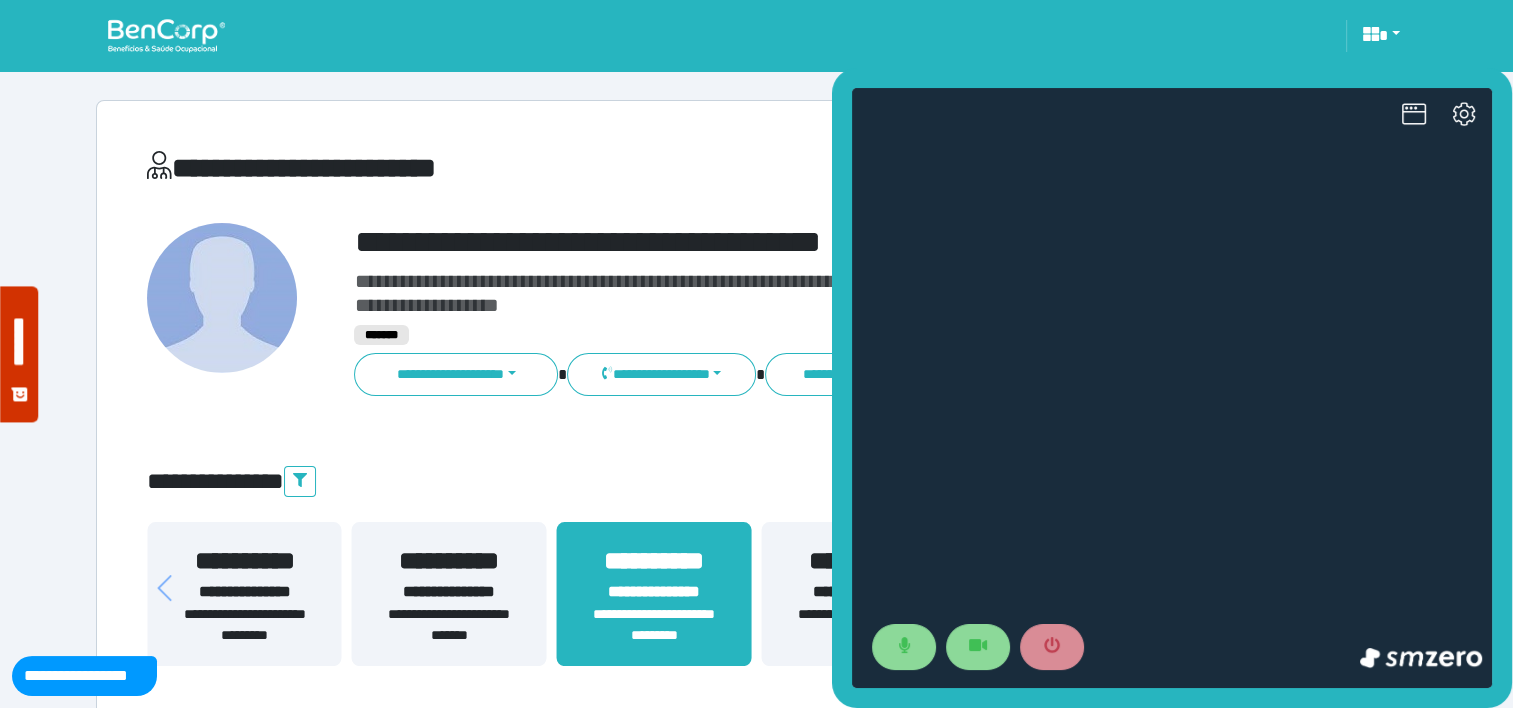 scroll, scrollTop: 0, scrollLeft: 0, axis: both 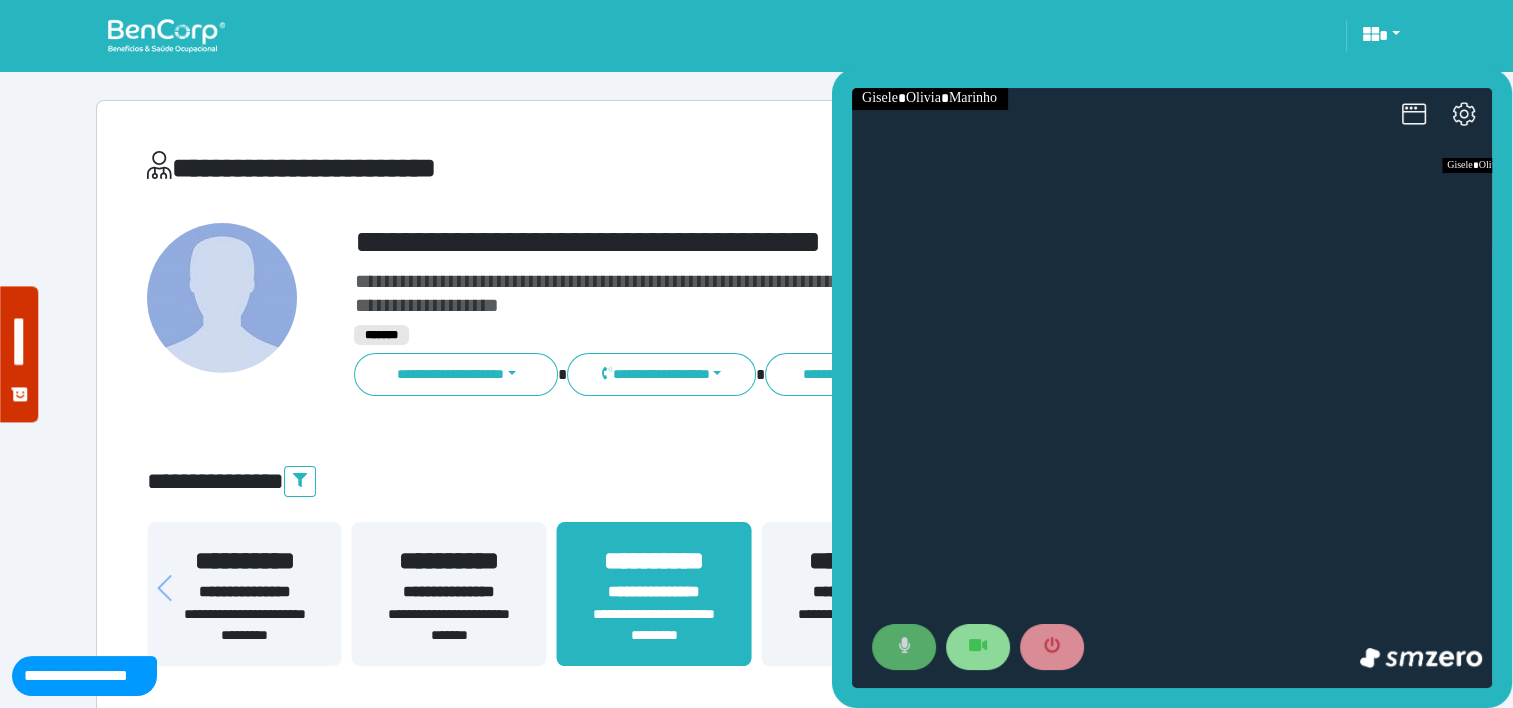 click 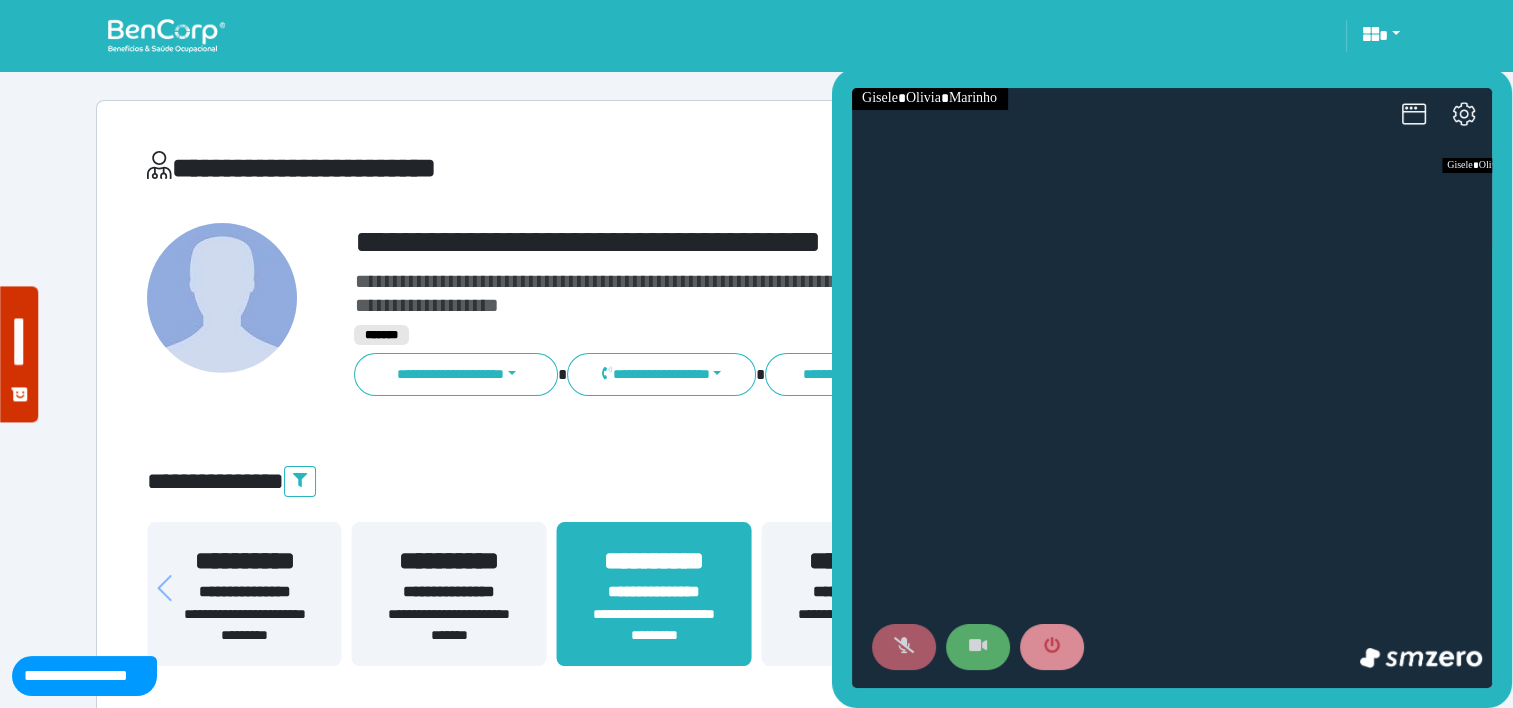 click 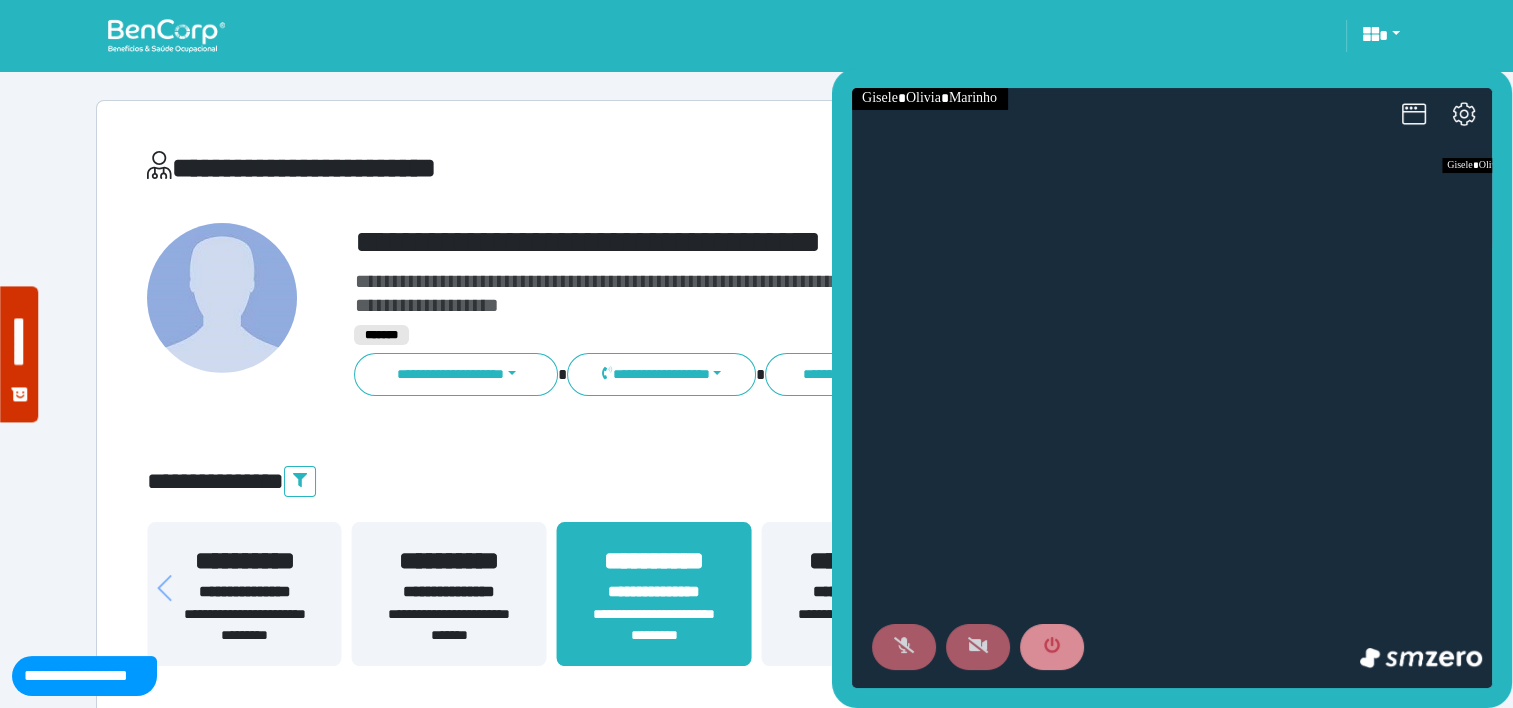 click 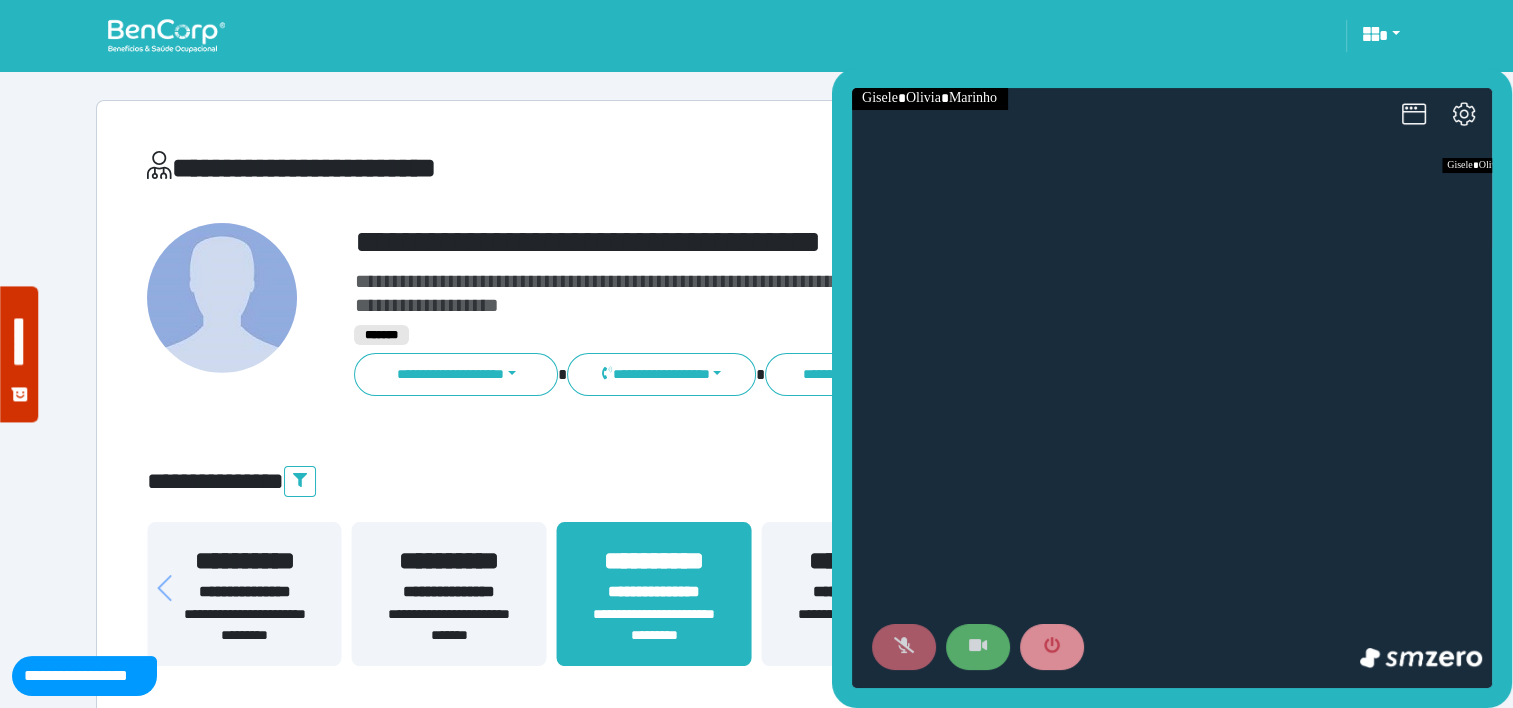 click 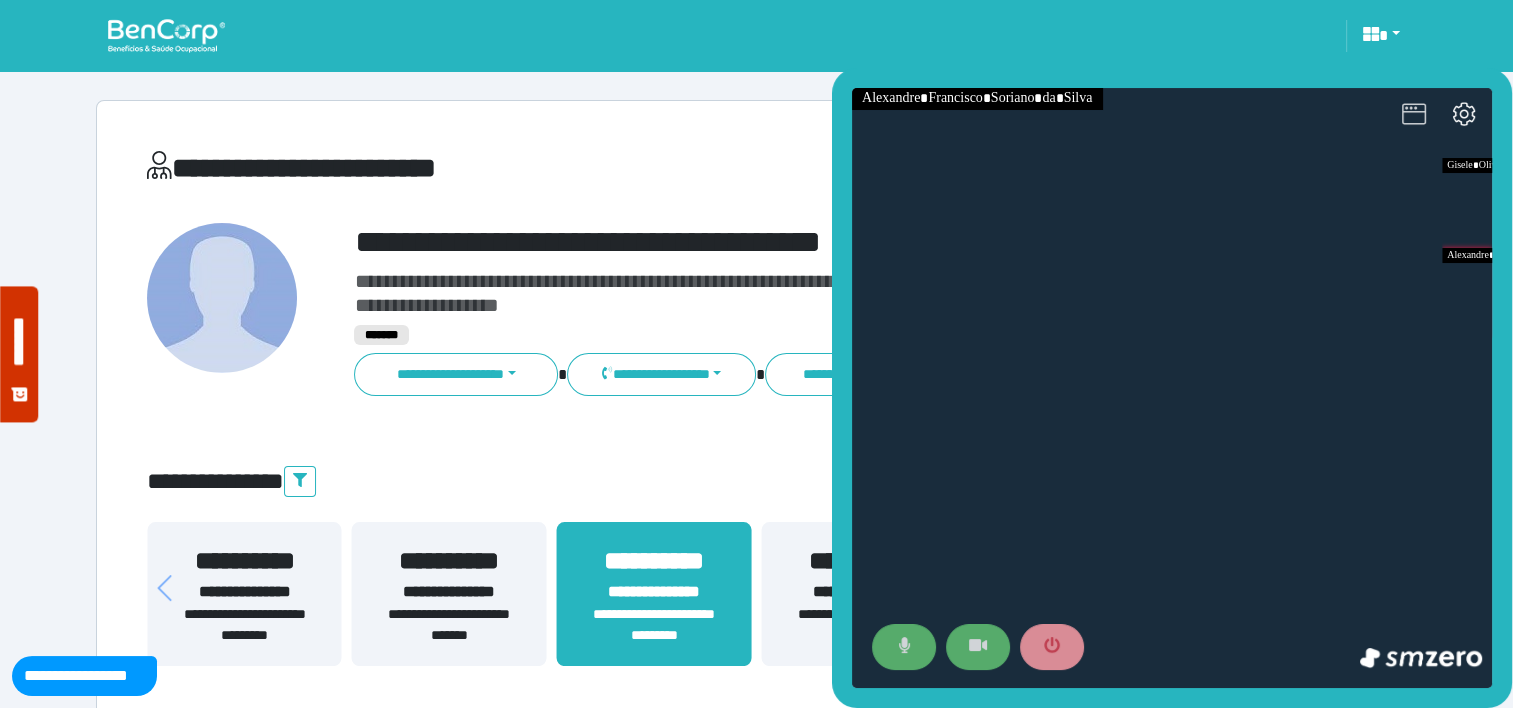 click 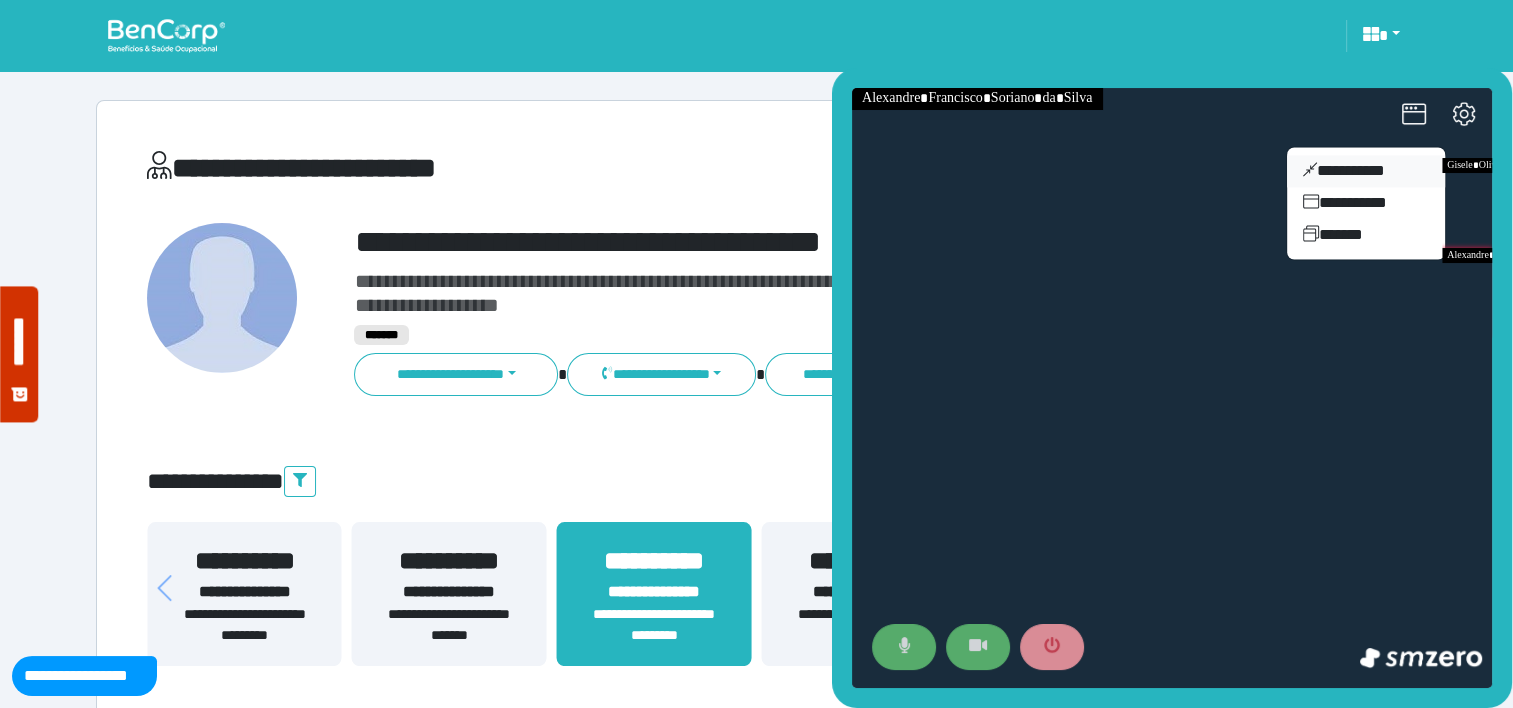click on "**********" at bounding box center [1366, 171] 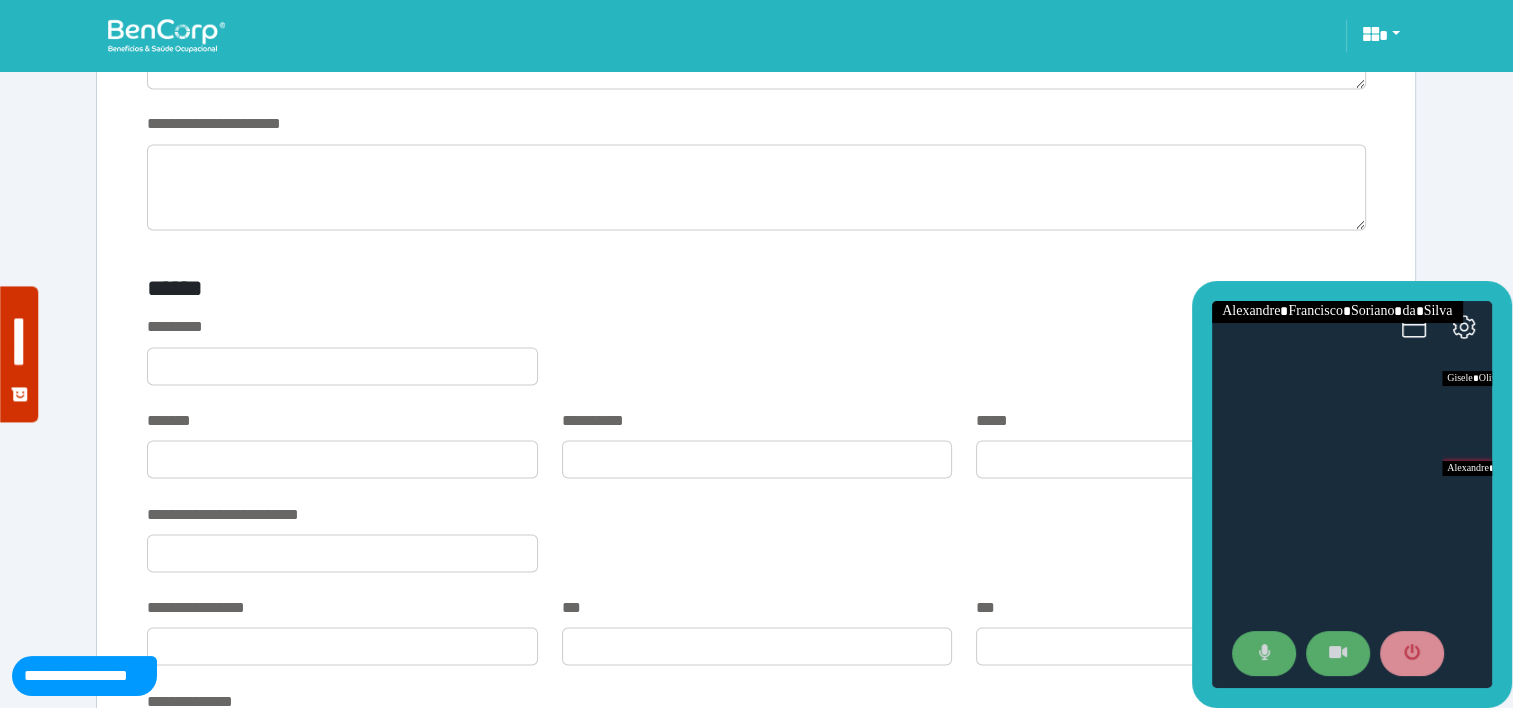 scroll, scrollTop: 3458, scrollLeft: 0, axis: vertical 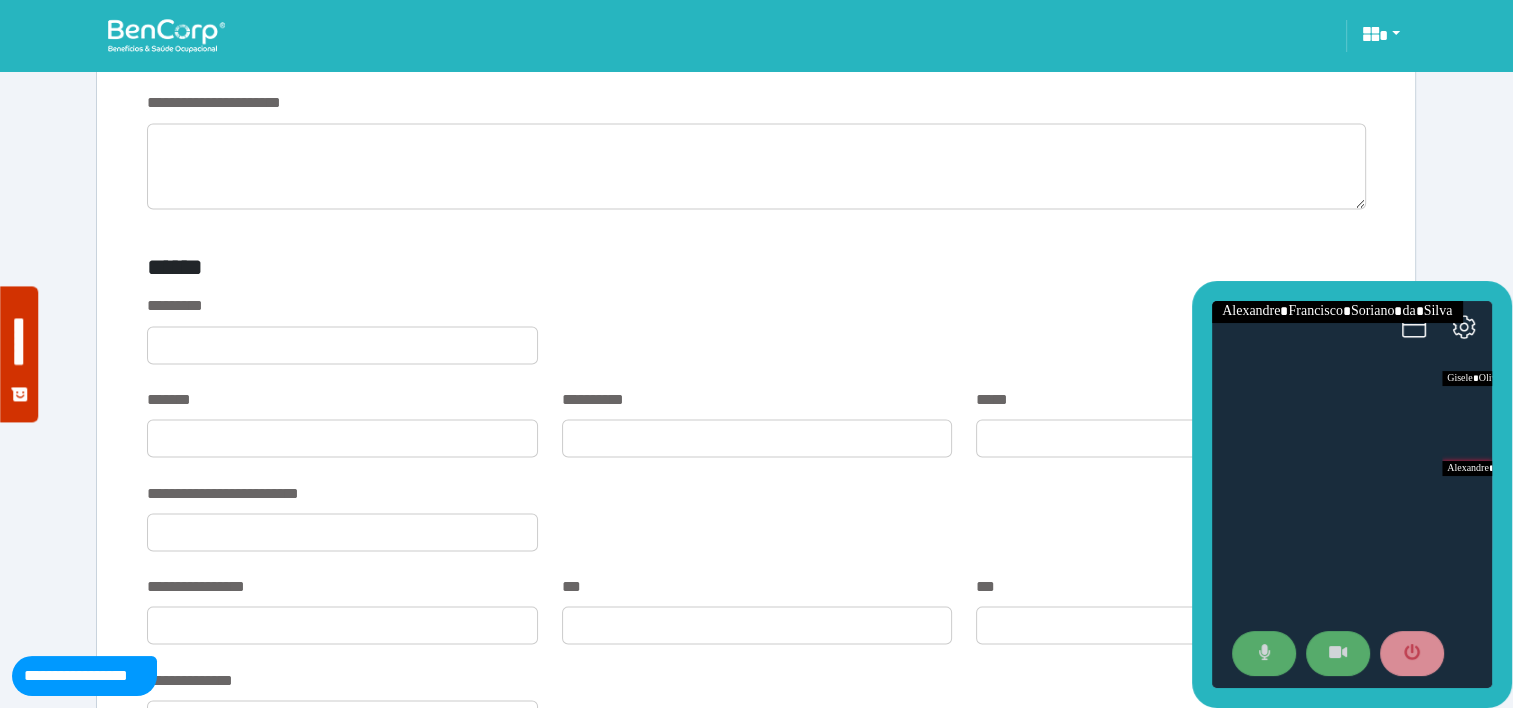 click on "**********" at bounding box center [756, 162] 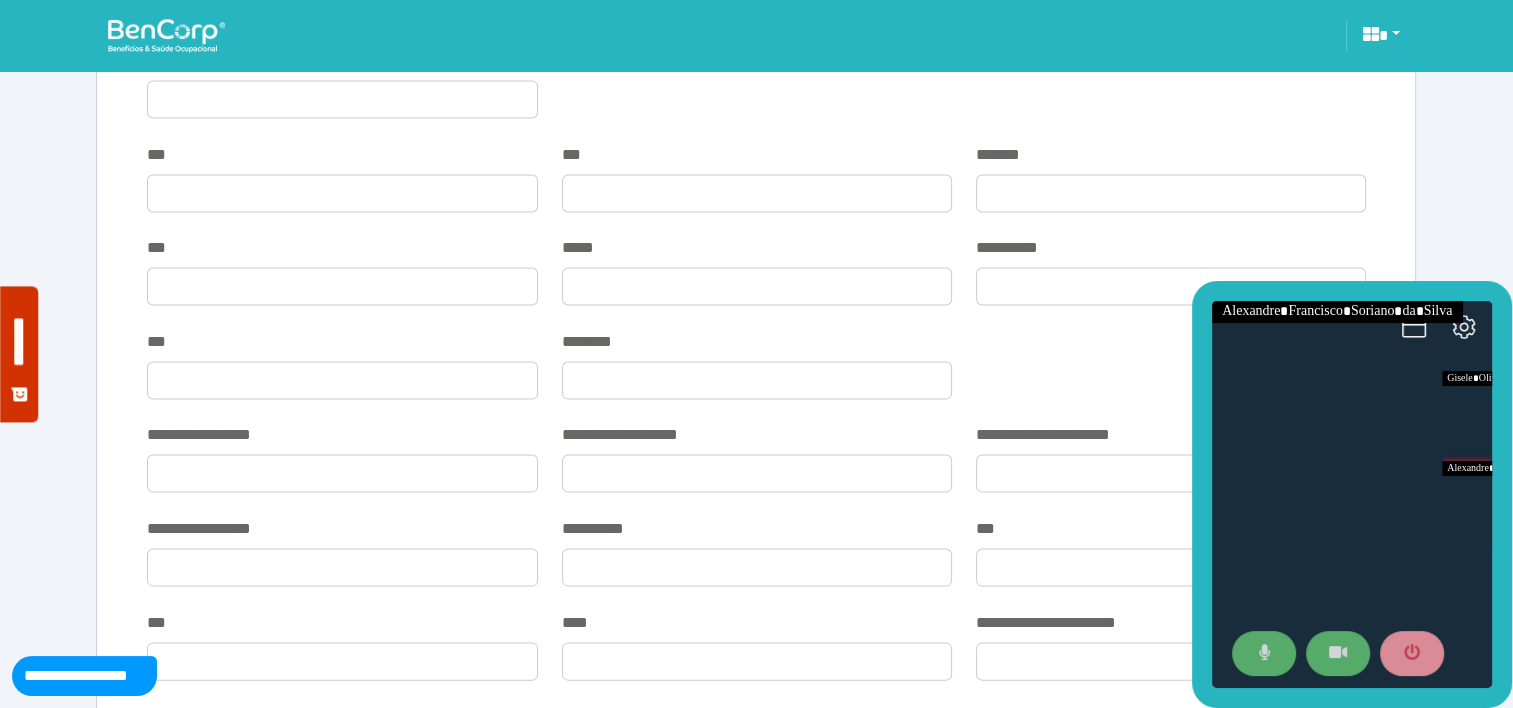 scroll, scrollTop: 4696, scrollLeft: 0, axis: vertical 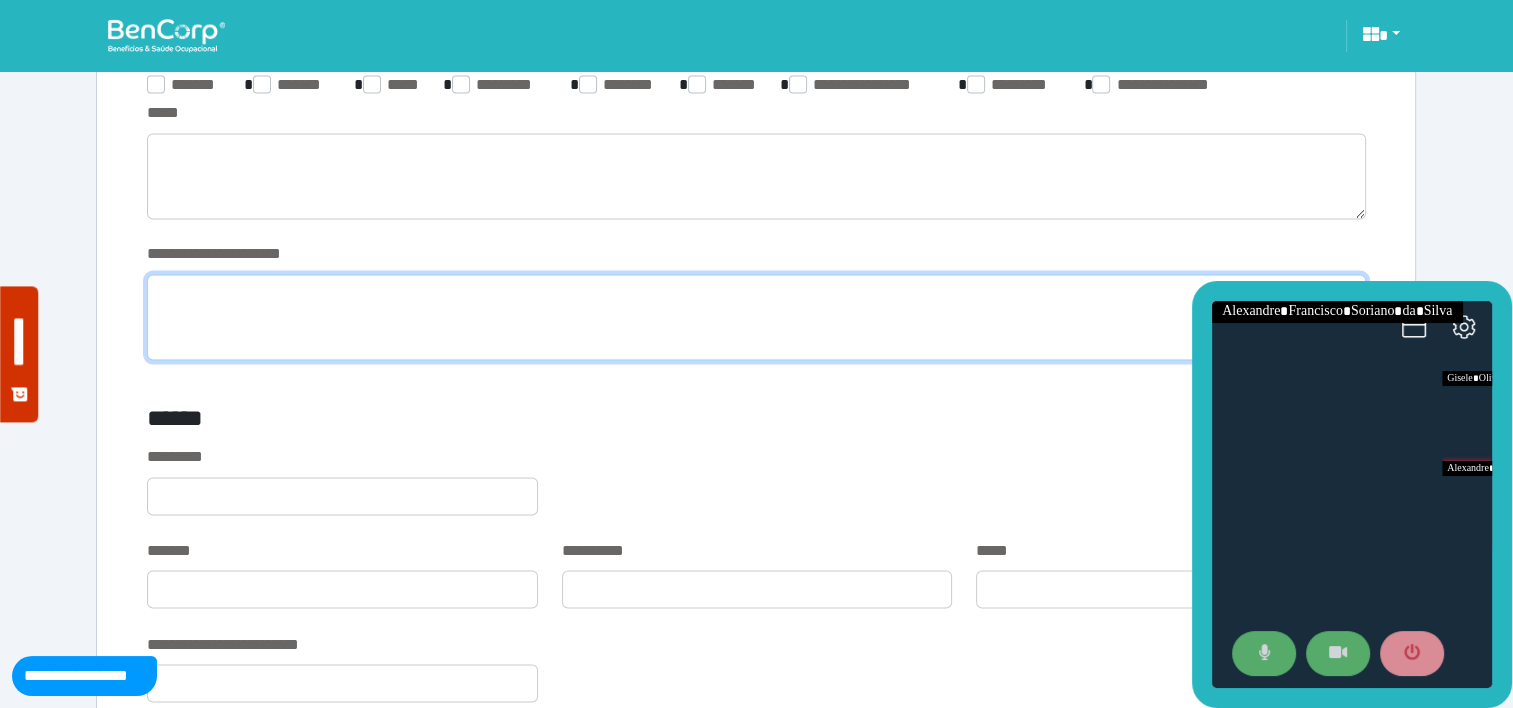 click at bounding box center [756, 317] 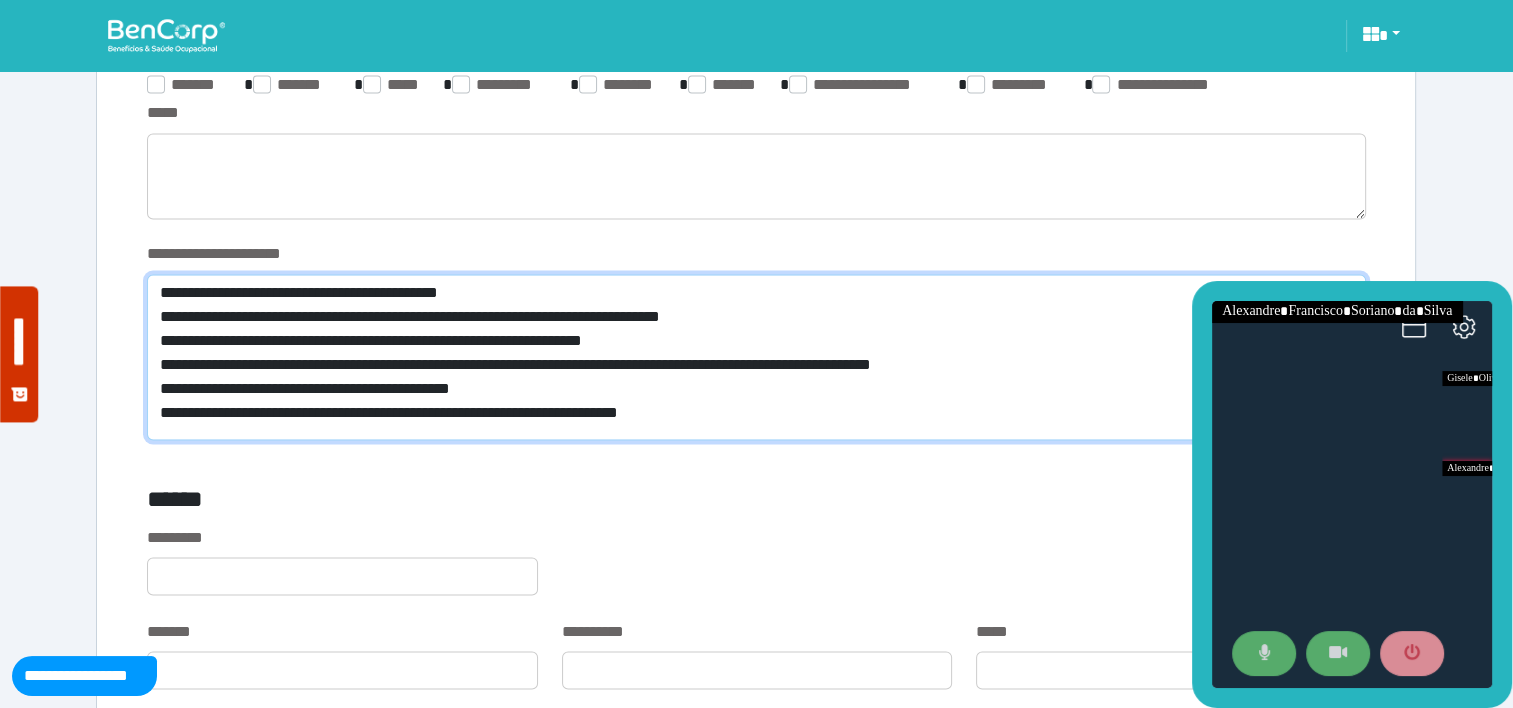 scroll, scrollTop: 0, scrollLeft: 0, axis: both 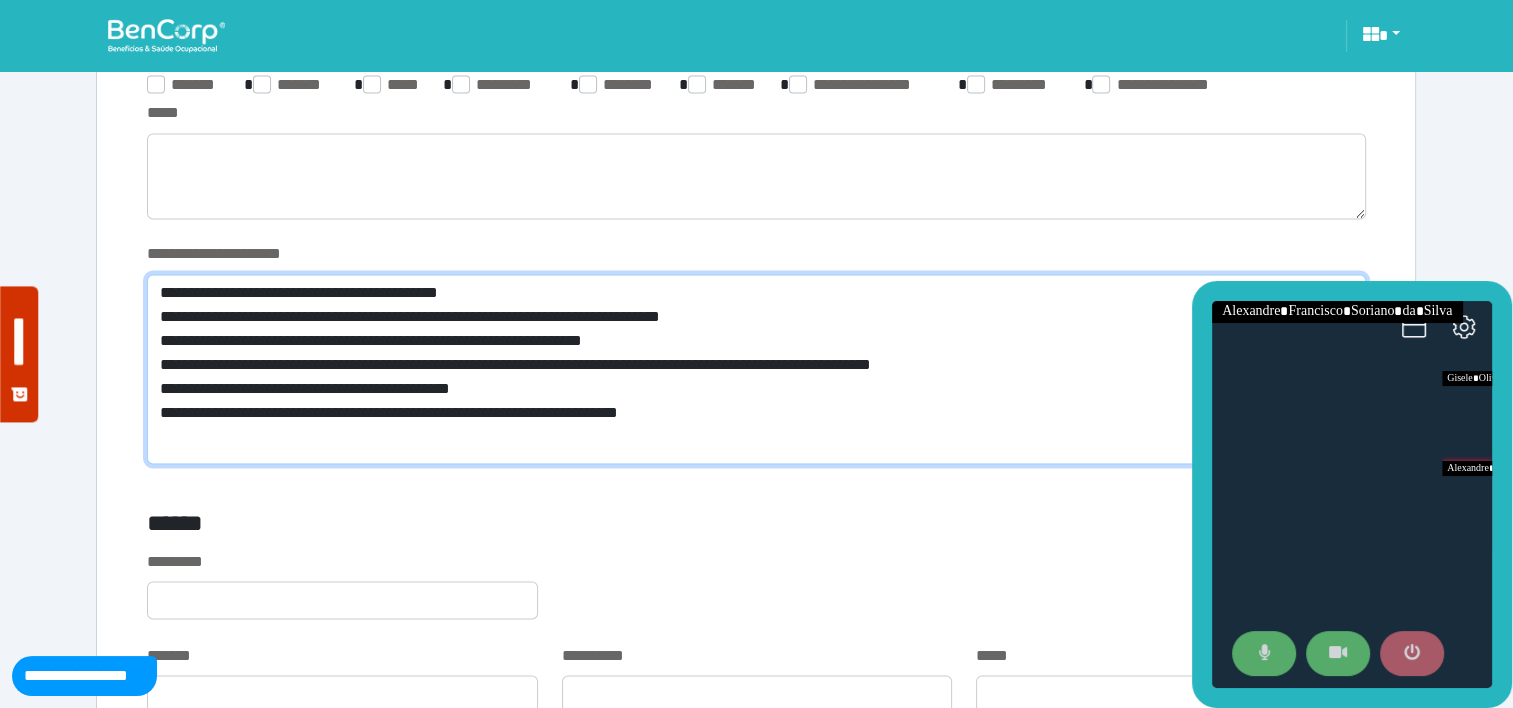 type on "**********" 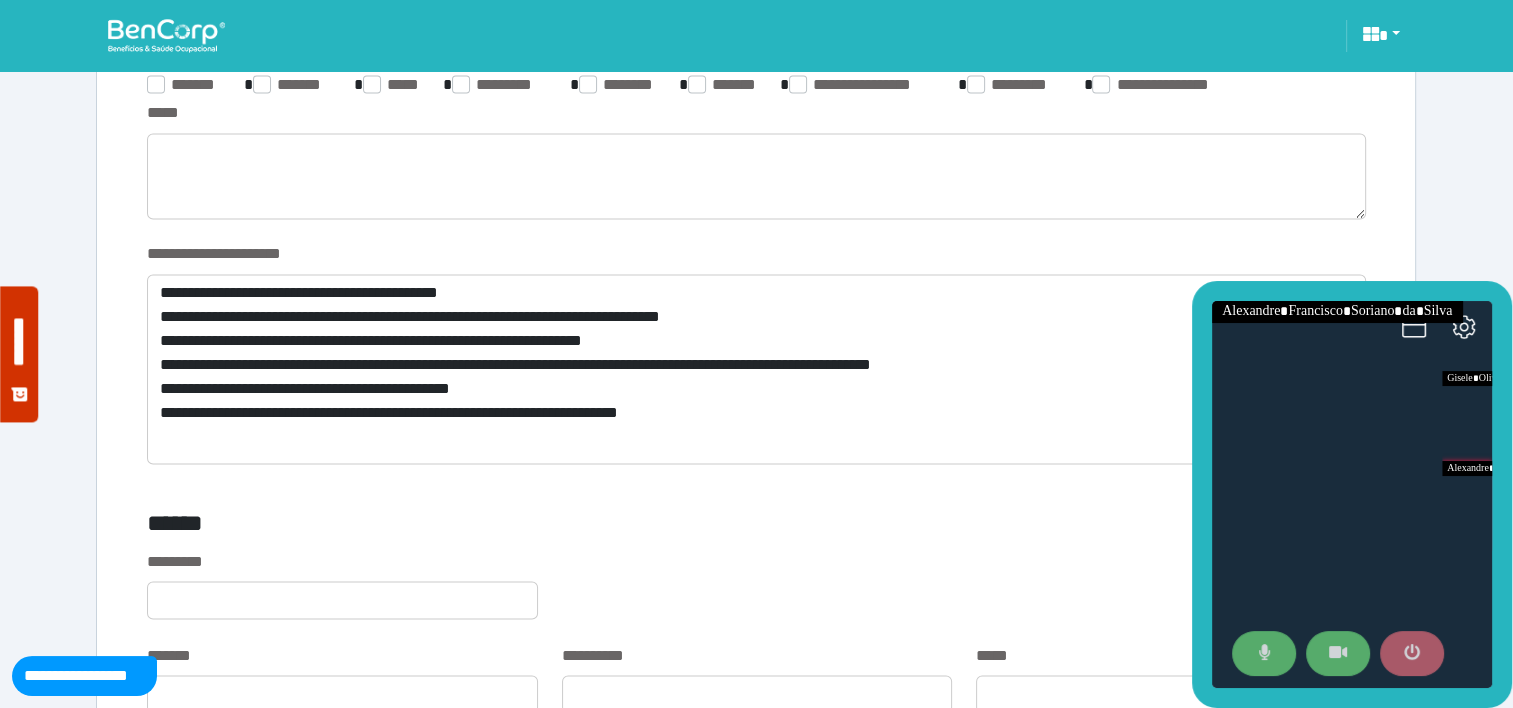 click at bounding box center [1412, 654] 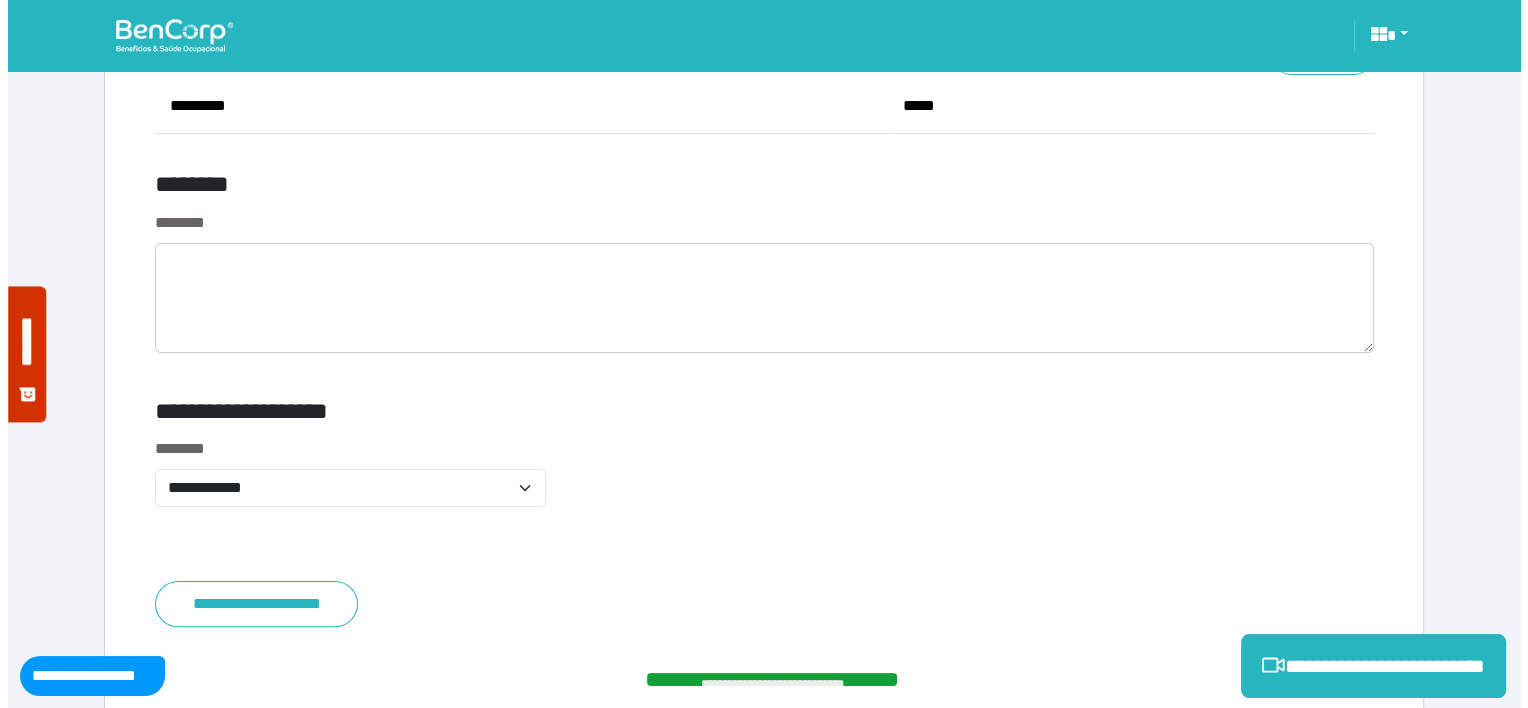 scroll, scrollTop: 8034, scrollLeft: 0, axis: vertical 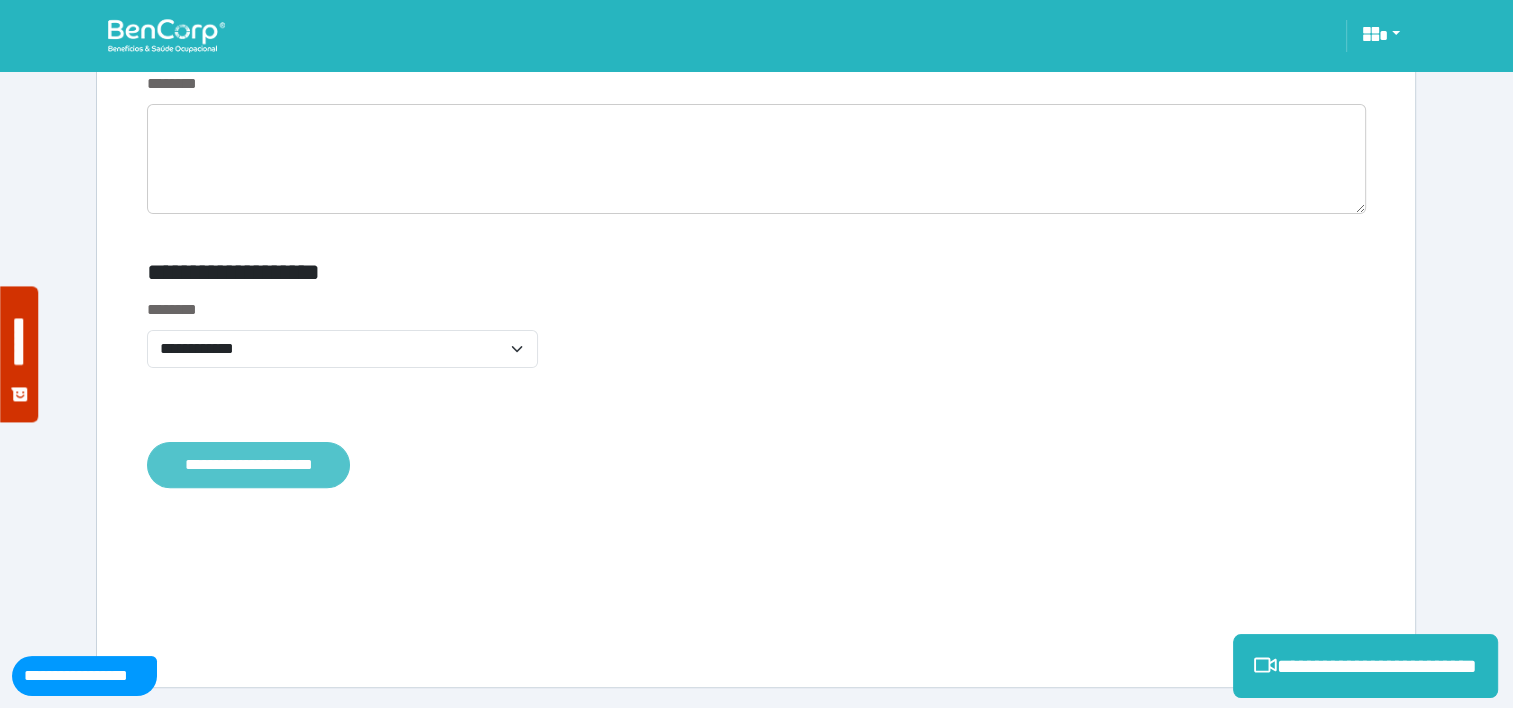 click on "**********" at bounding box center [248, 465] 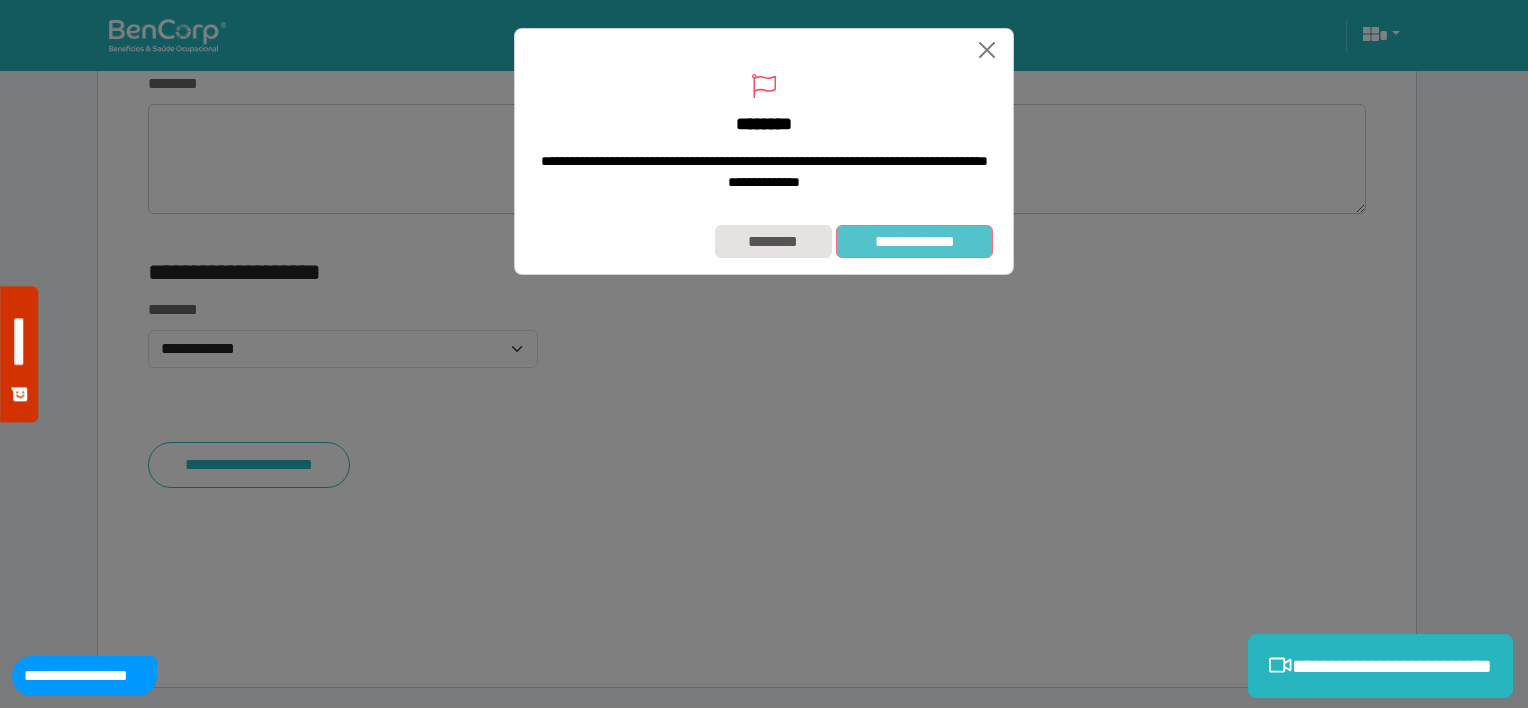 click on "**********" at bounding box center (914, 242) 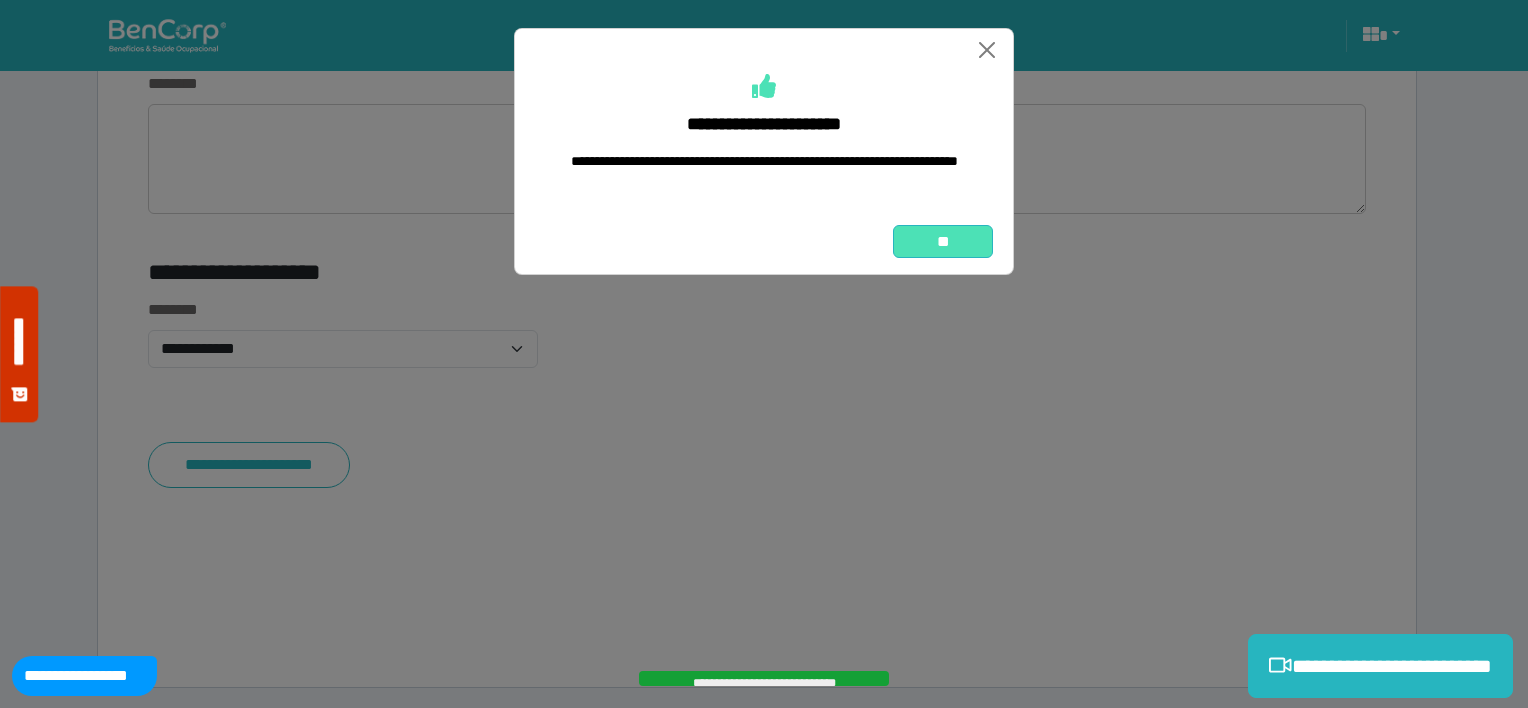 click on "**" at bounding box center (943, 242) 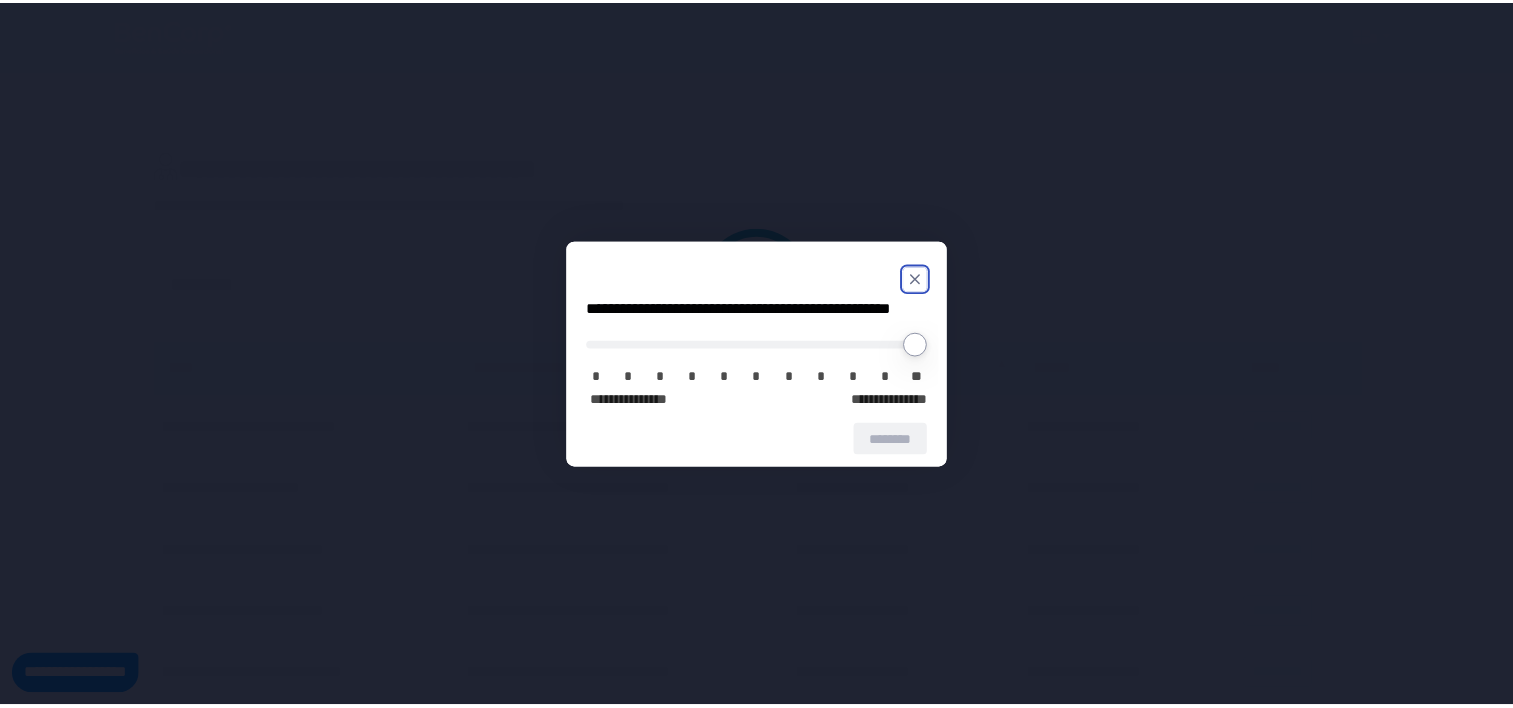 scroll, scrollTop: 0, scrollLeft: 0, axis: both 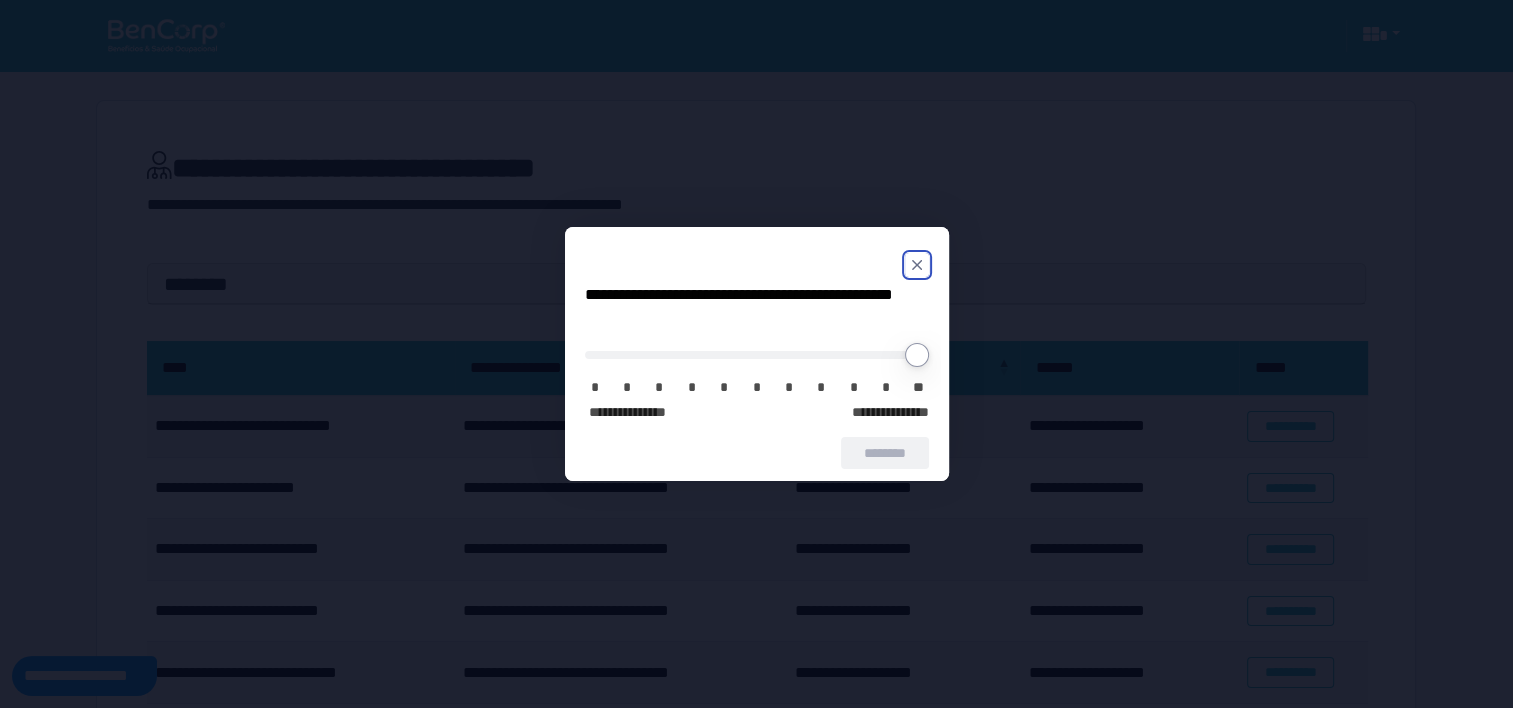 click 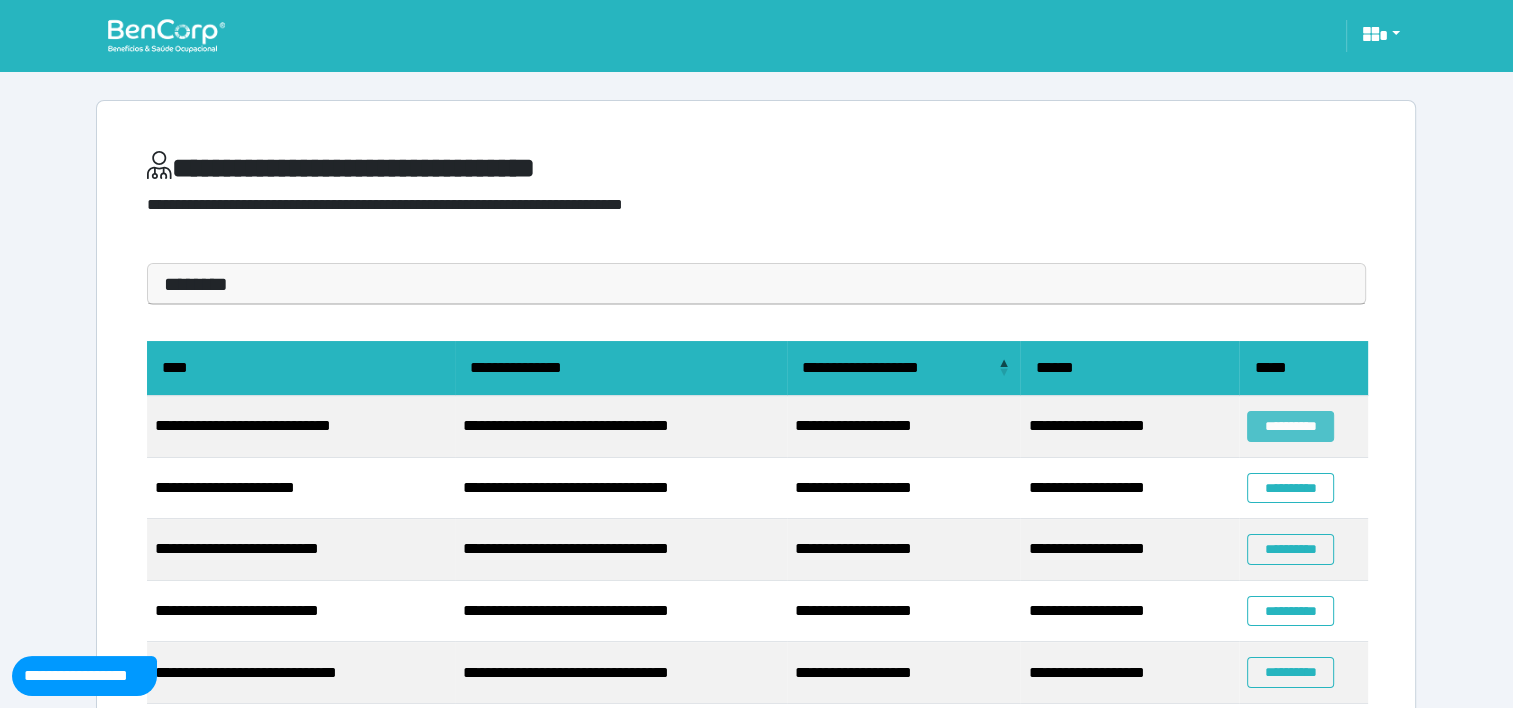 click on "**********" at bounding box center [1290, 426] 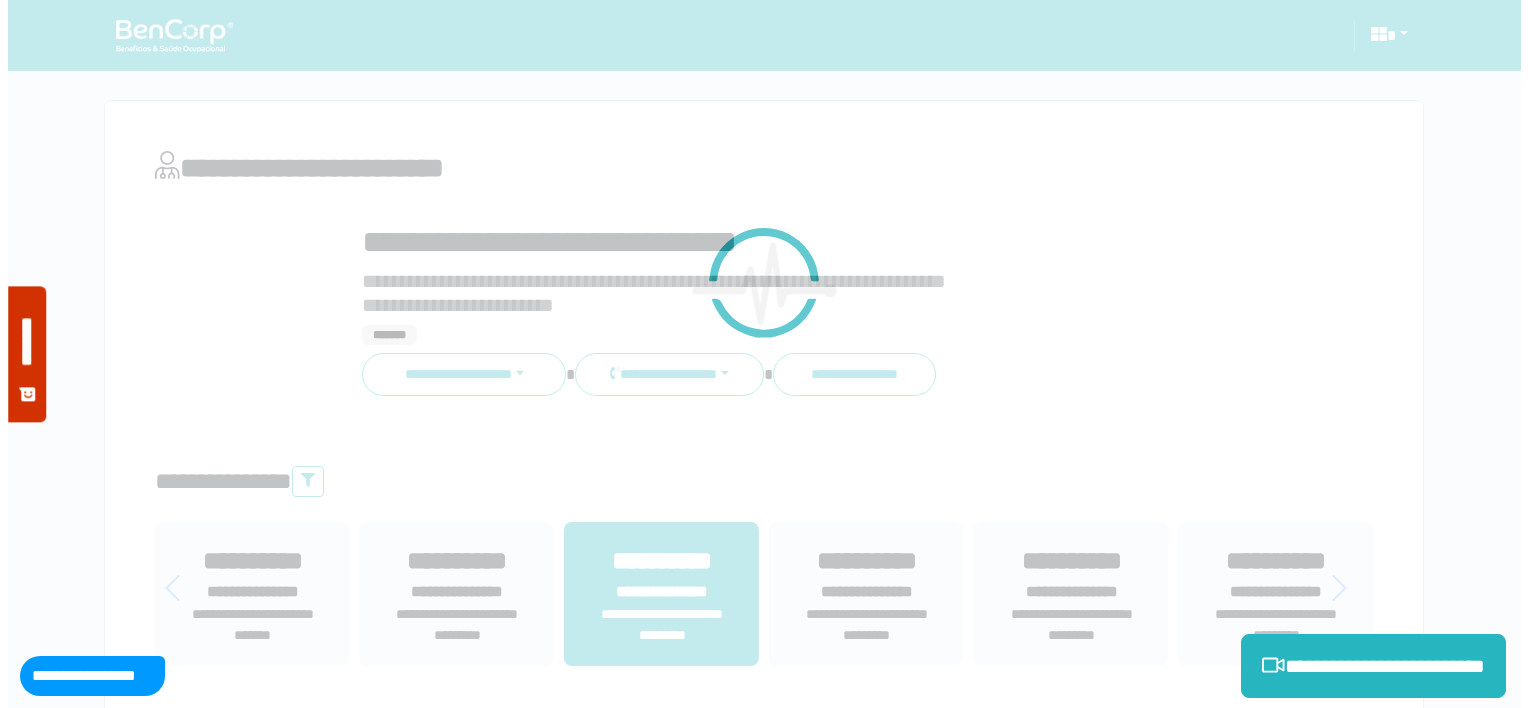 scroll, scrollTop: 0, scrollLeft: 0, axis: both 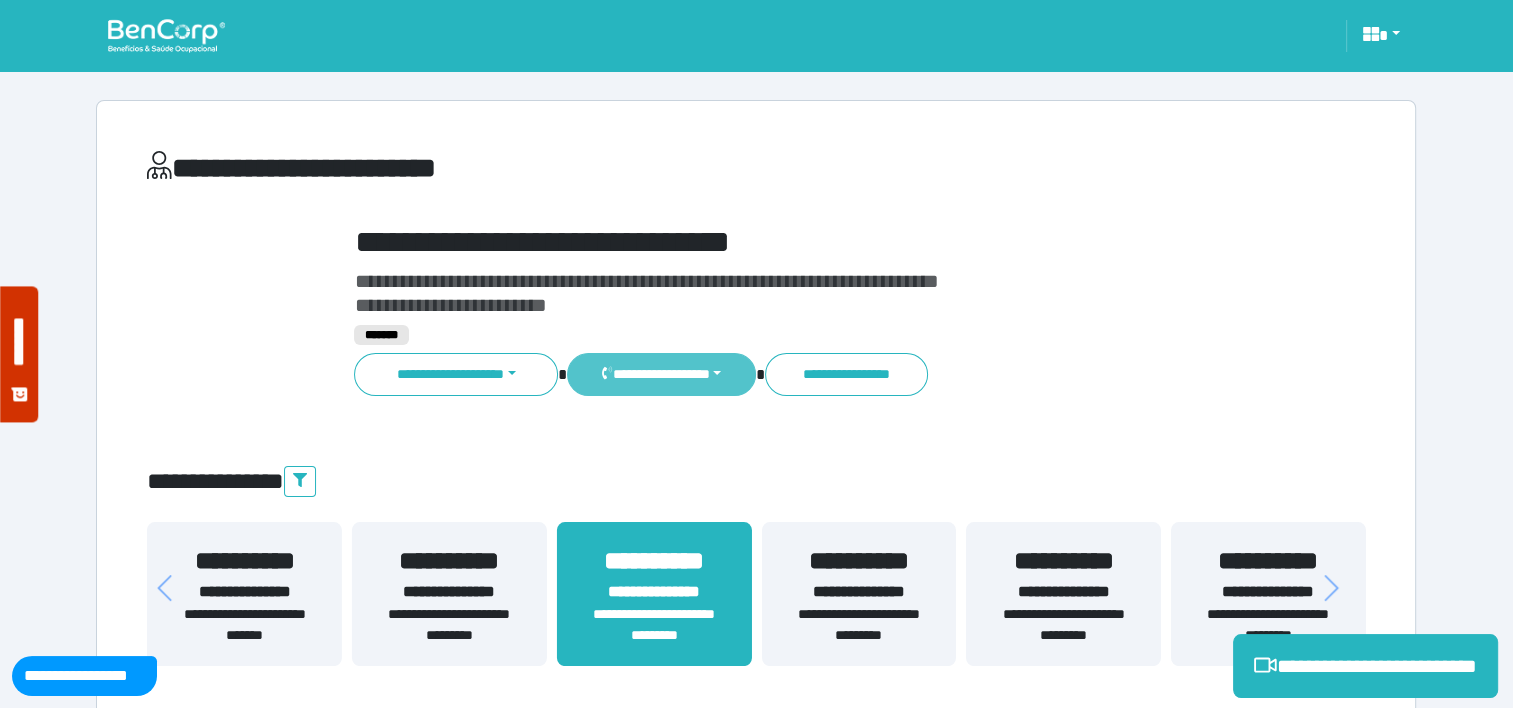 click on "**********" at bounding box center (661, 374) 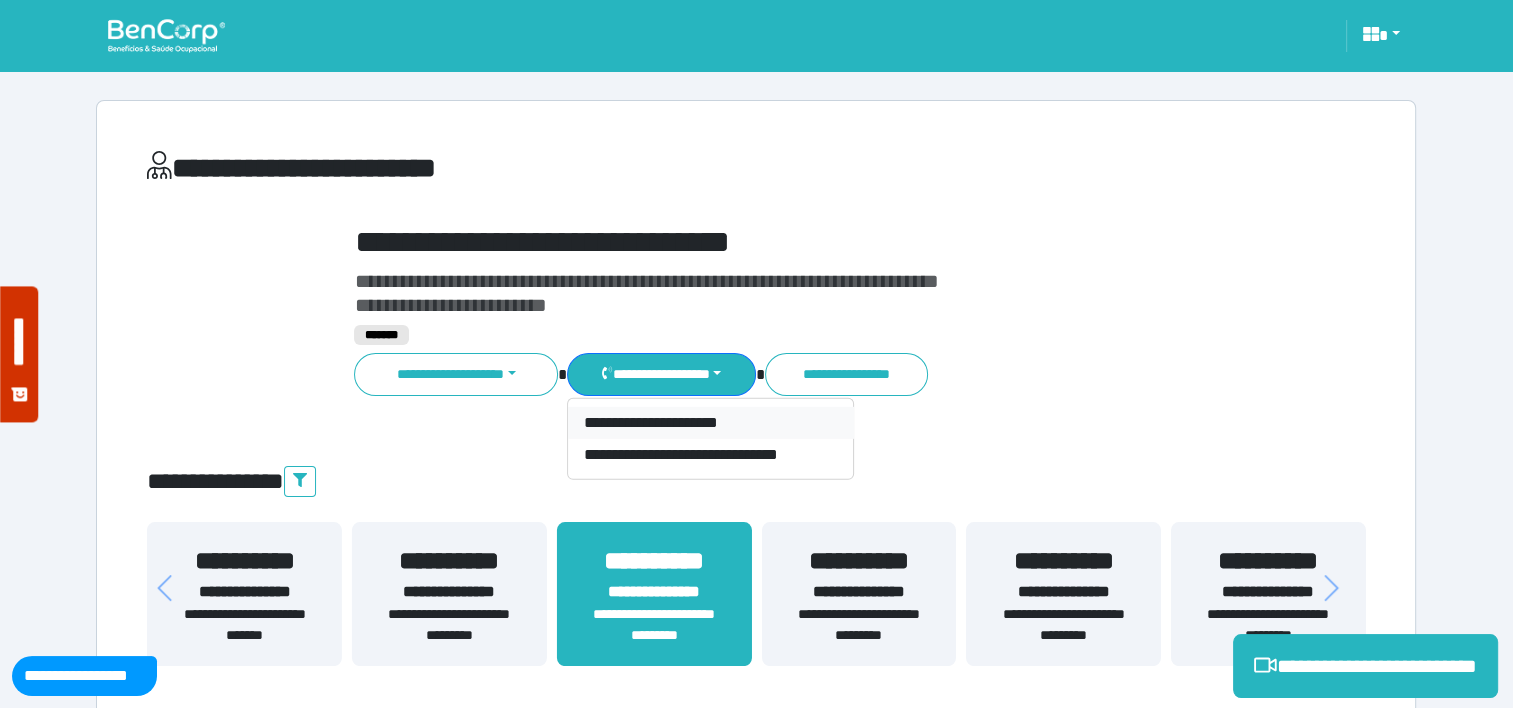 click on "**********" at bounding box center [711, 423] 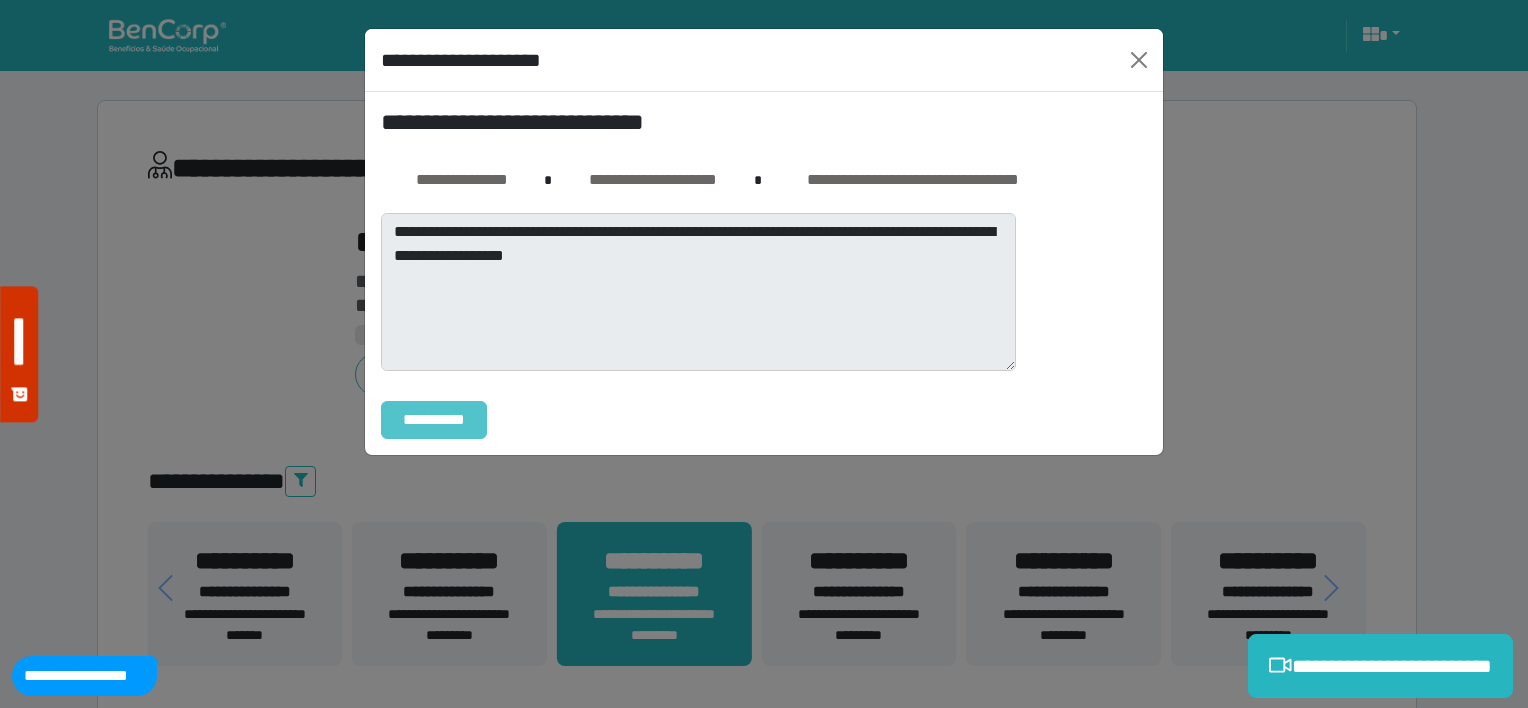 click on "**********" at bounding box center (434, 420) 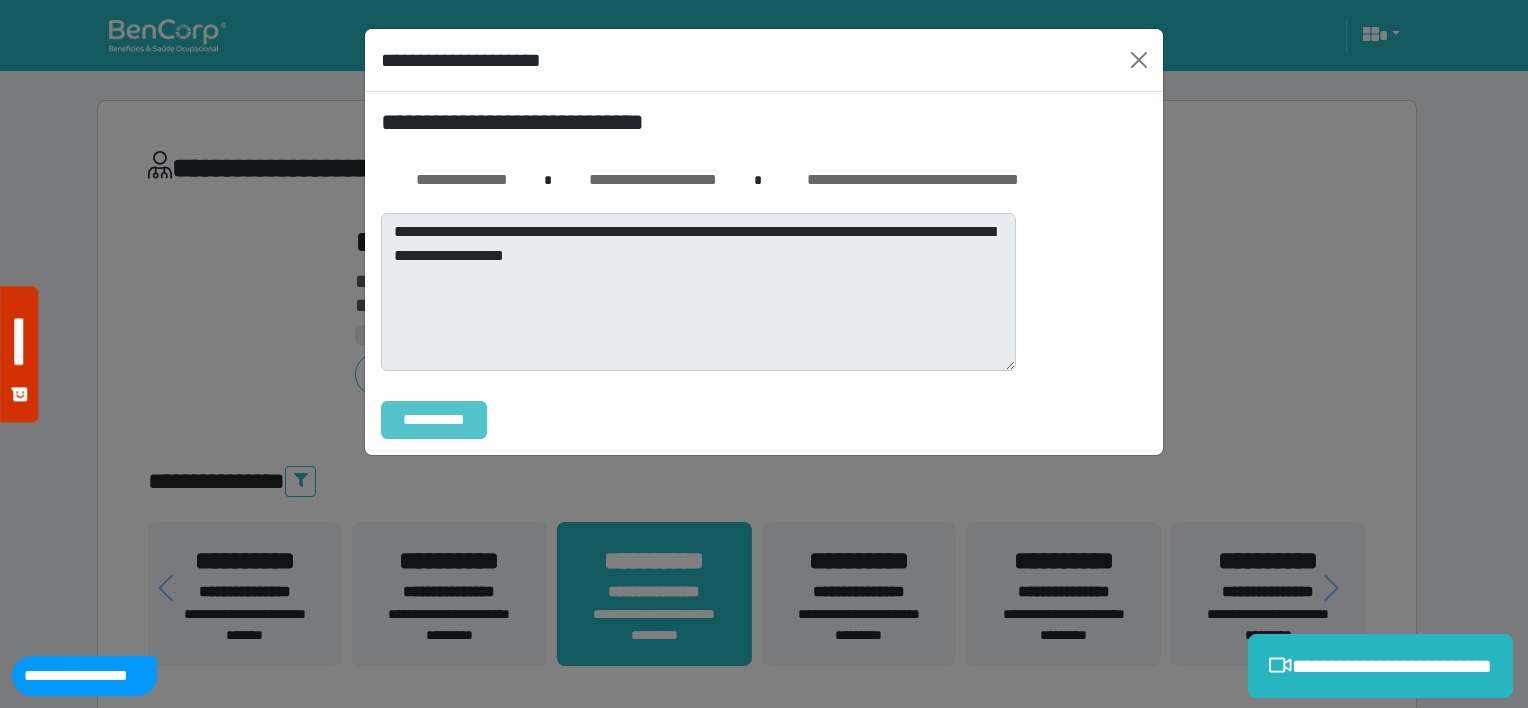 click on "**********" at bounding box center (434, 420) 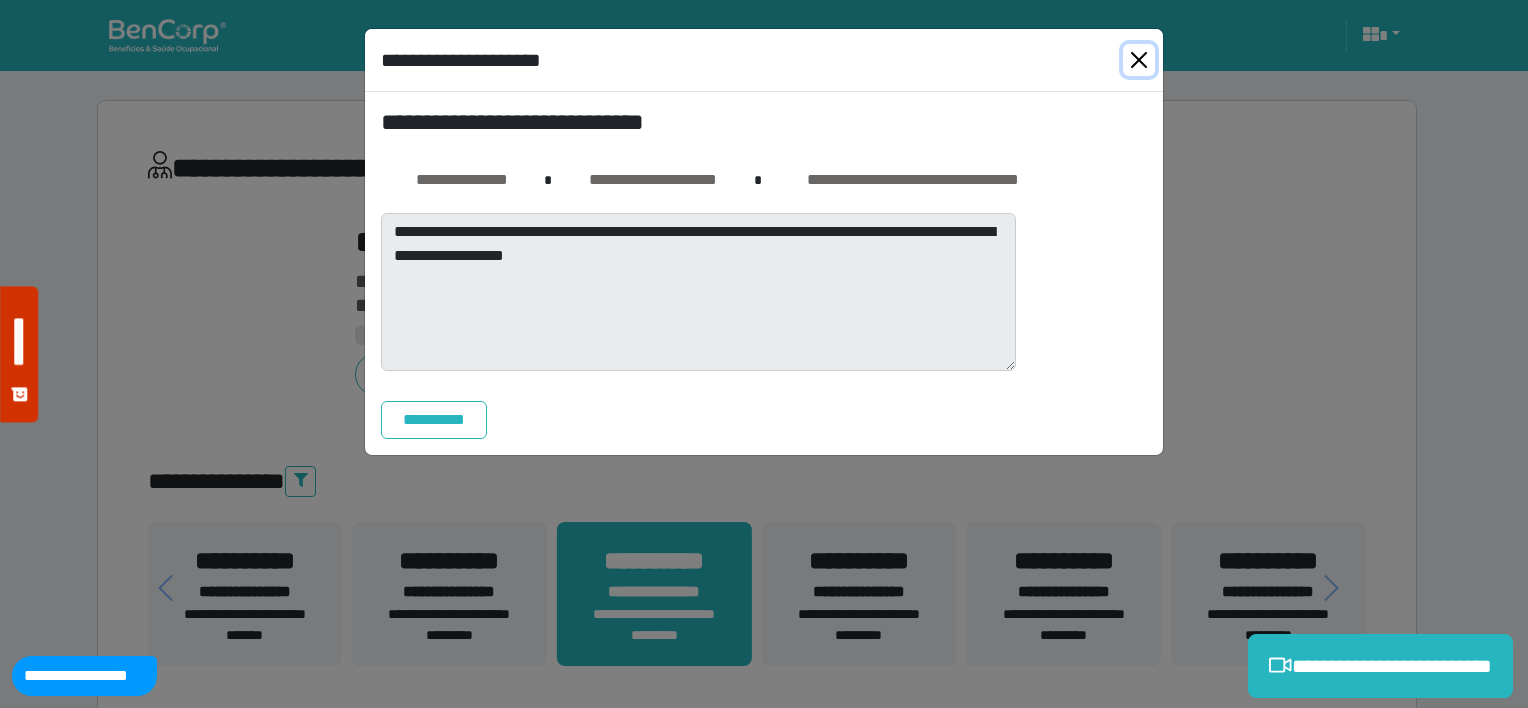 click at bounding box center [1139, 60] 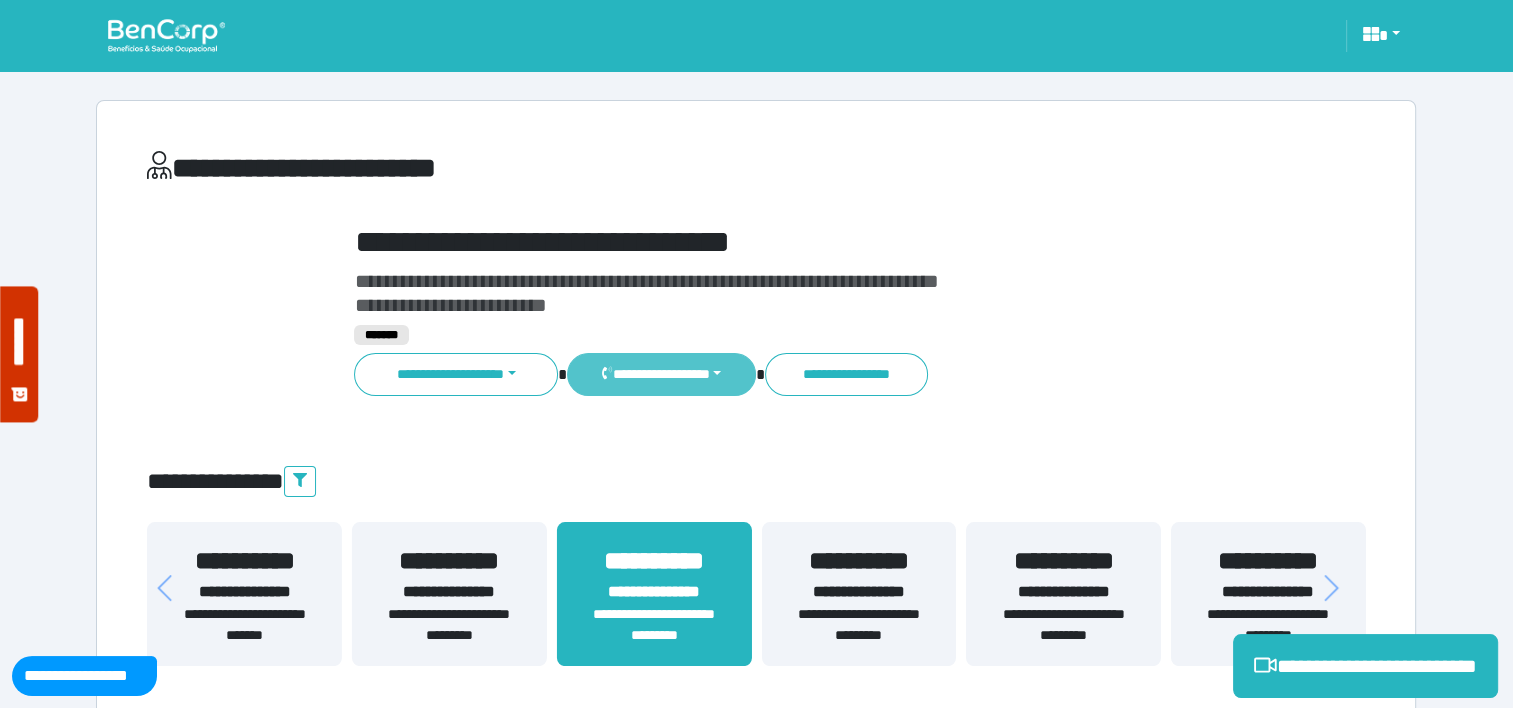 click on "**********" at bounding box center (661, 374) 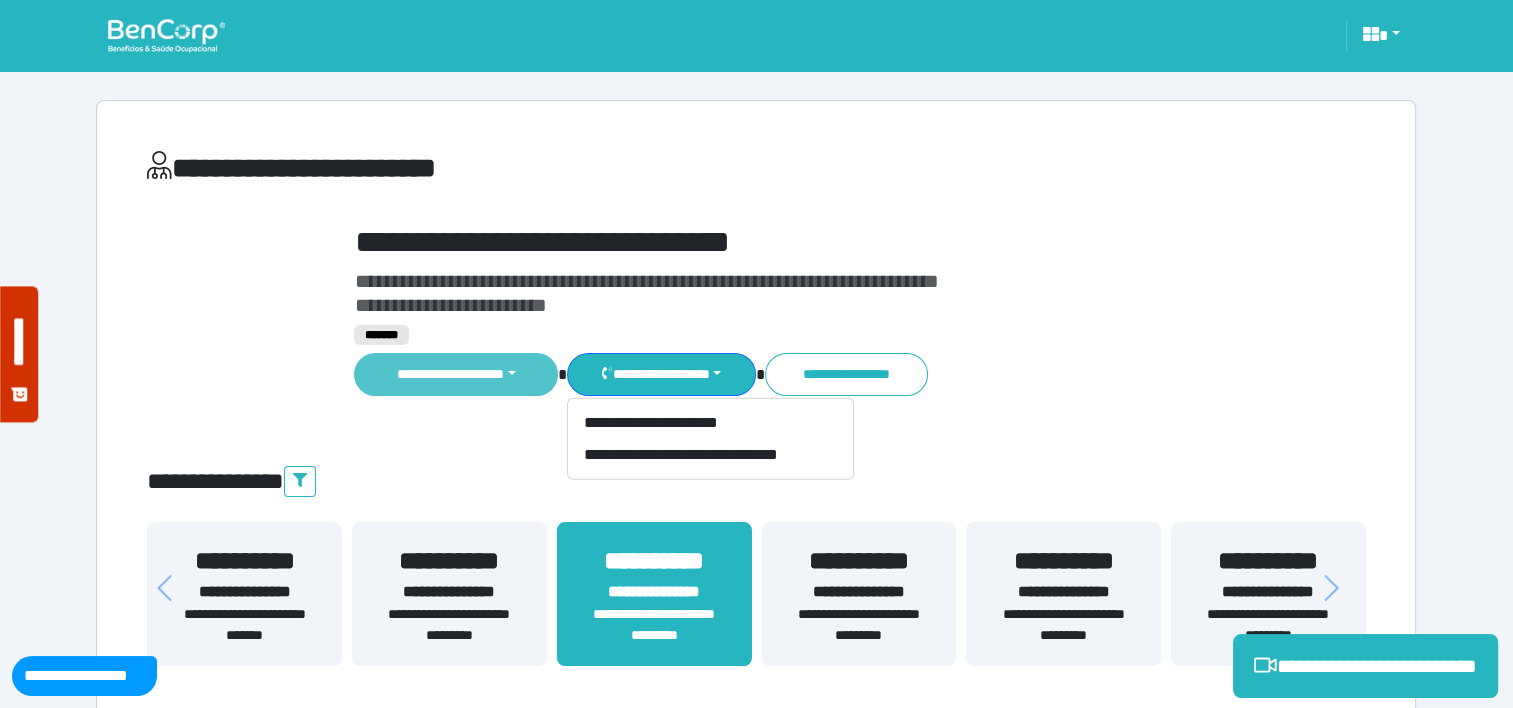 click on "**********" at bounding box center (456, 374) 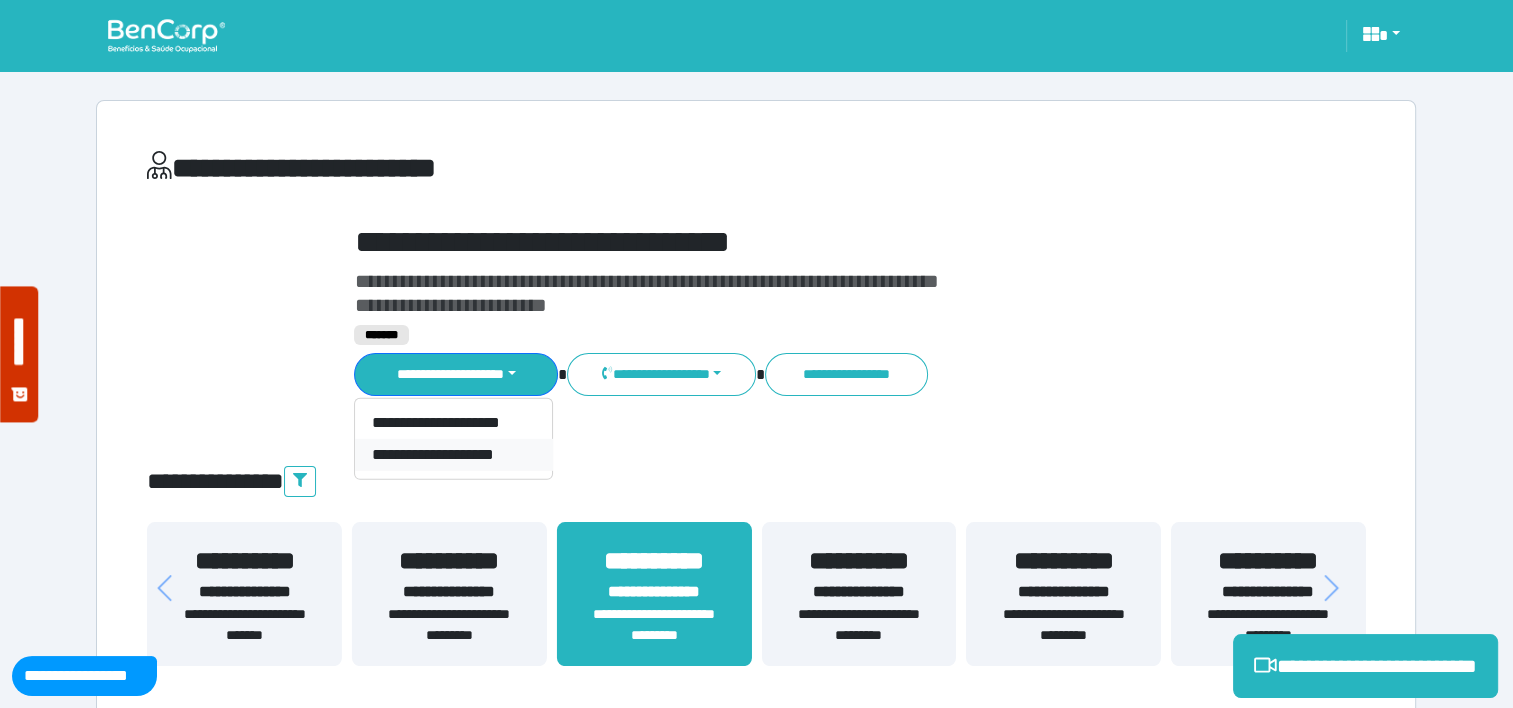 click on "**********" at bounding box center (453, 455) 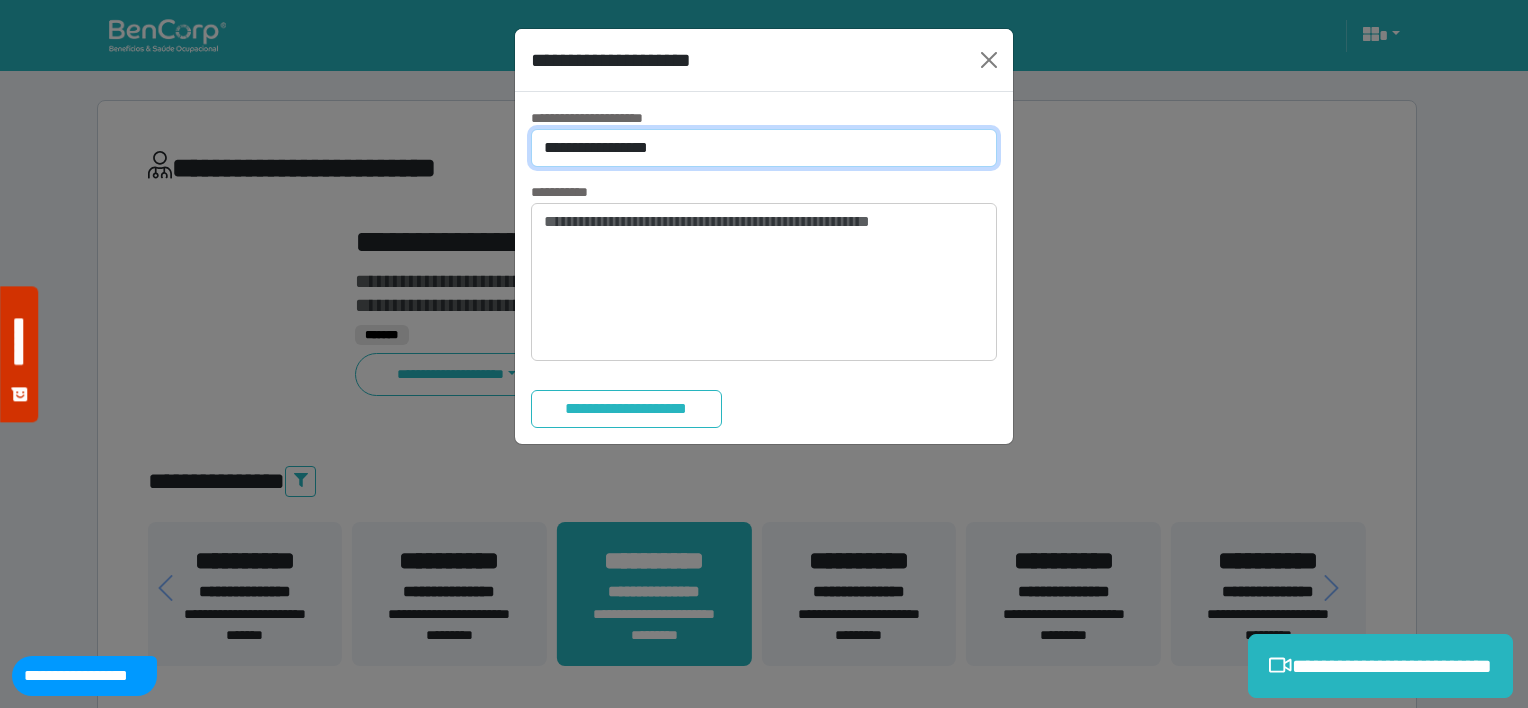 click on "**********" at bounding box center [764, 148] 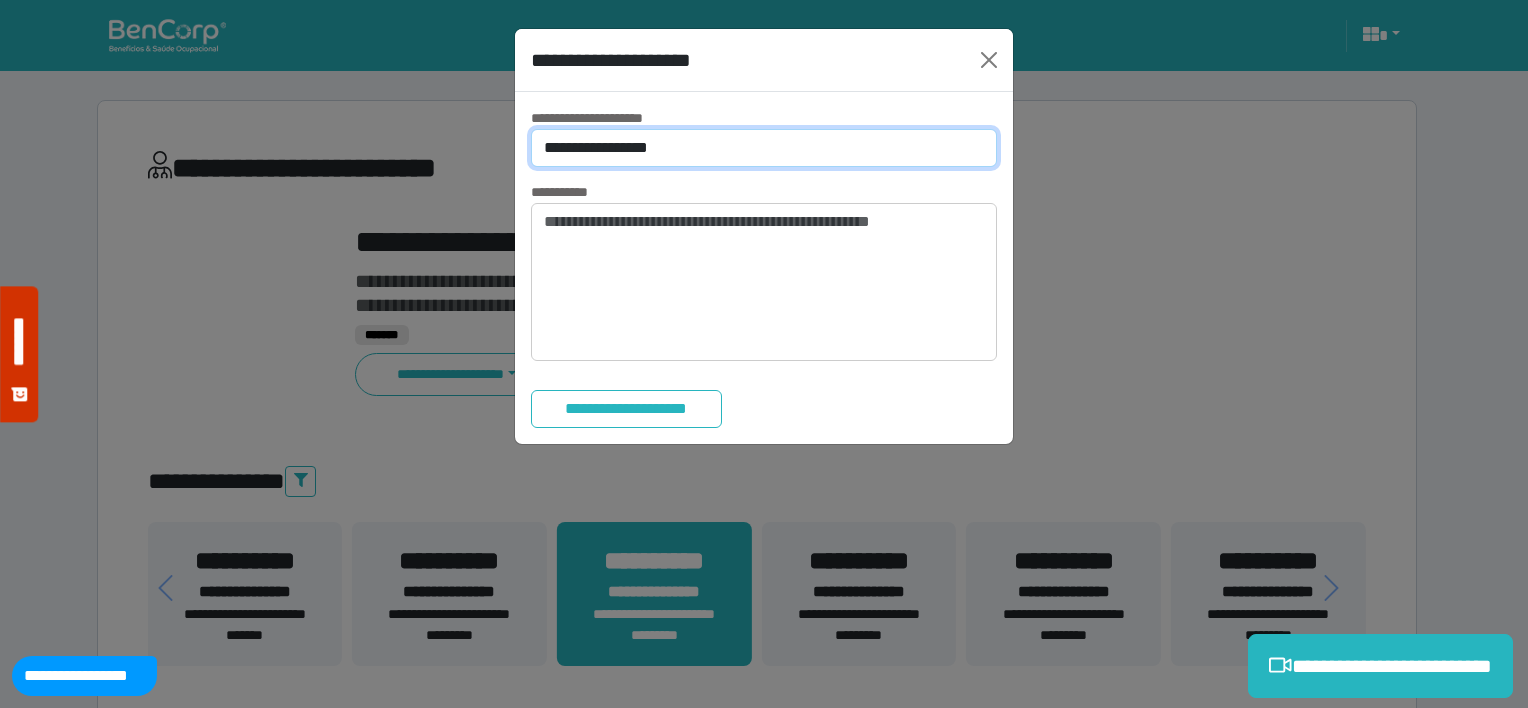 select on "*" 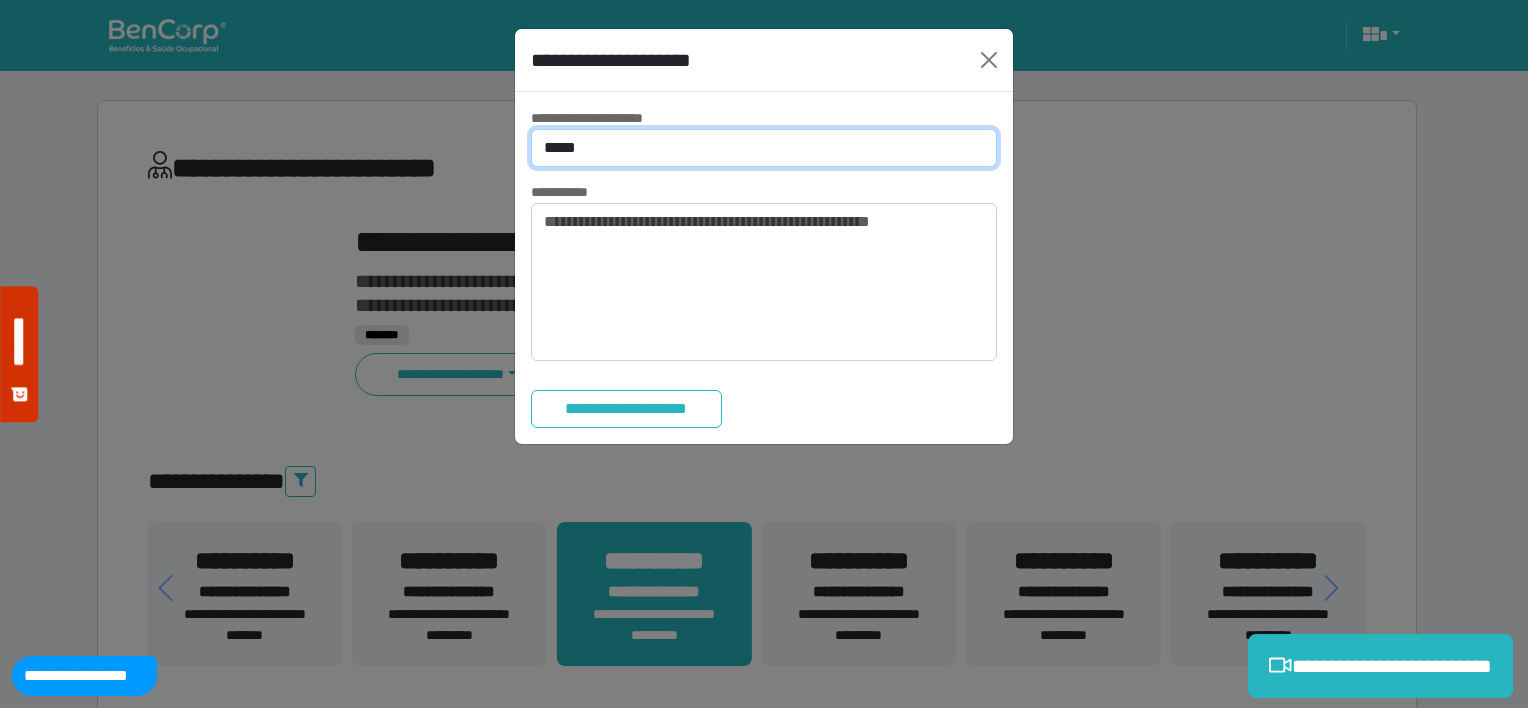 click on "**********" at bounding box center [764, 148] 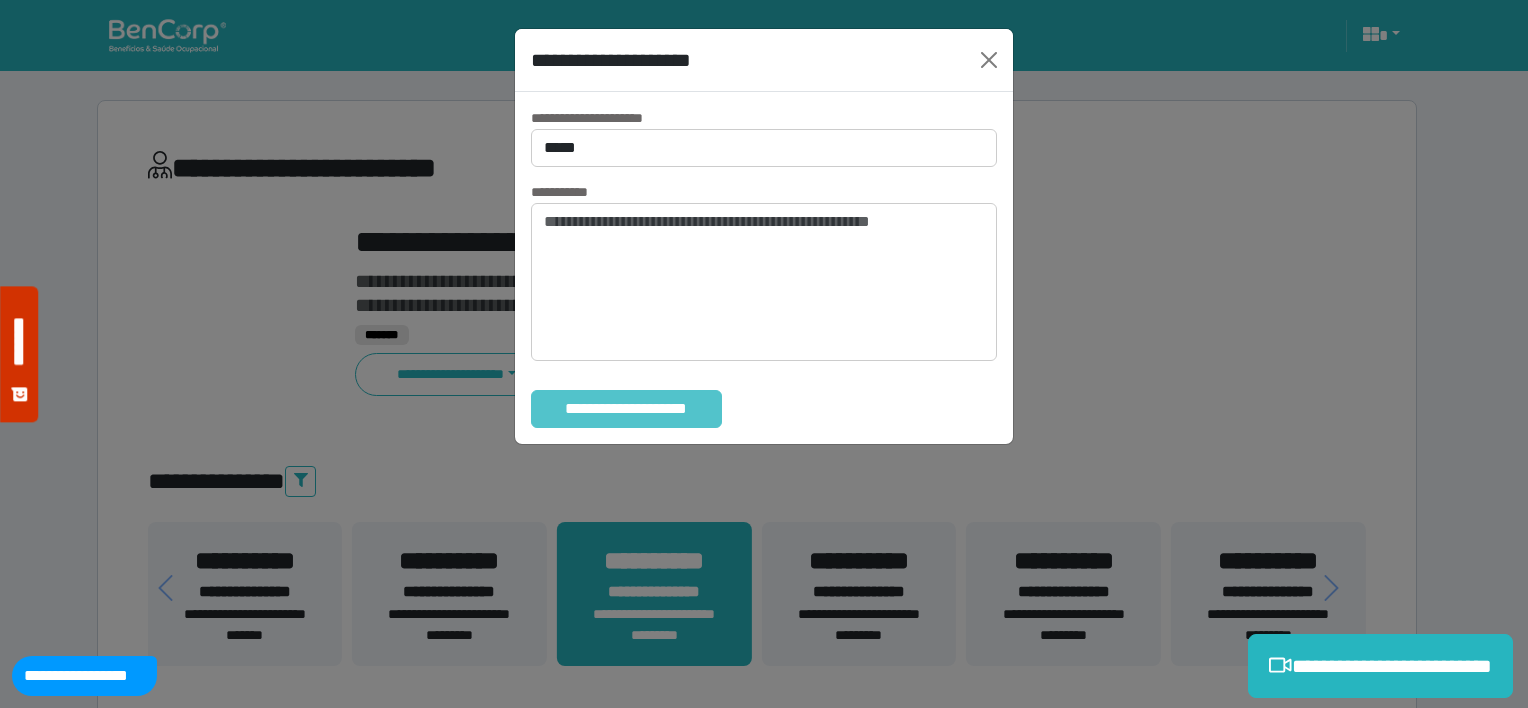 click on "**********" at bounding box center (626, 409) 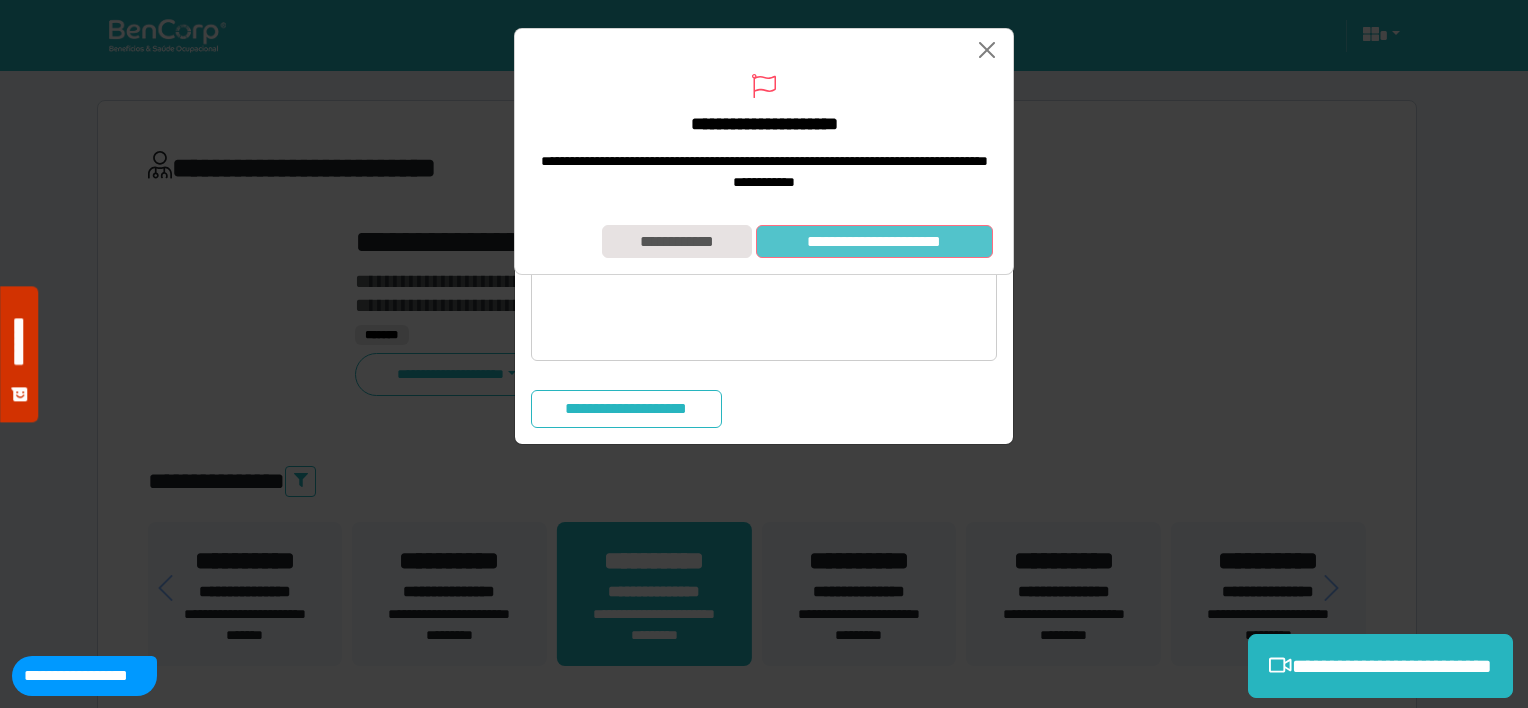 click on "**********" at bounding box center (874, 242) 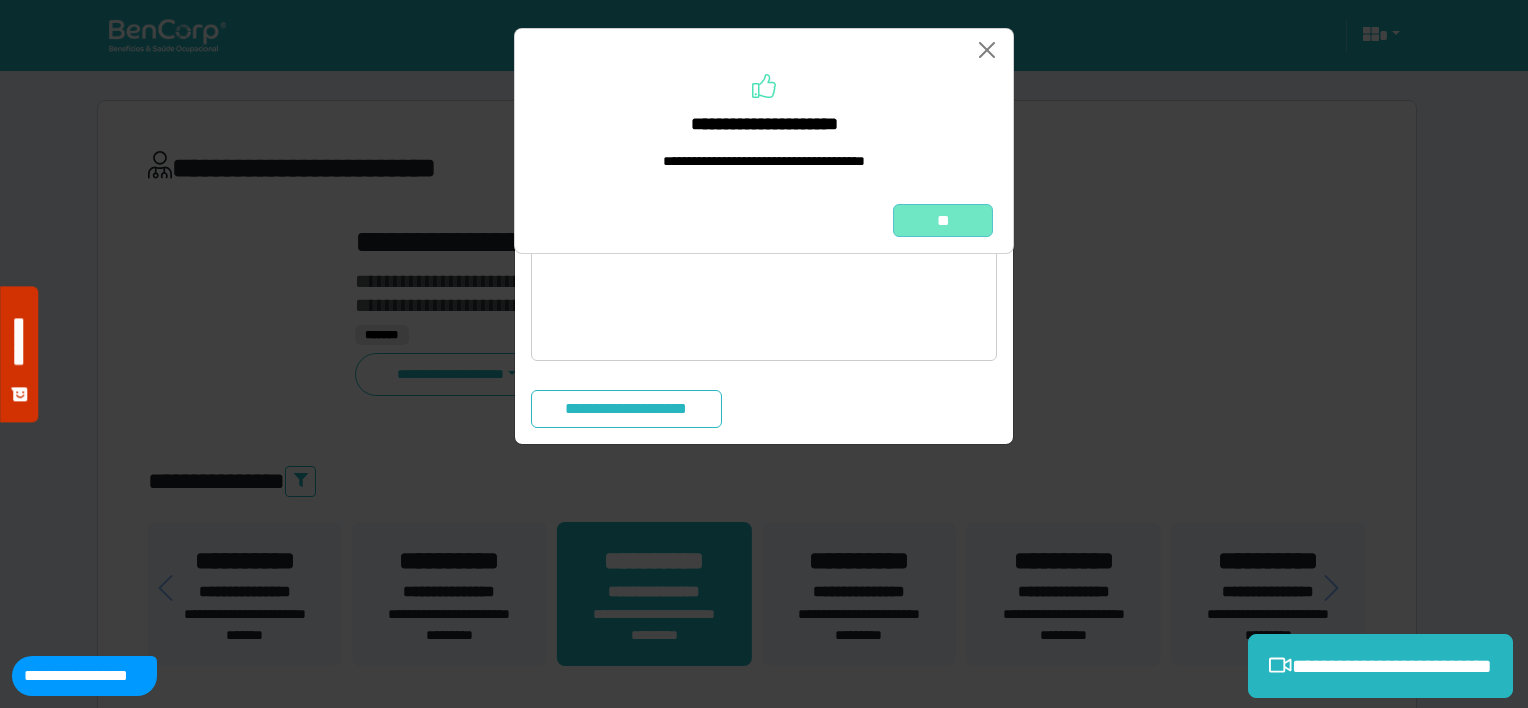 click on "**" at bounding box center [943, 221] 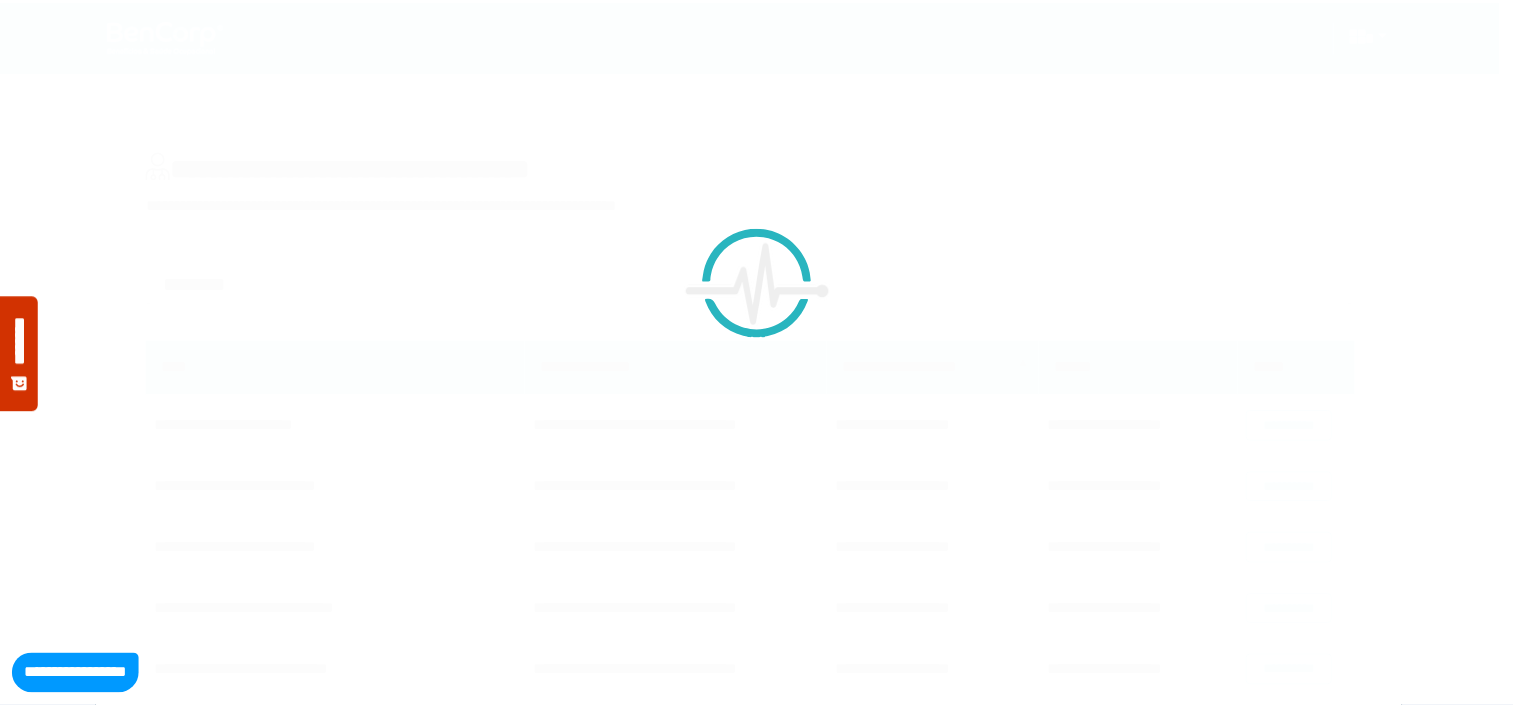 scroll, scrollTop: 0, scrollLeft: 0, axis: both 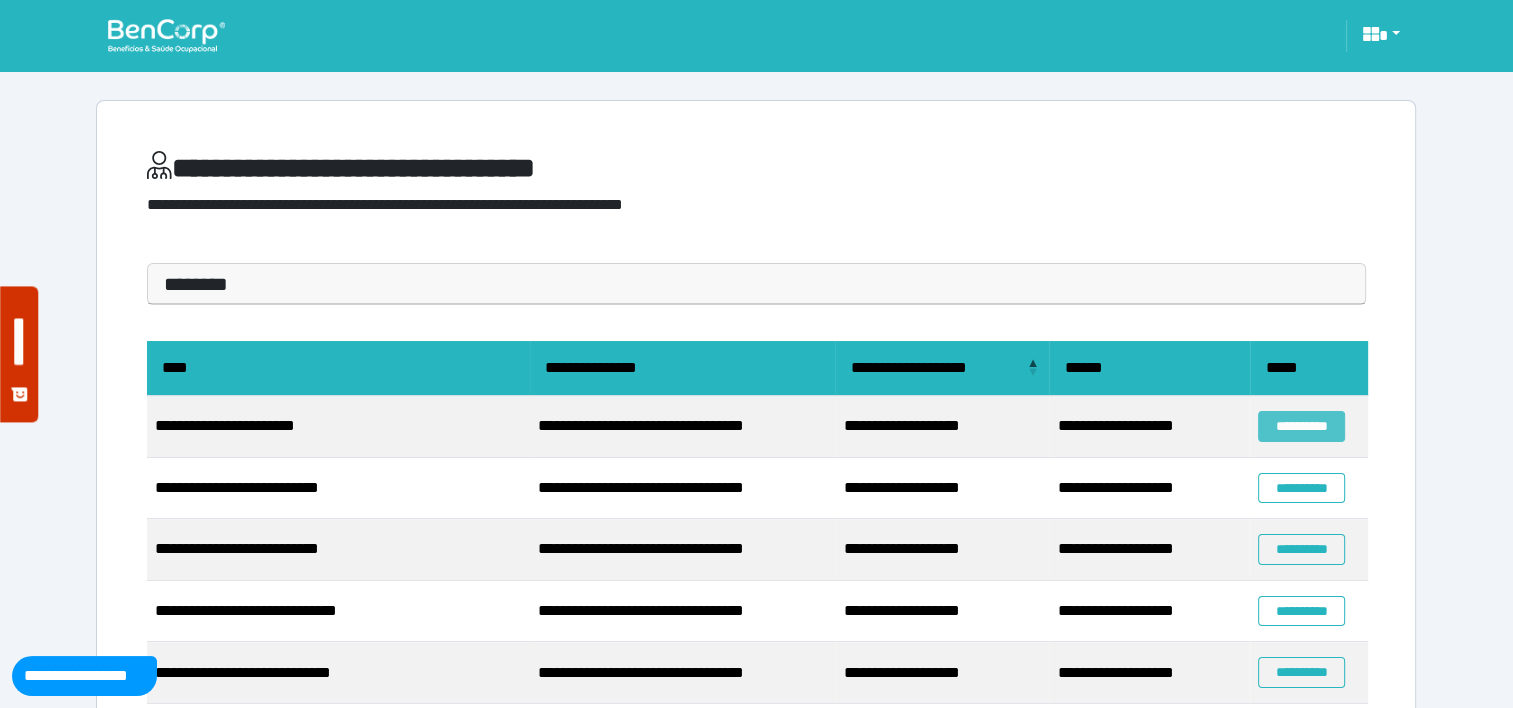 click on "**********" at bounding box center [1301, 426] 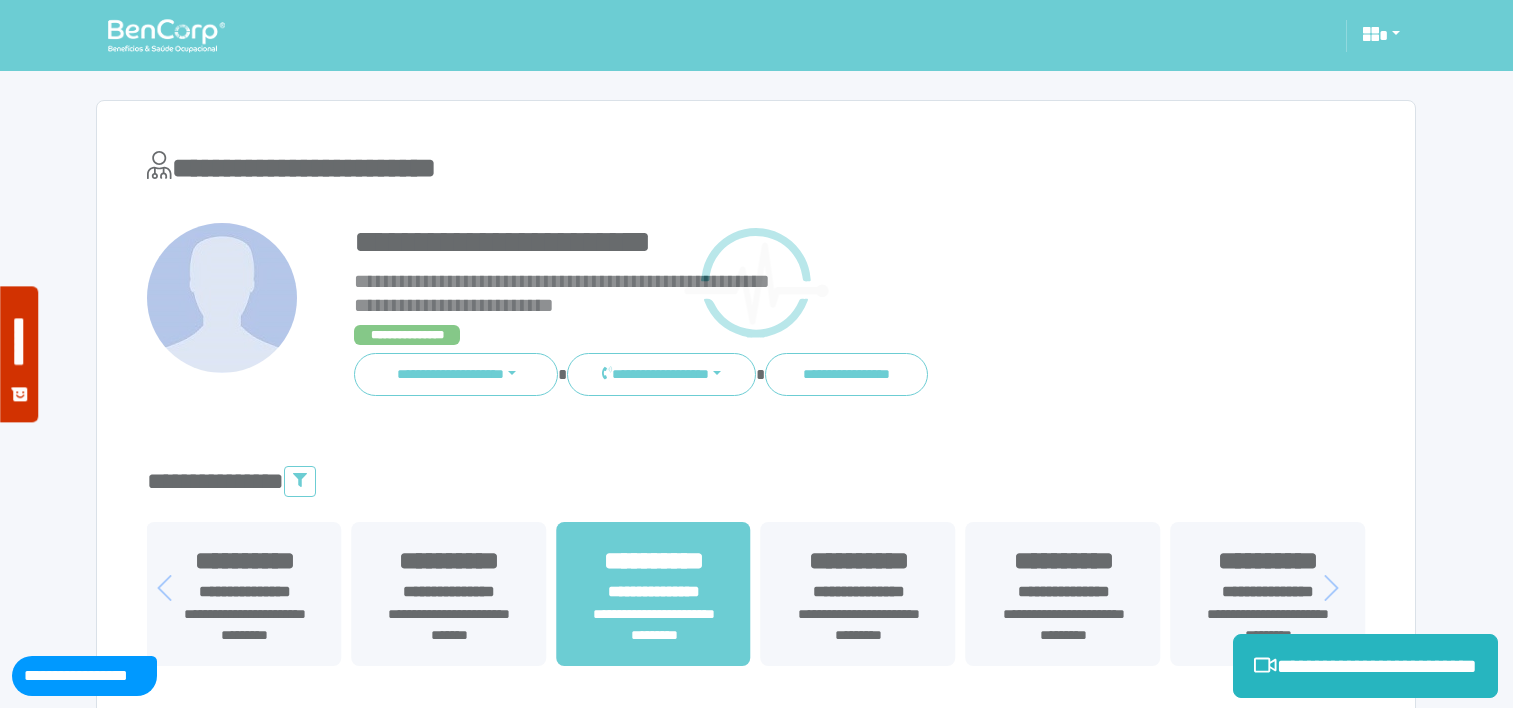 scroll, scrollTop: 0, scrollLeft: 0, axis: both 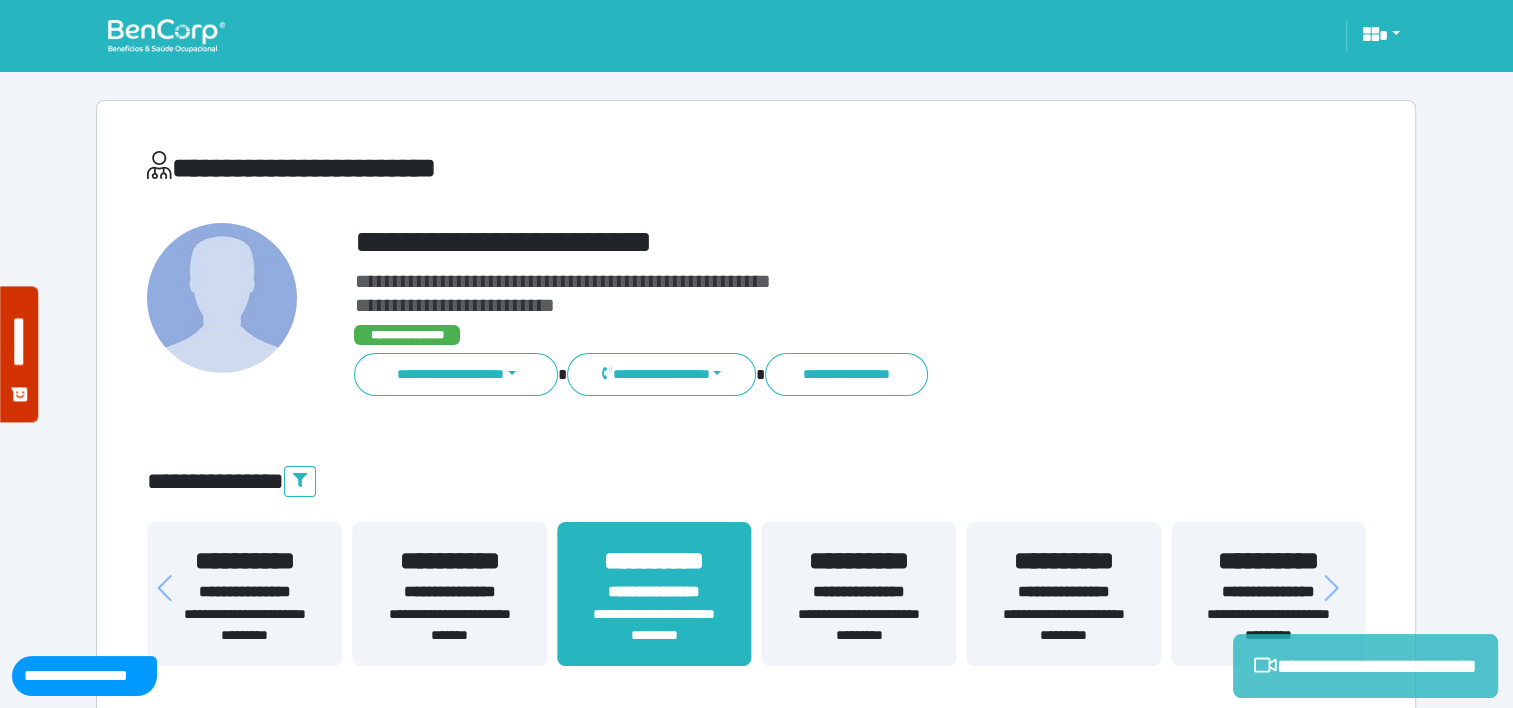 click on "**********" at bounding box center (1365, 666) 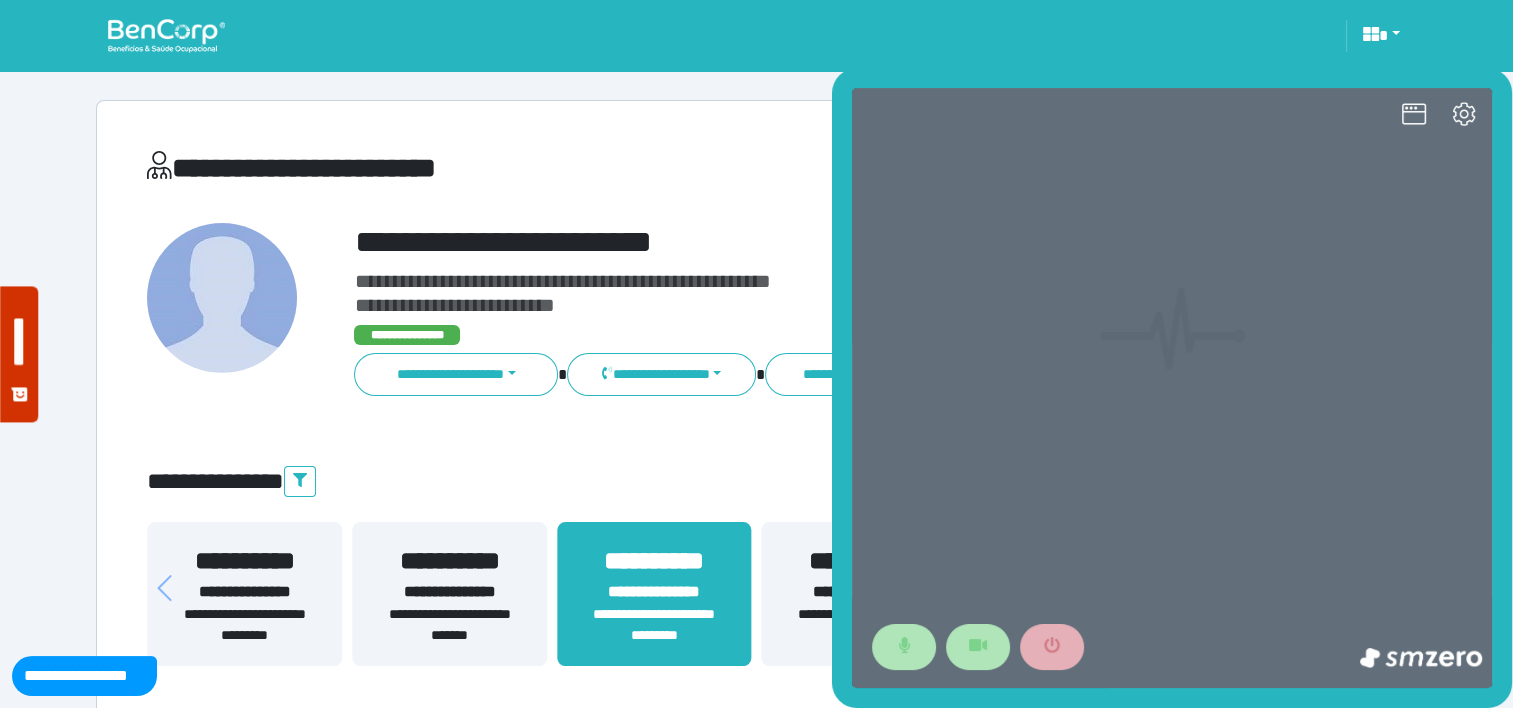 scroll, scrollTop: 0, scrollLeft: 0, axis: both 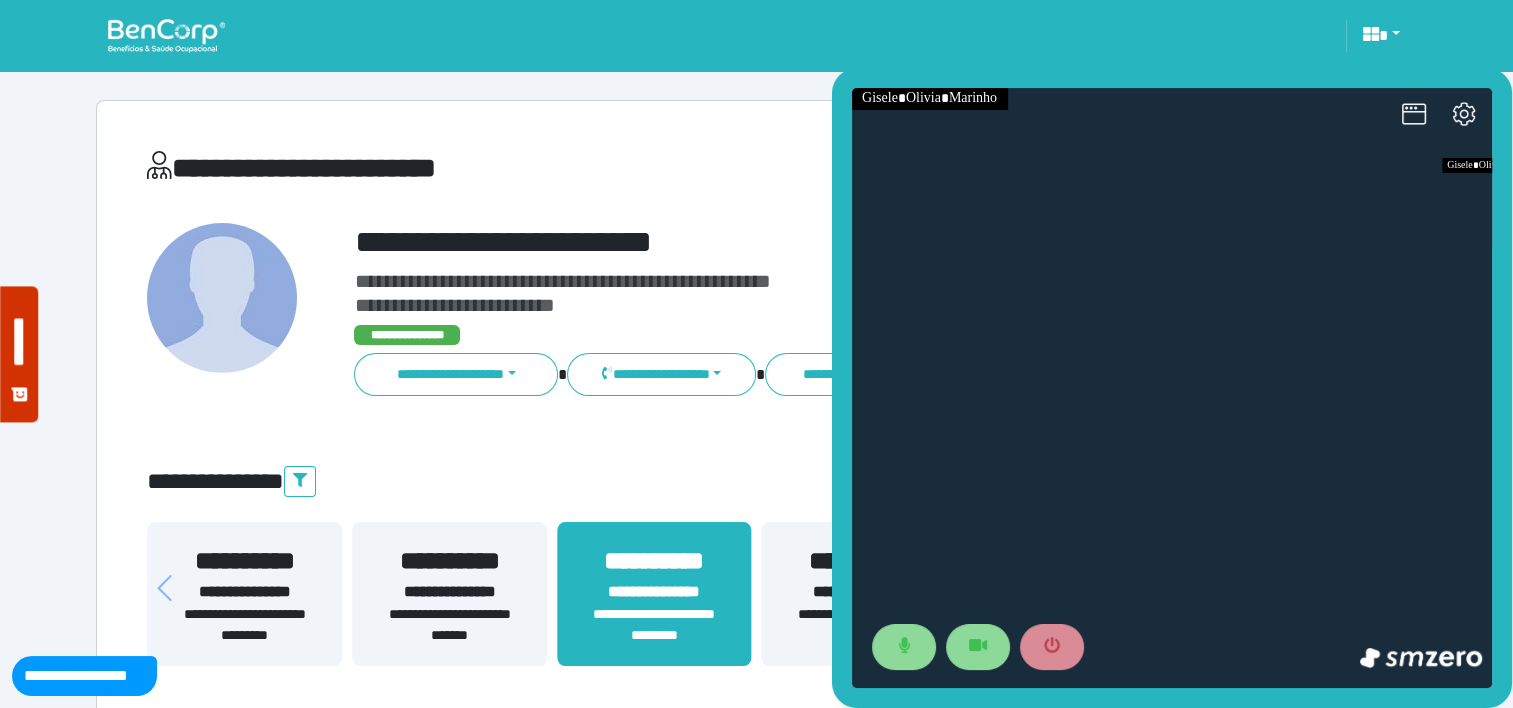click on "**********" at bounding box center [244, 592] 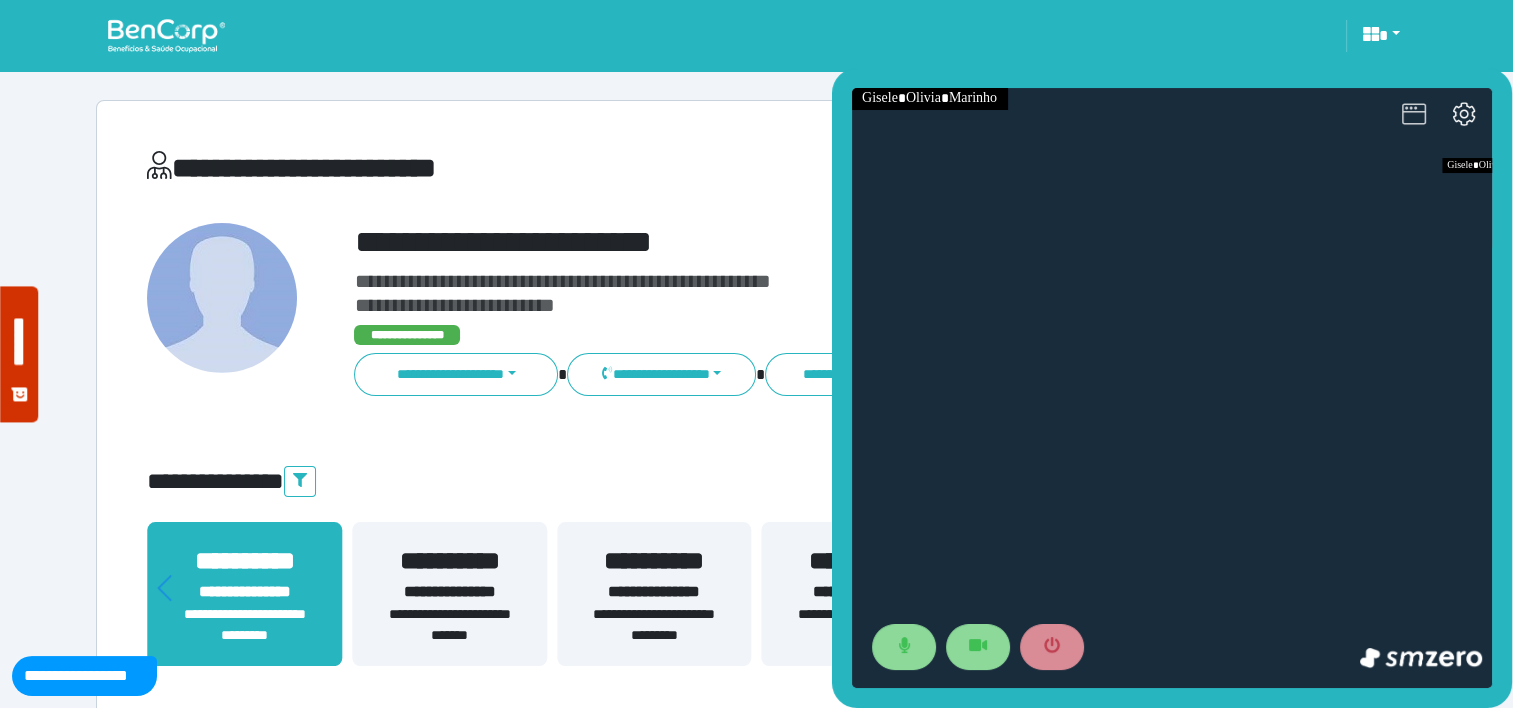 click 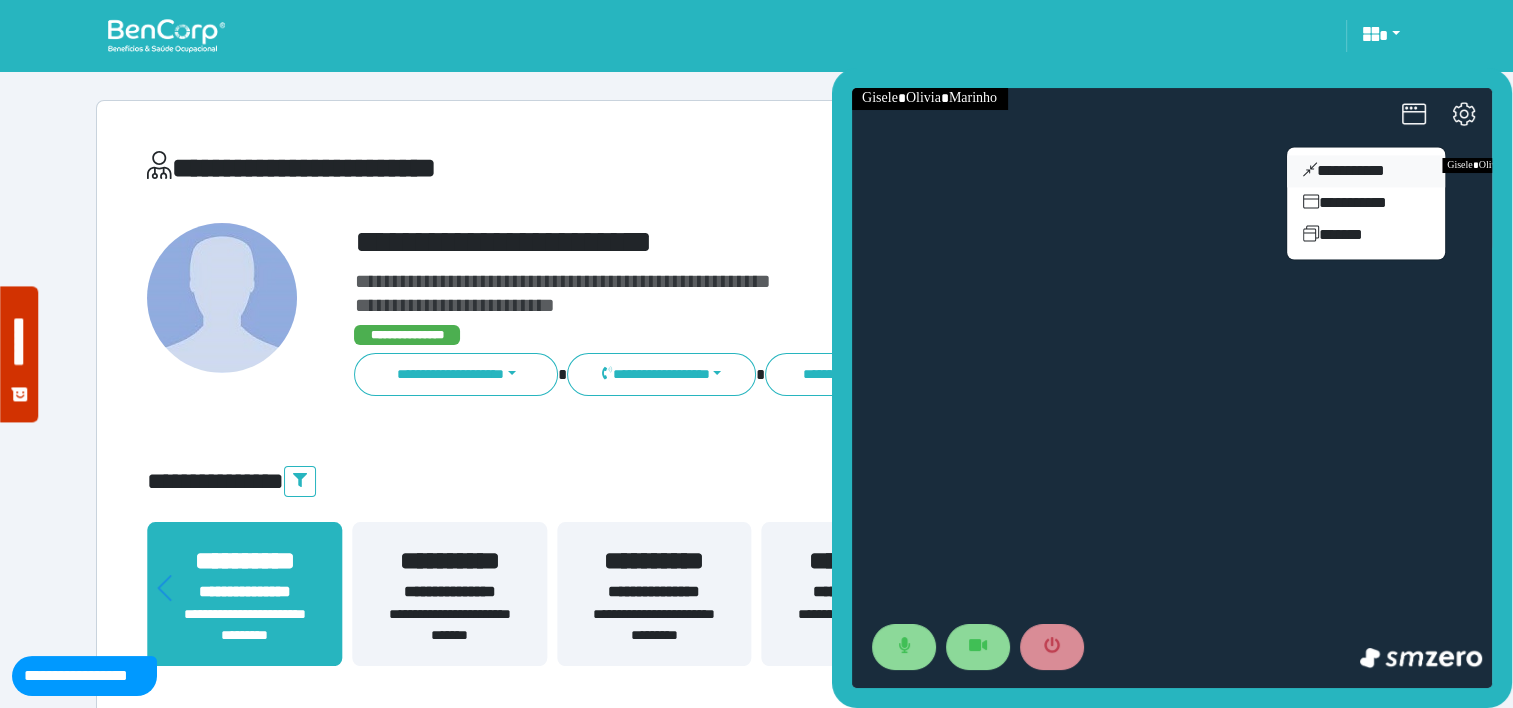 click on "**********" at bounding box center (1366, 171) 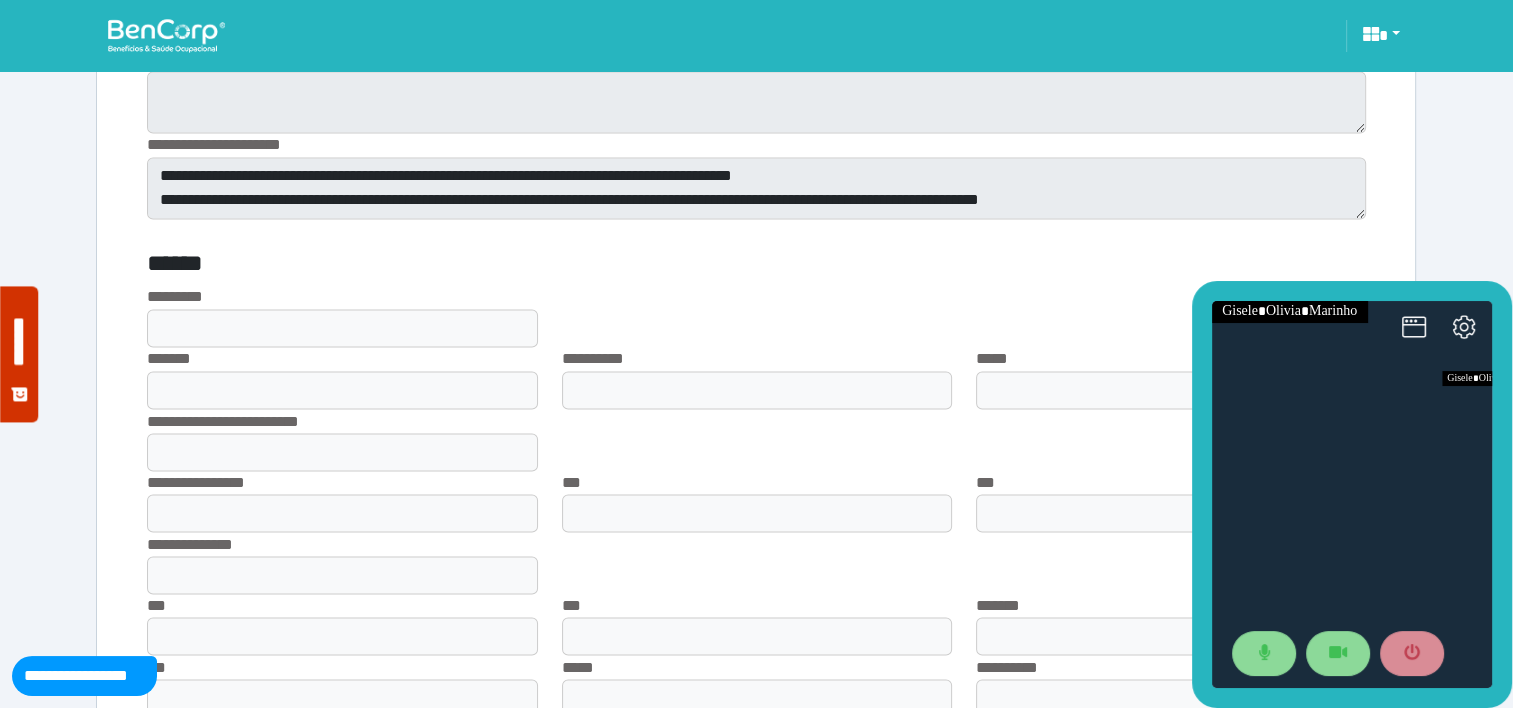 scroll, scrollTop: 3416, scrollLeft: 0, axis: vertical 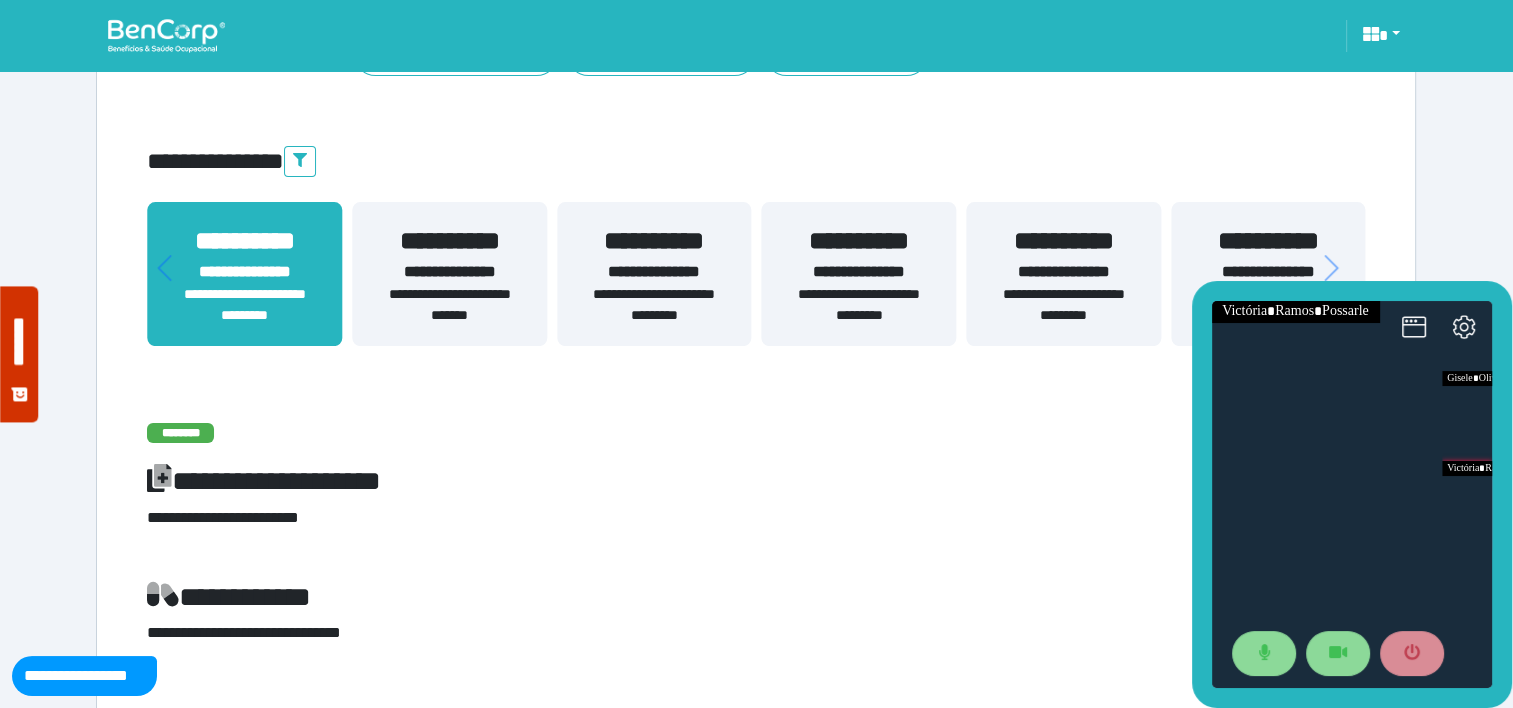 click on "**********" at bounding box center [654, 272] 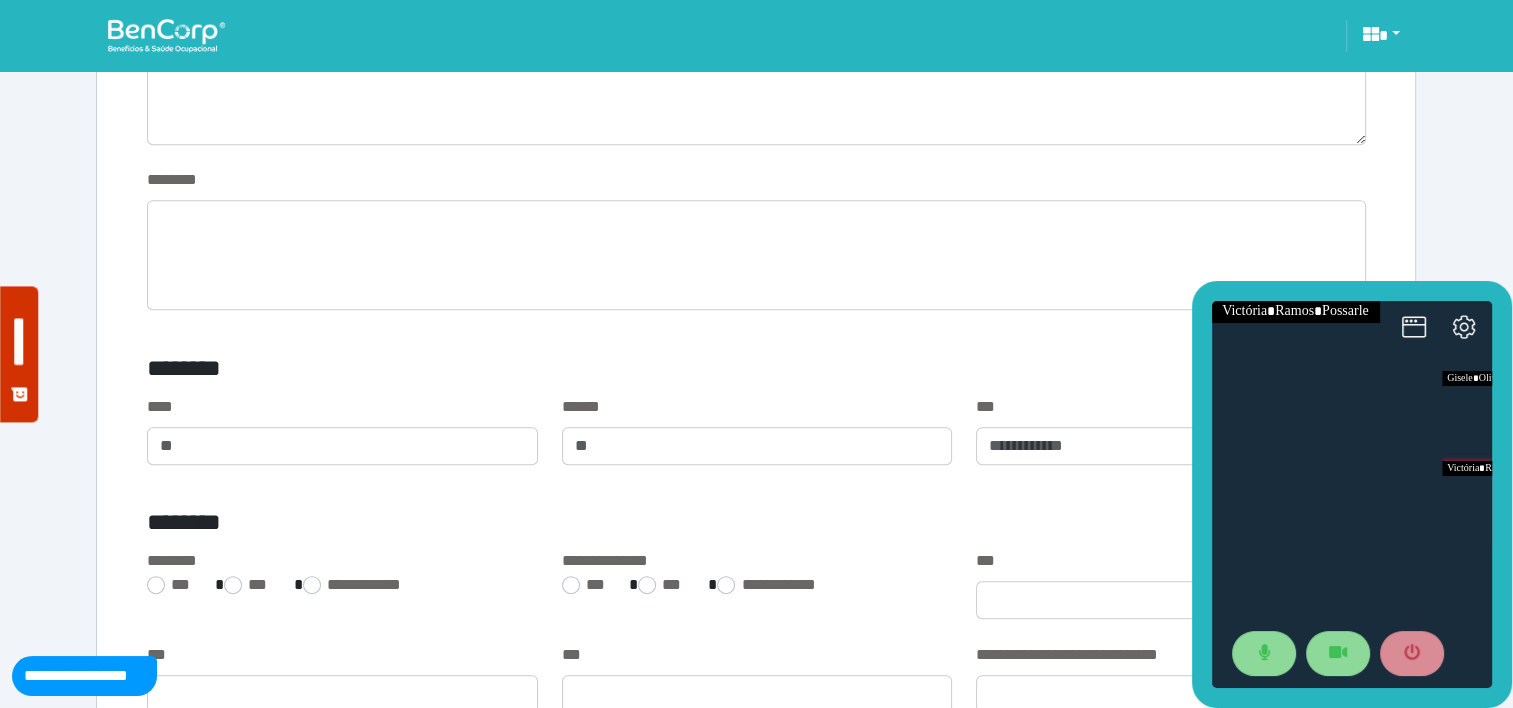 scroll, scrollTop: 1006, scrollLeft: 0, axis: vertical 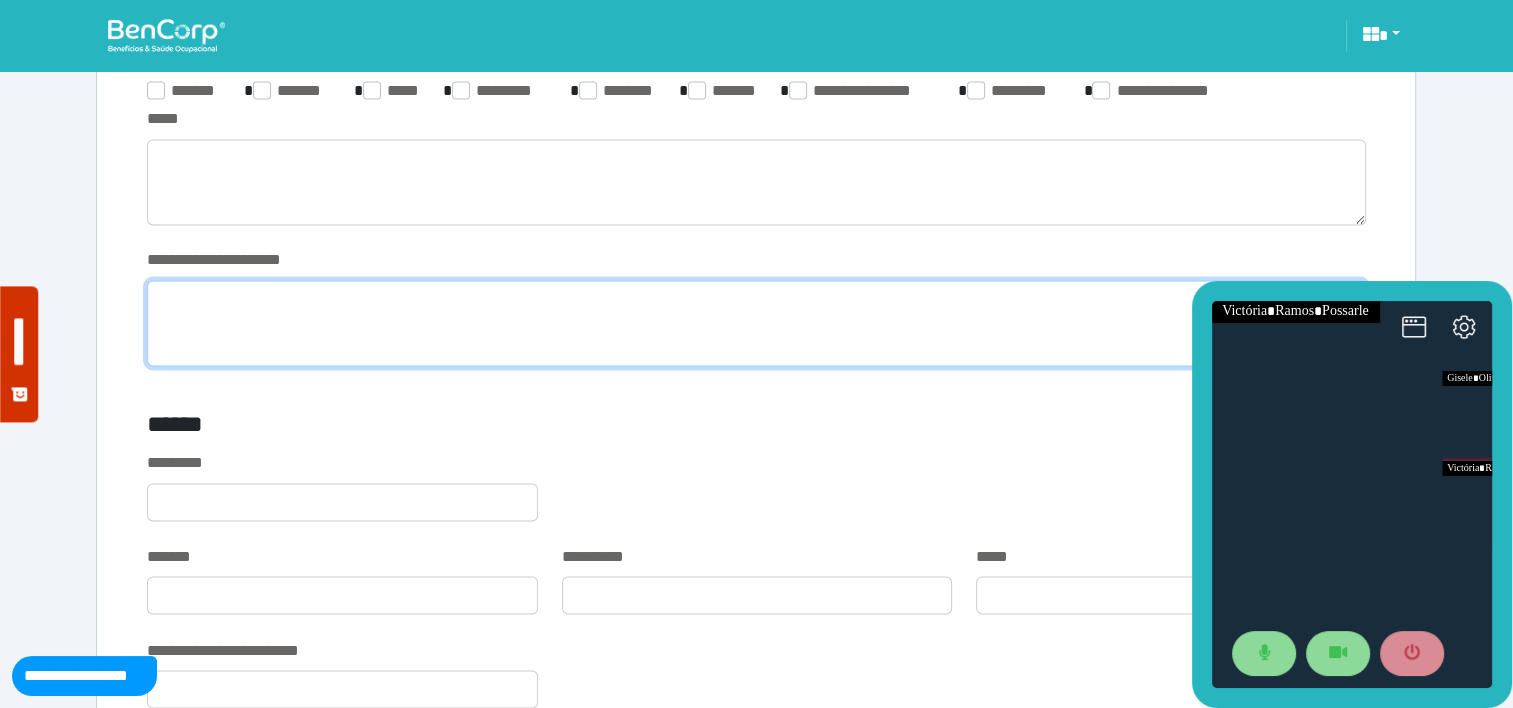 click at bounding box center [756, 323] 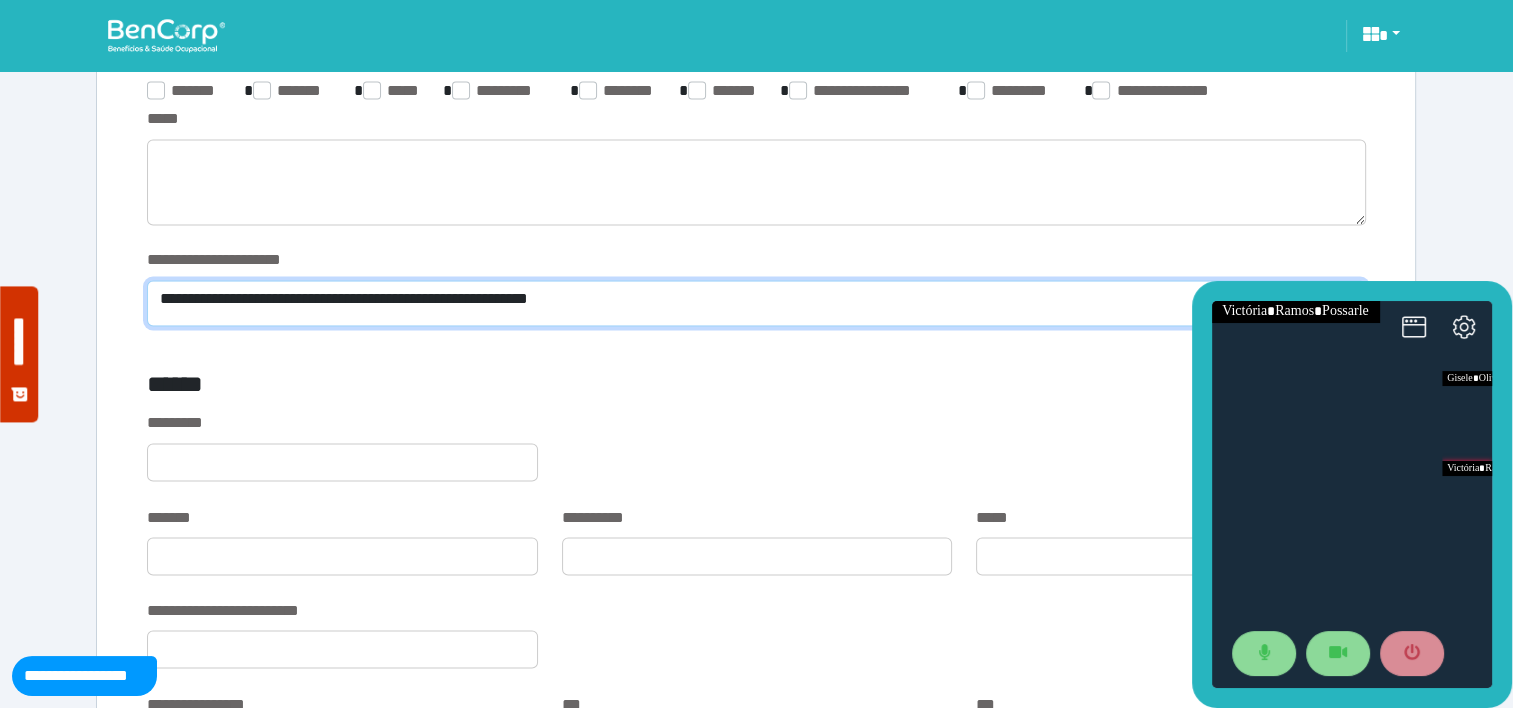 click on "**********" at bounding box center (756, 303) 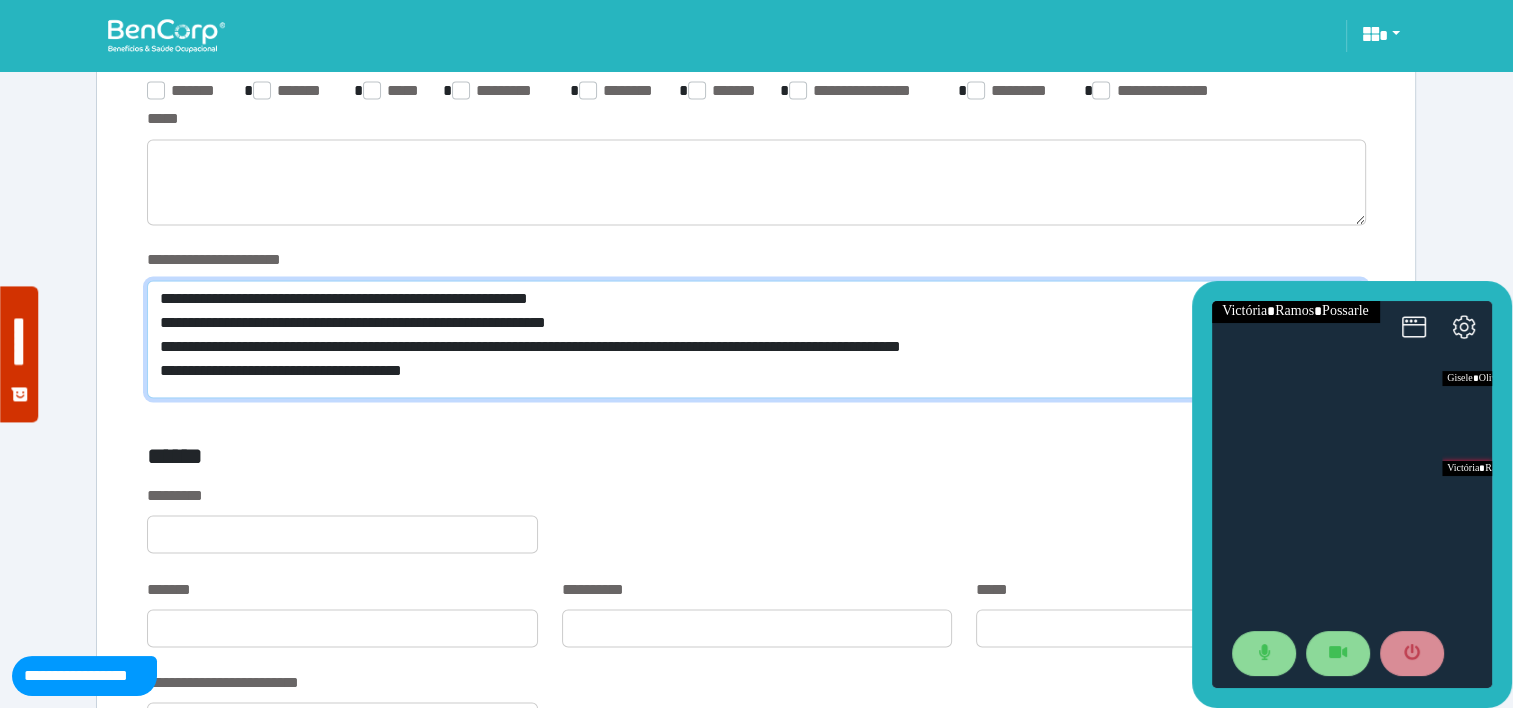 scroll, scrollTop: 0, scrollLeft: 0, axis: both 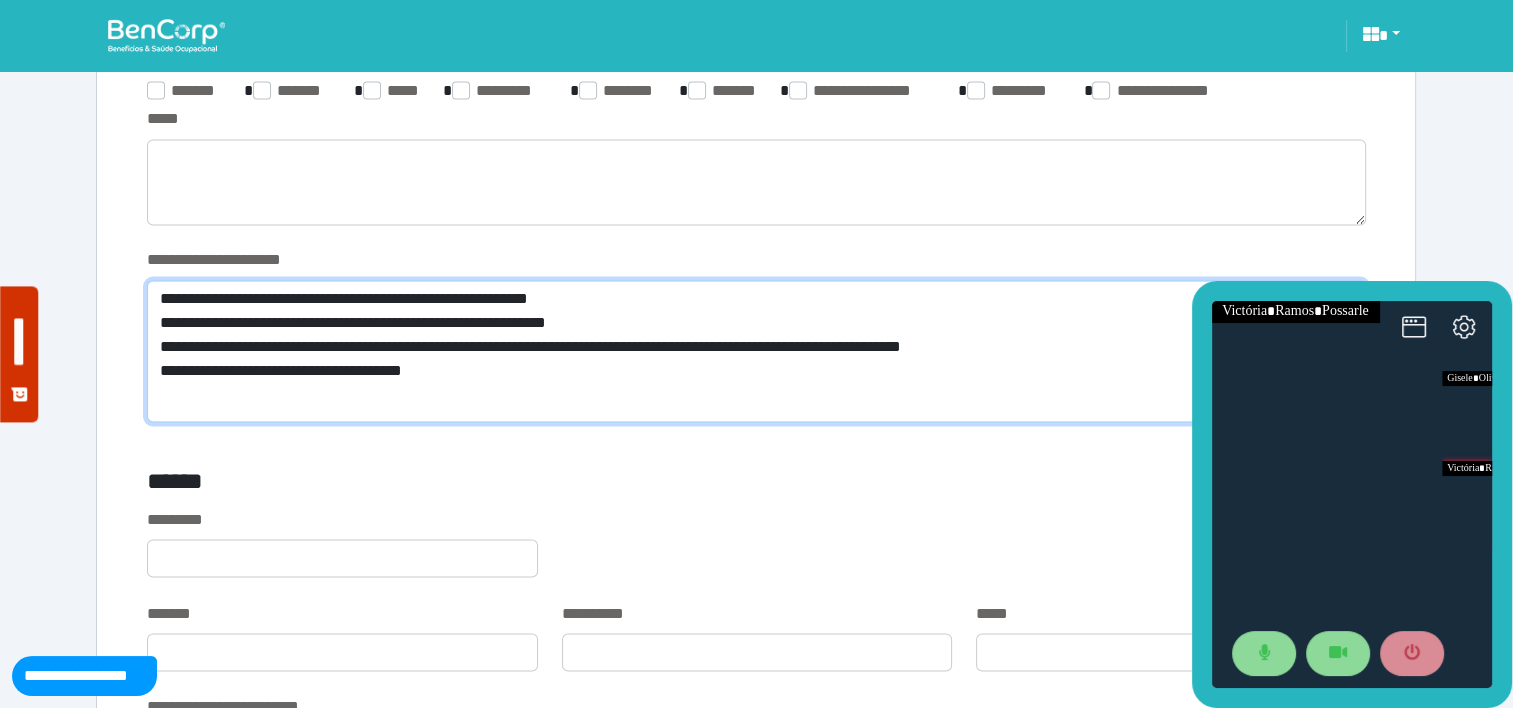 type on "**********" 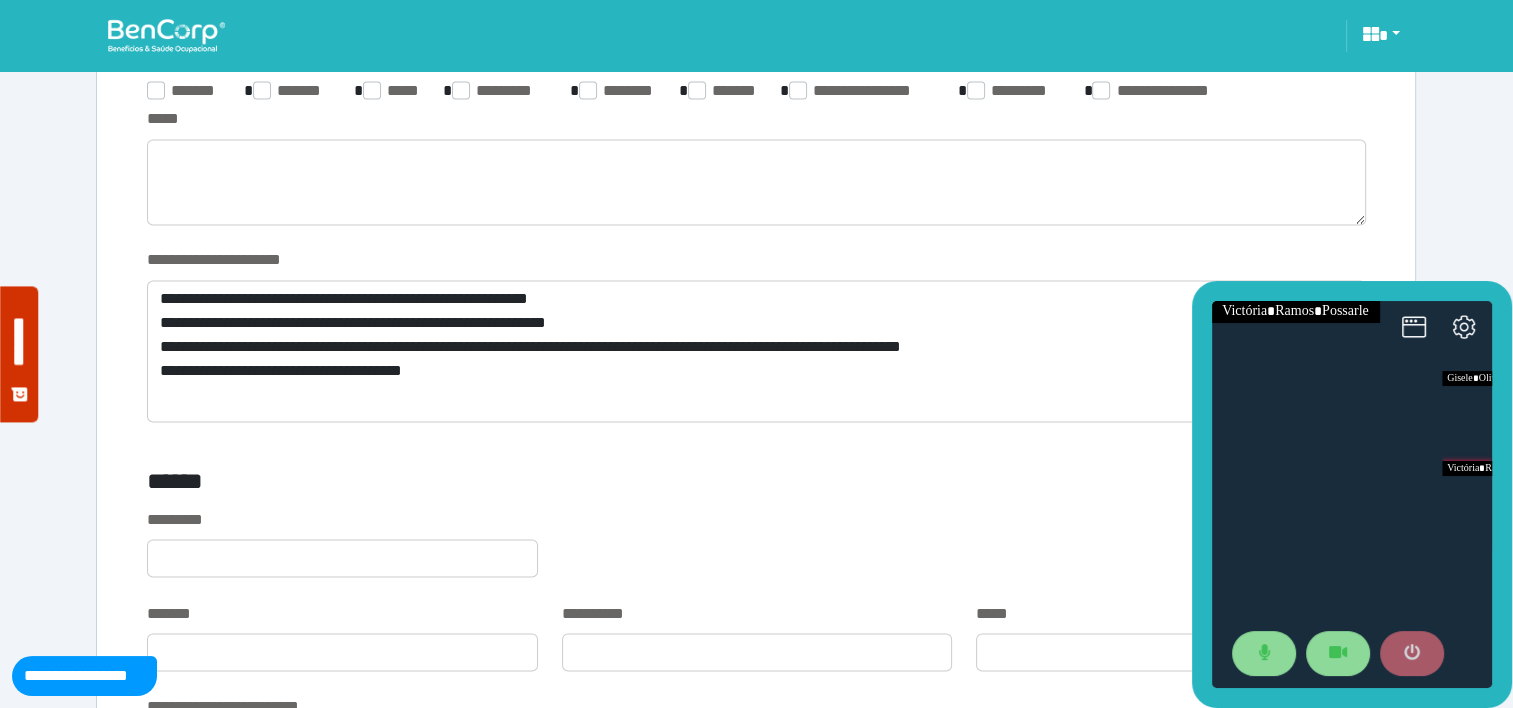 click 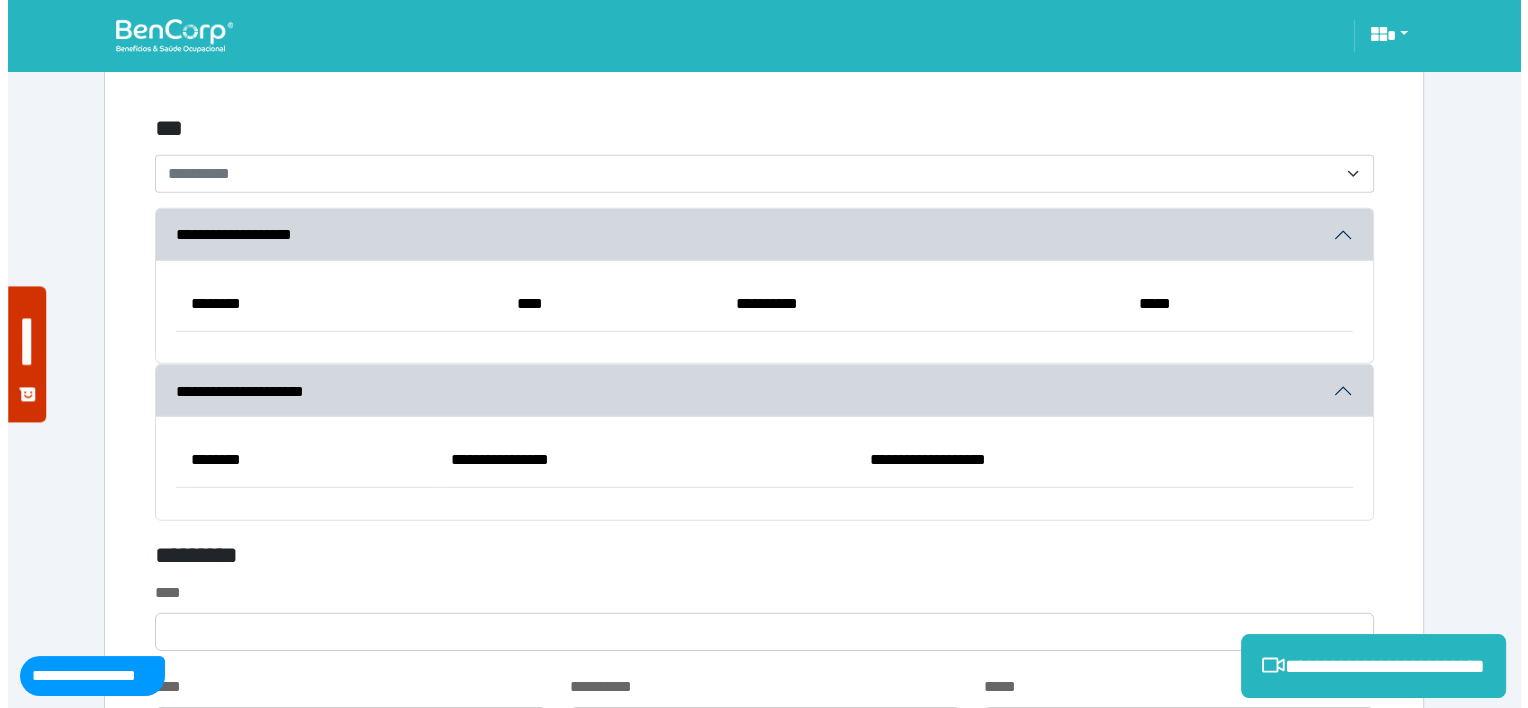 scroll, scrollTop: 7822, scrollLeft: 0, axis: vertical 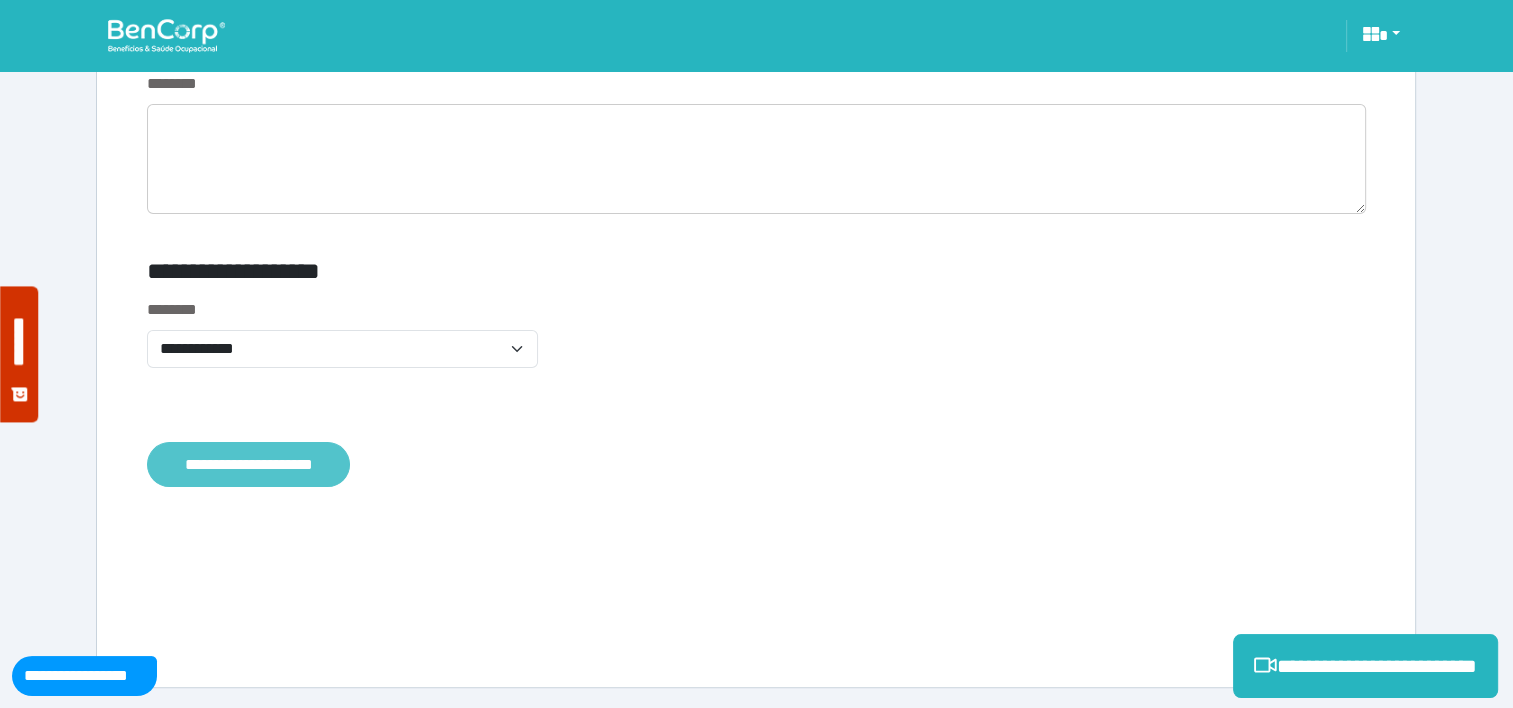 click on "**********" at bounding box center [248, 465] 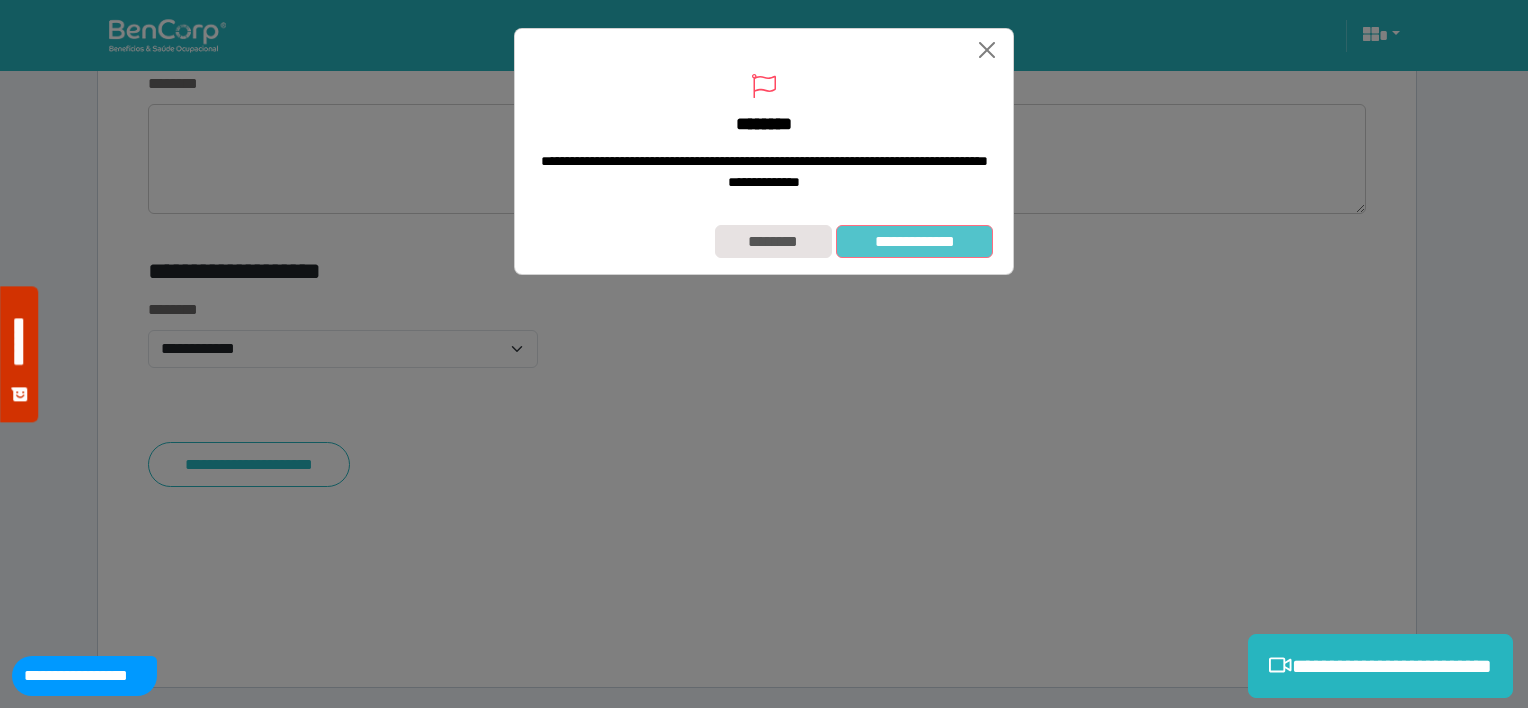 click on "**********" at bounding box center (914, 242) 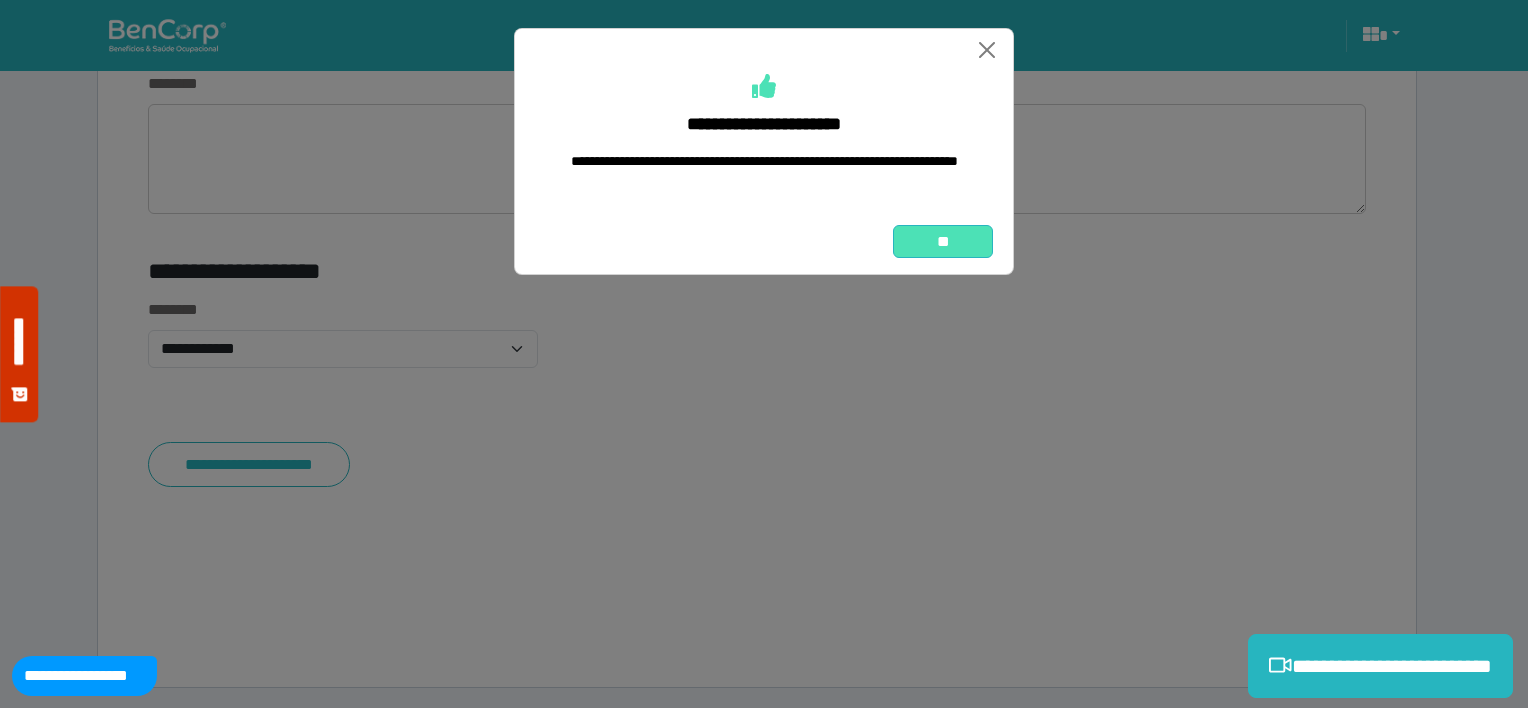 click on "**" at bounding box center (943, 242) 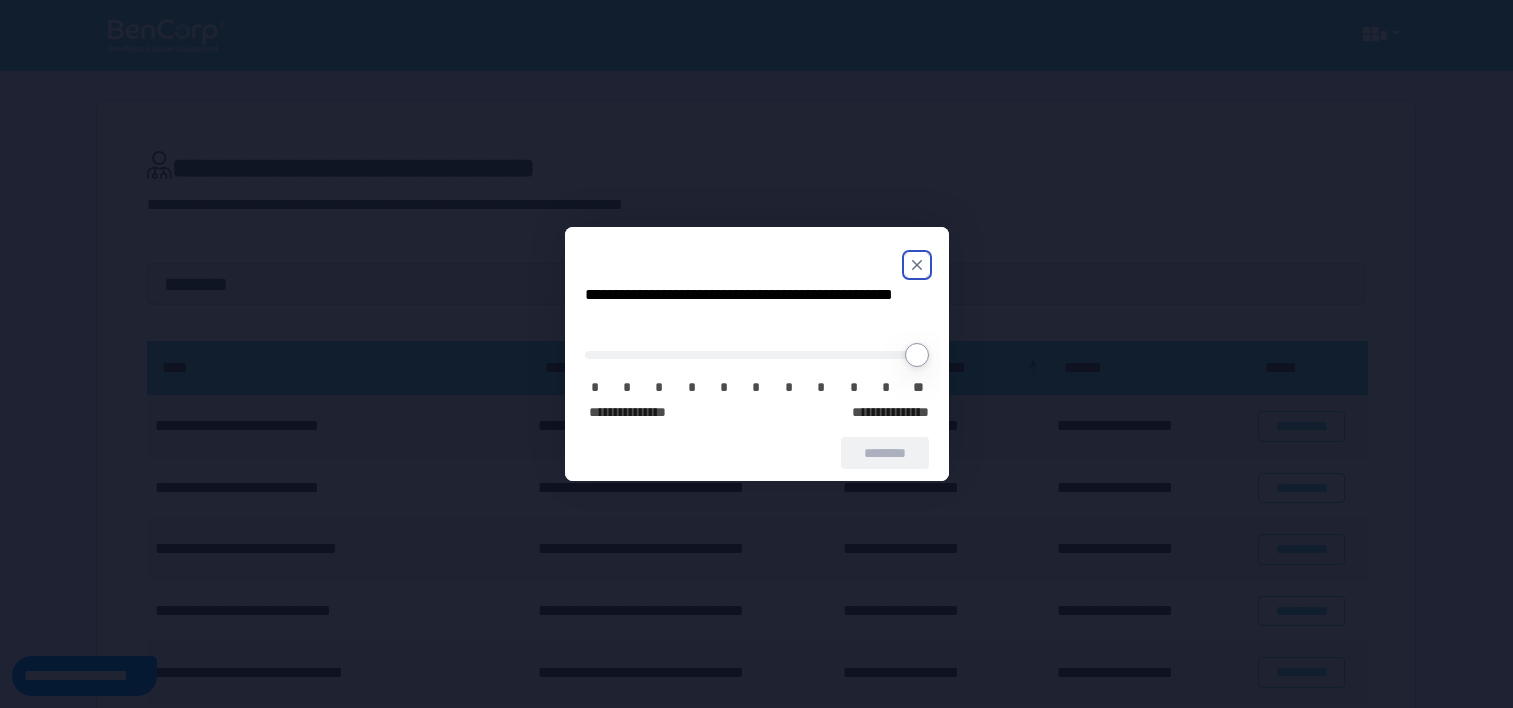 scroll, scrollTop: 0, scrollLeft: 0, axis: both 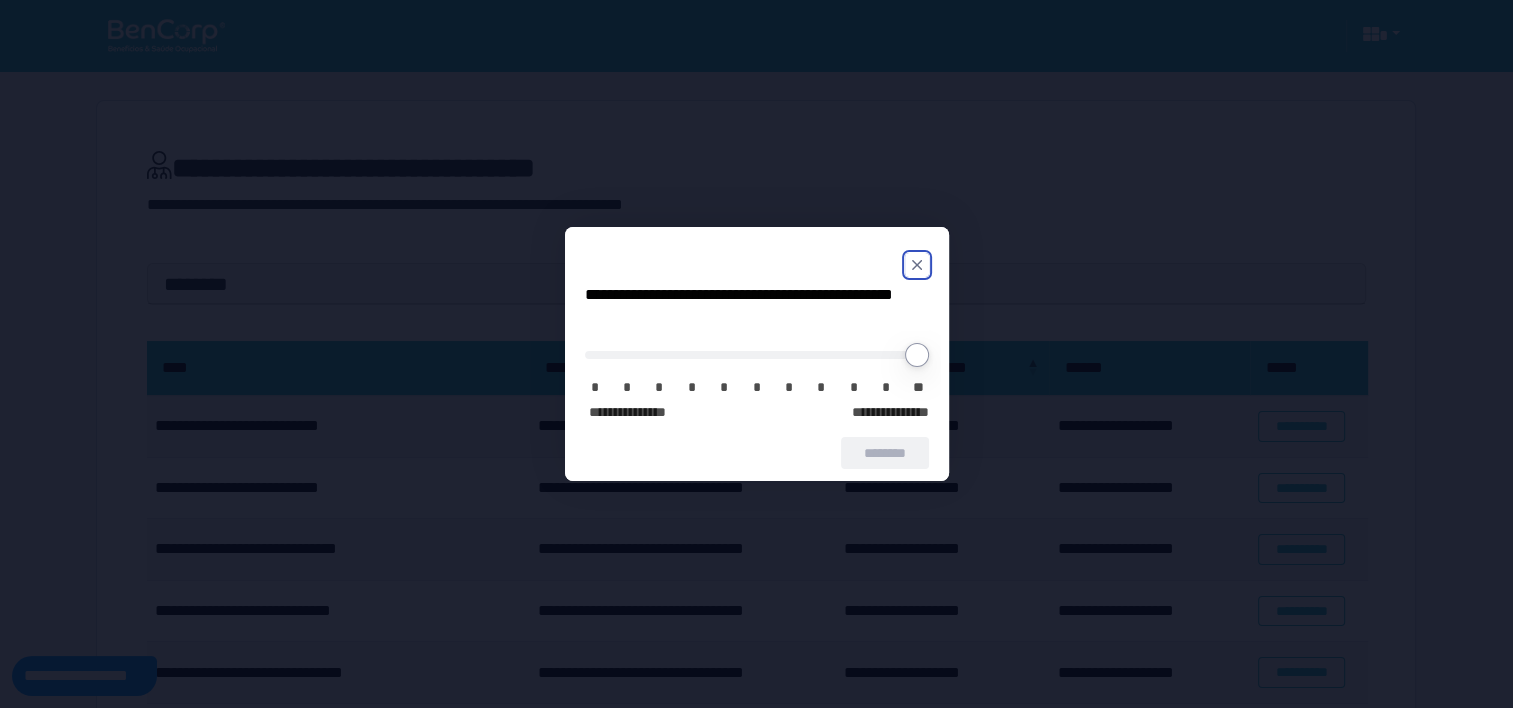 click 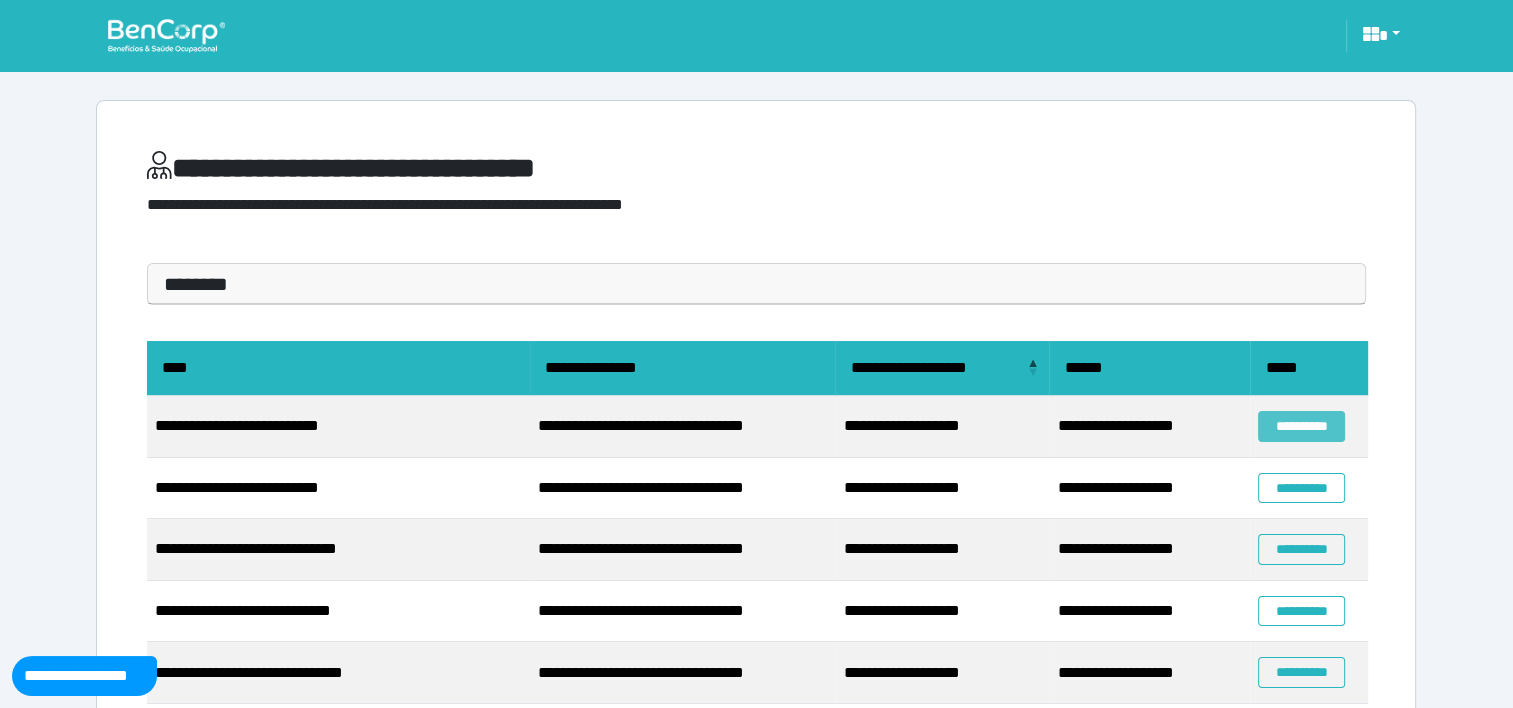 click on "**********" at bounding box center [1301, 426] 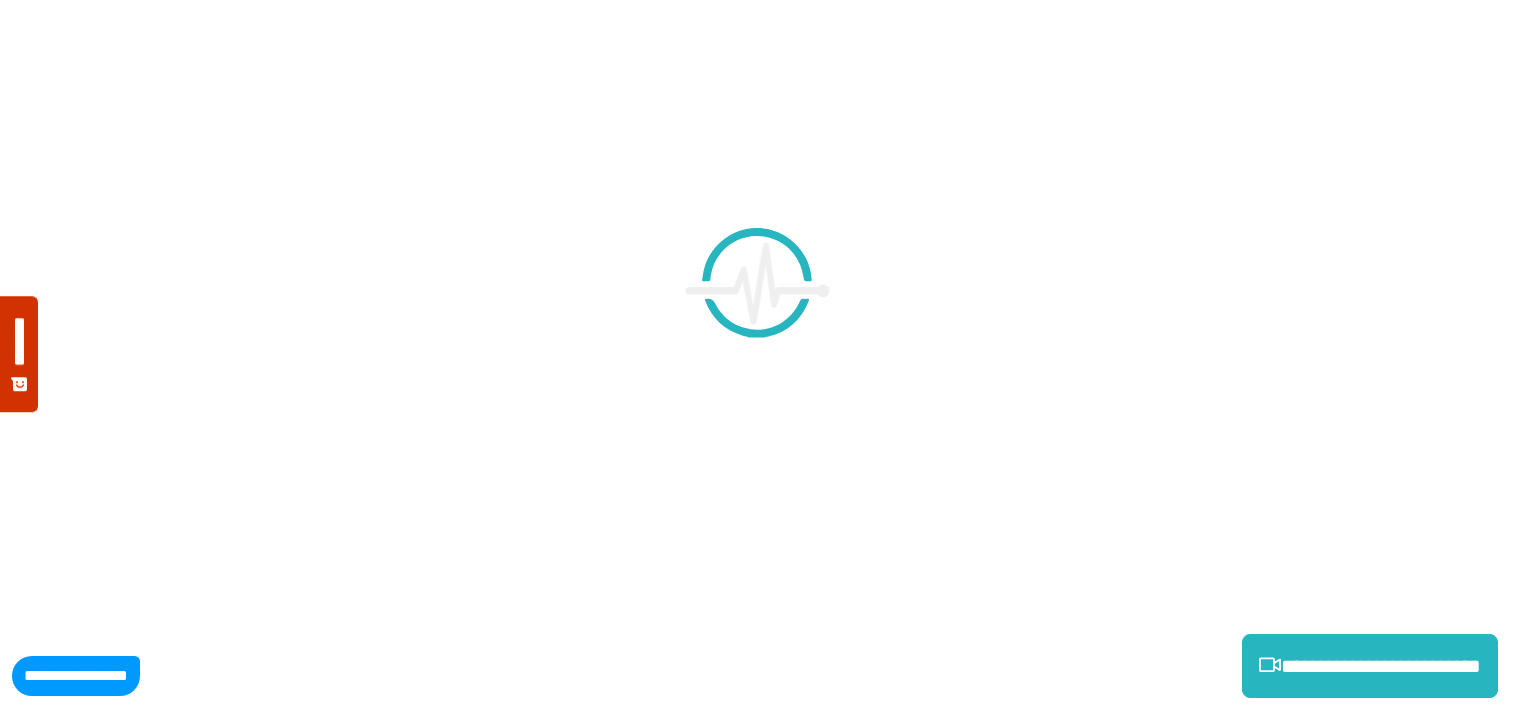 scroll, scrollTop: 0, scrollLeft: 0, axis: both 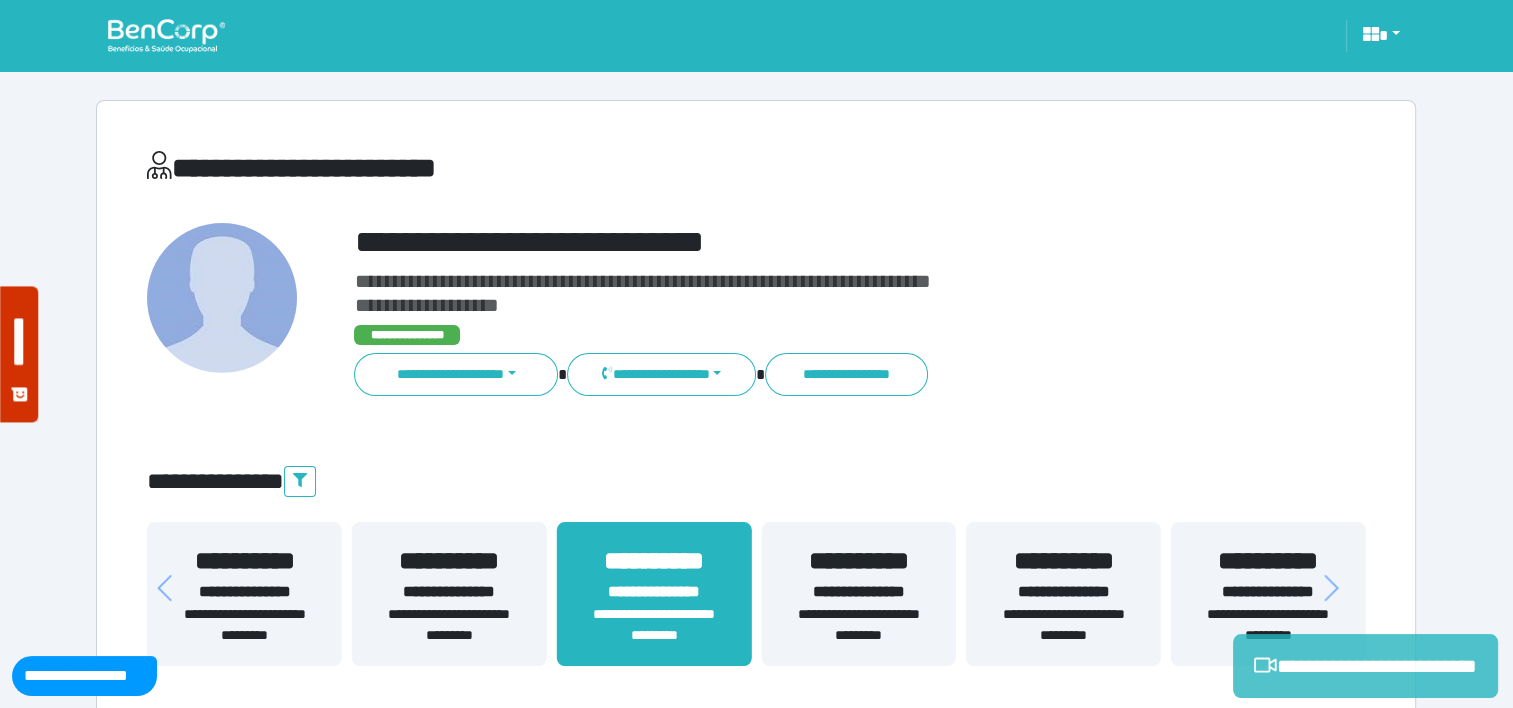 click on "**********" at bounding box center [1365, 666] 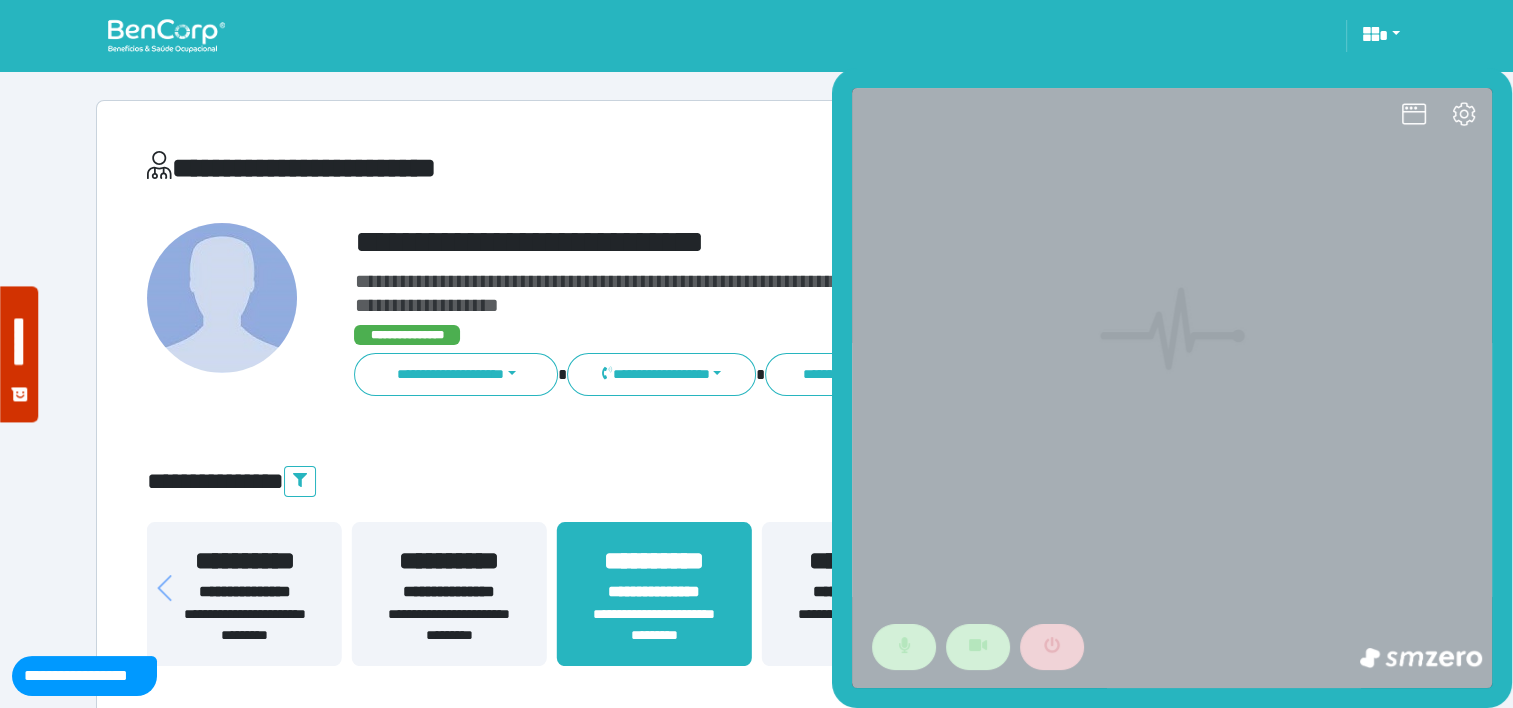scroll, scrollTop: 0, scrollLeft: 0, axis: both 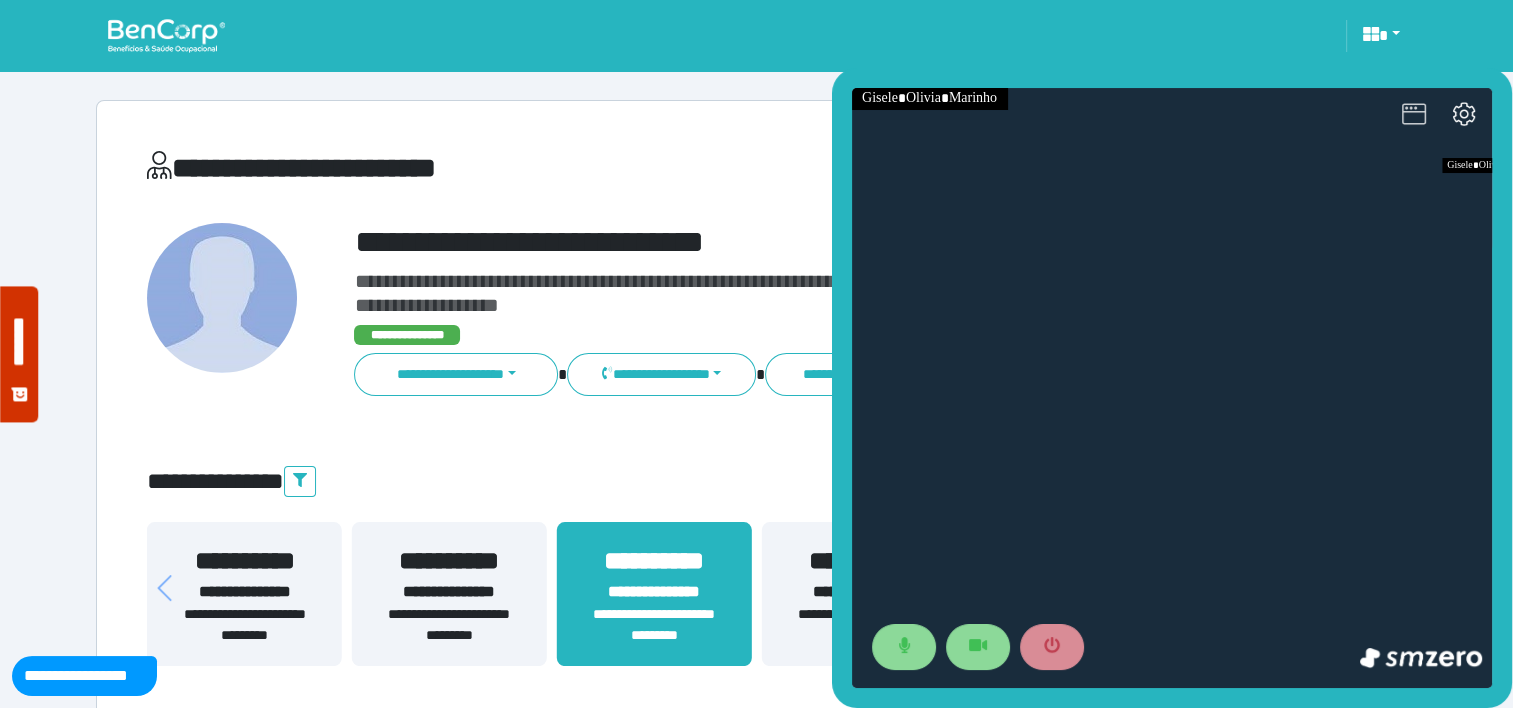 click 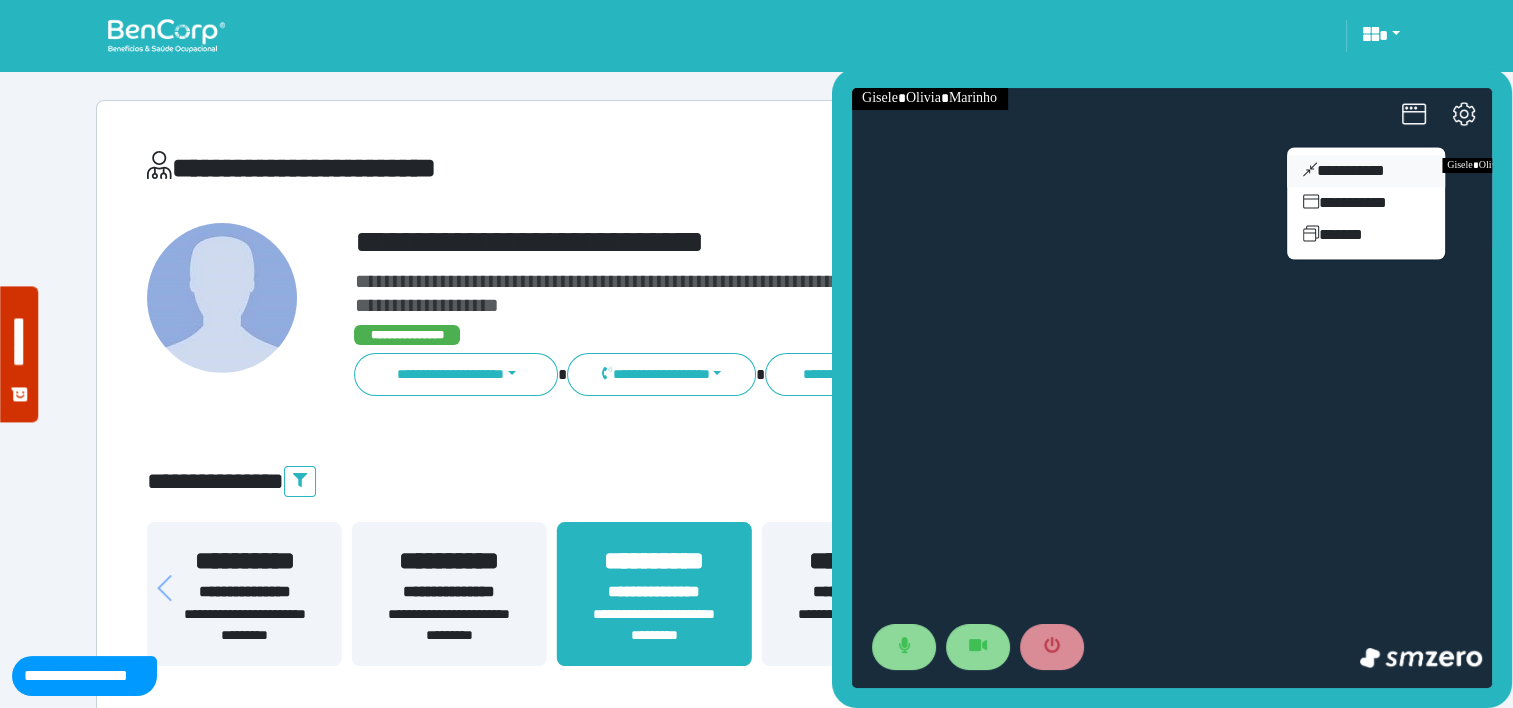 click on "**********" at bounding box center [1366, 171] 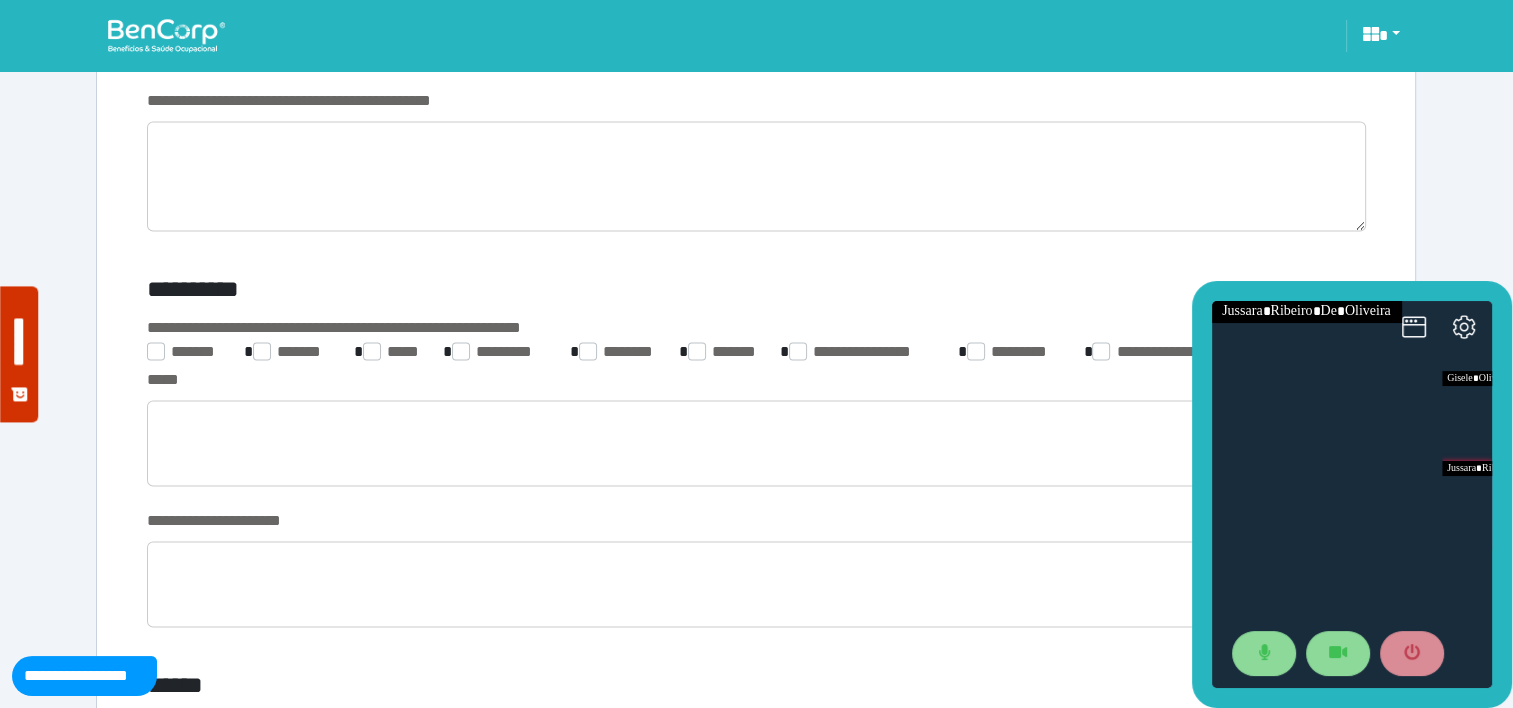 scroll, scrollTop: 3071, scrollLeft: 0, axis: vertical 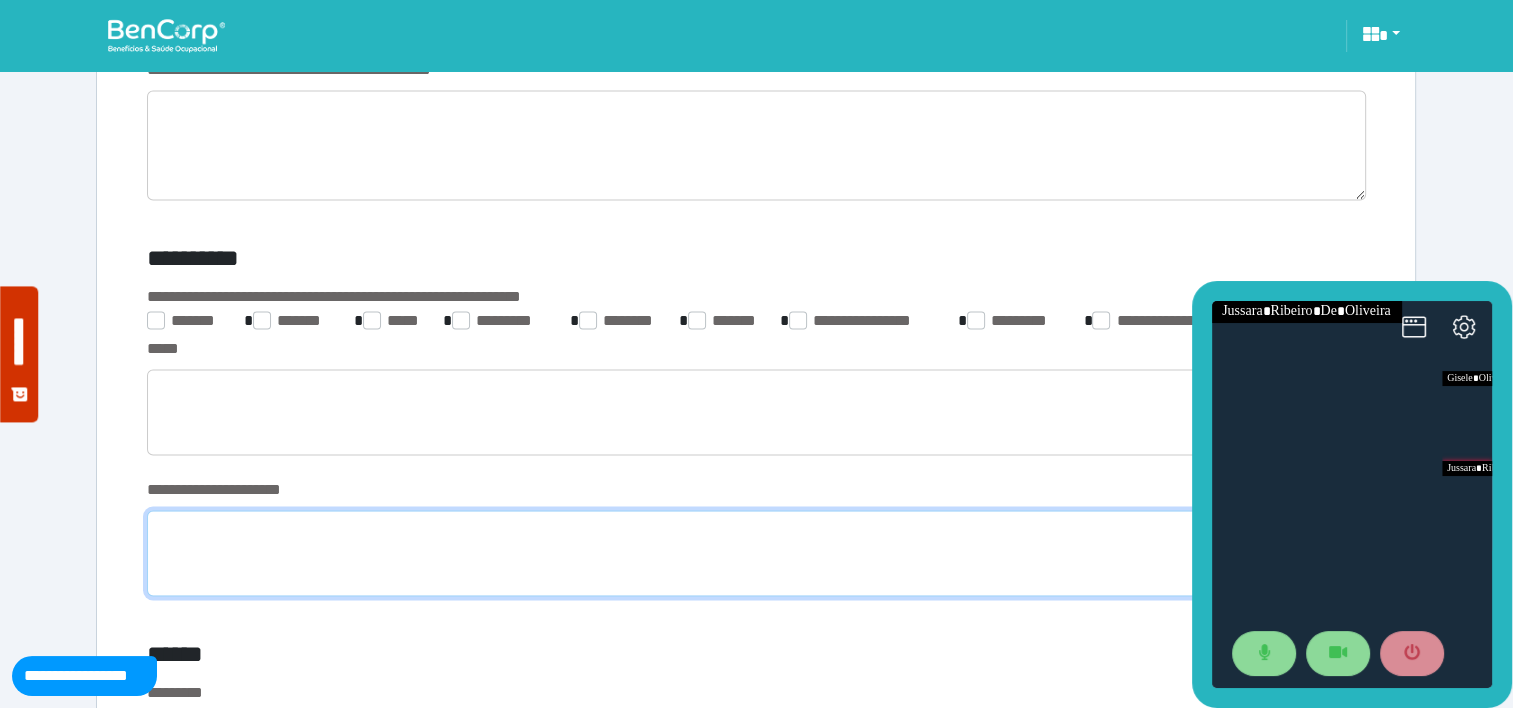 click at bounding box center [756, 553] 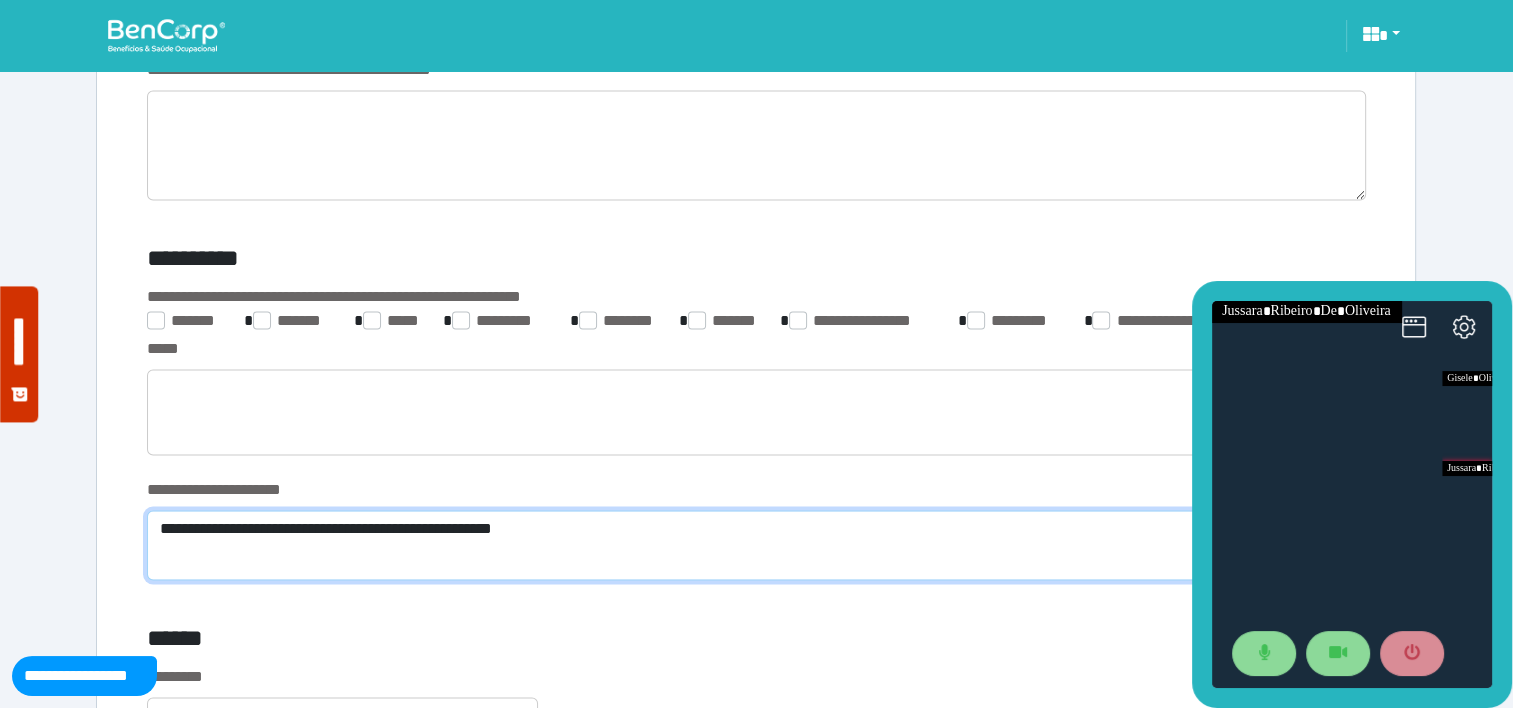 scroll, scrollTop: 0, scrollLeft: 0, axis: both 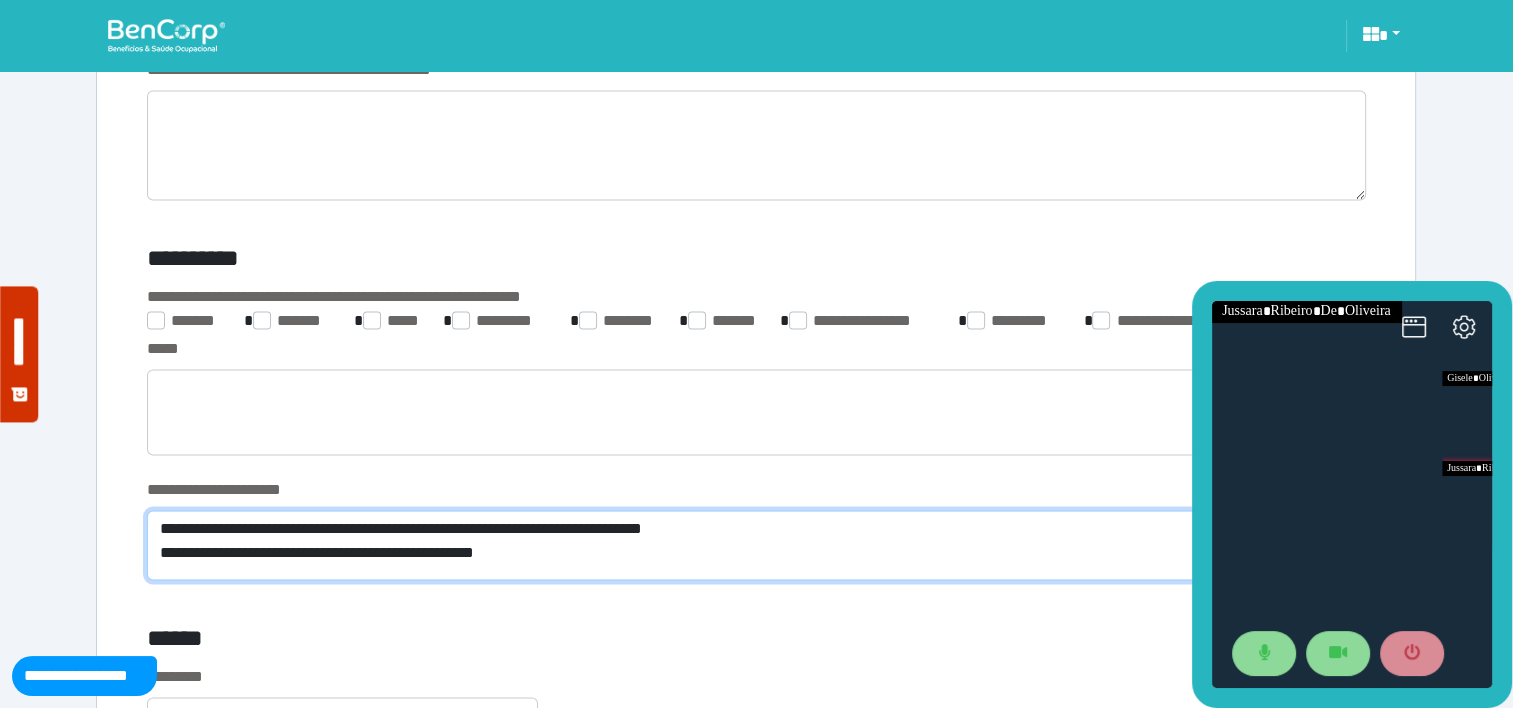 click on "**********" at bounding box center [756, 545] 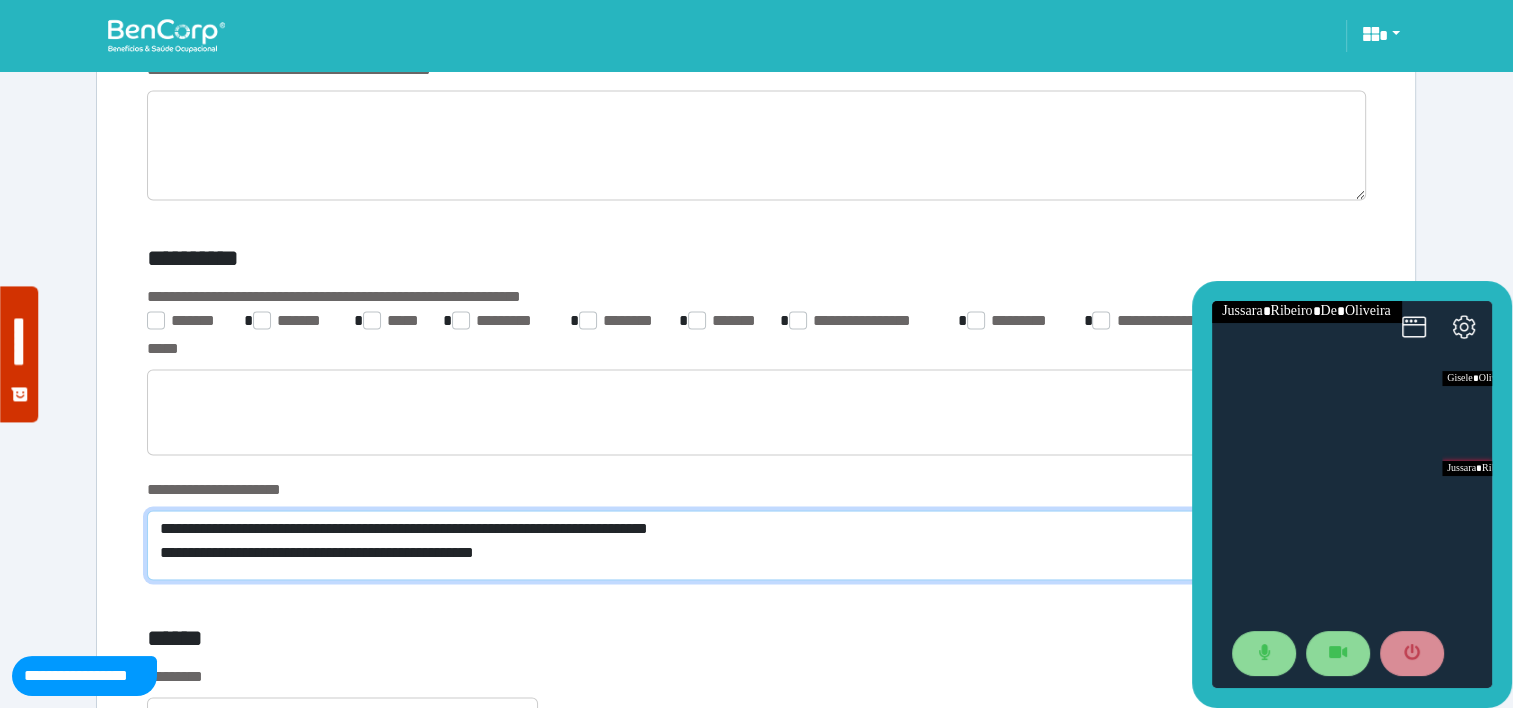 click on "**********" at bounding box center (756, 545) 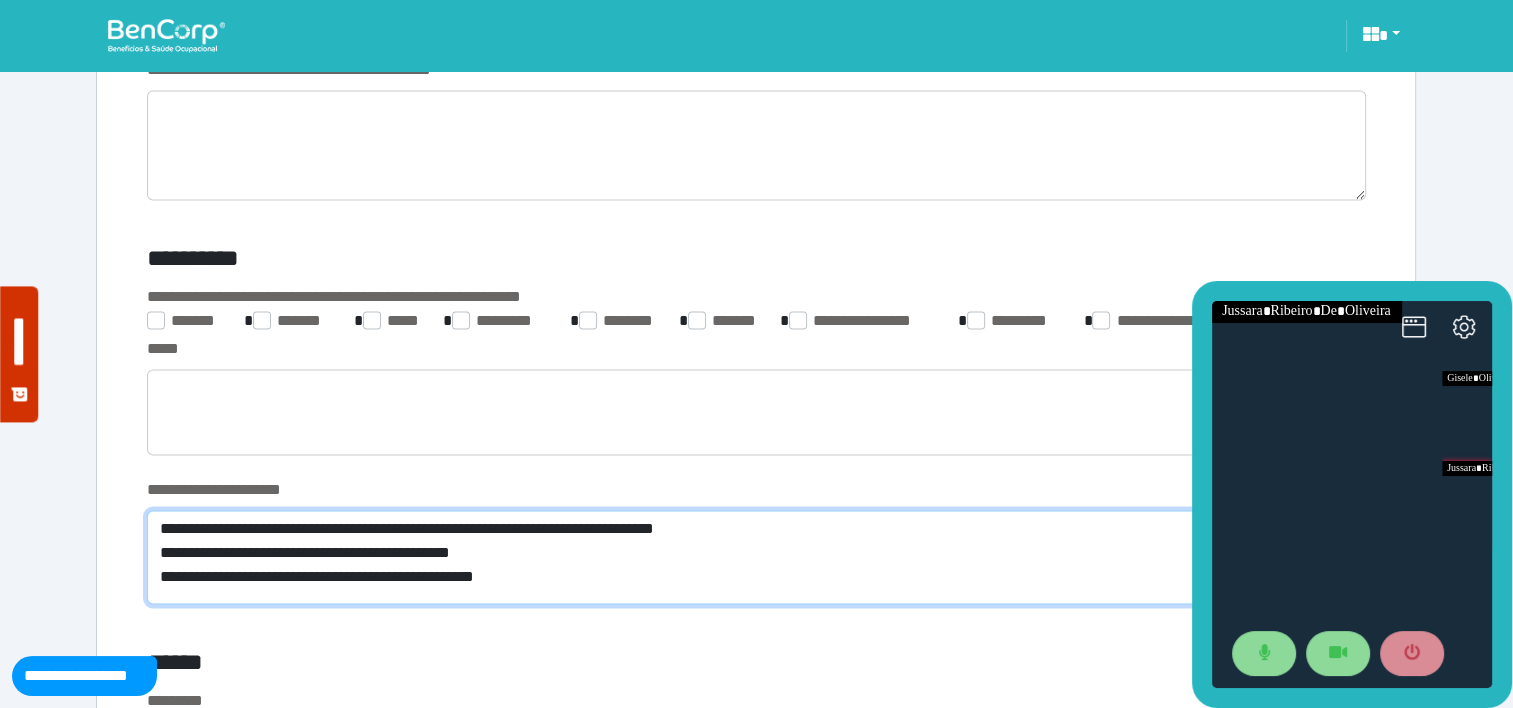 click on "**********" at bounding box center [756, 557] 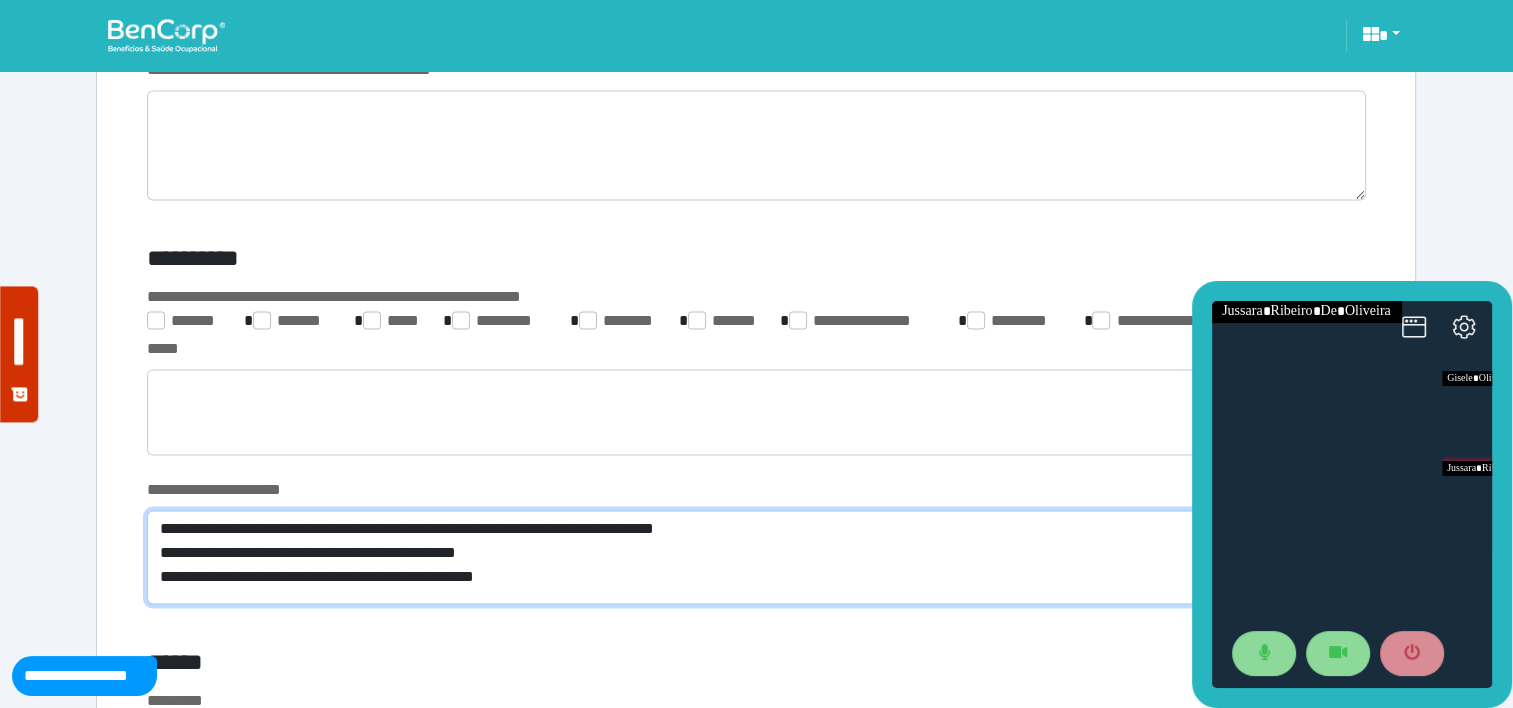 click on "**********" at bounding box center (756, 557) 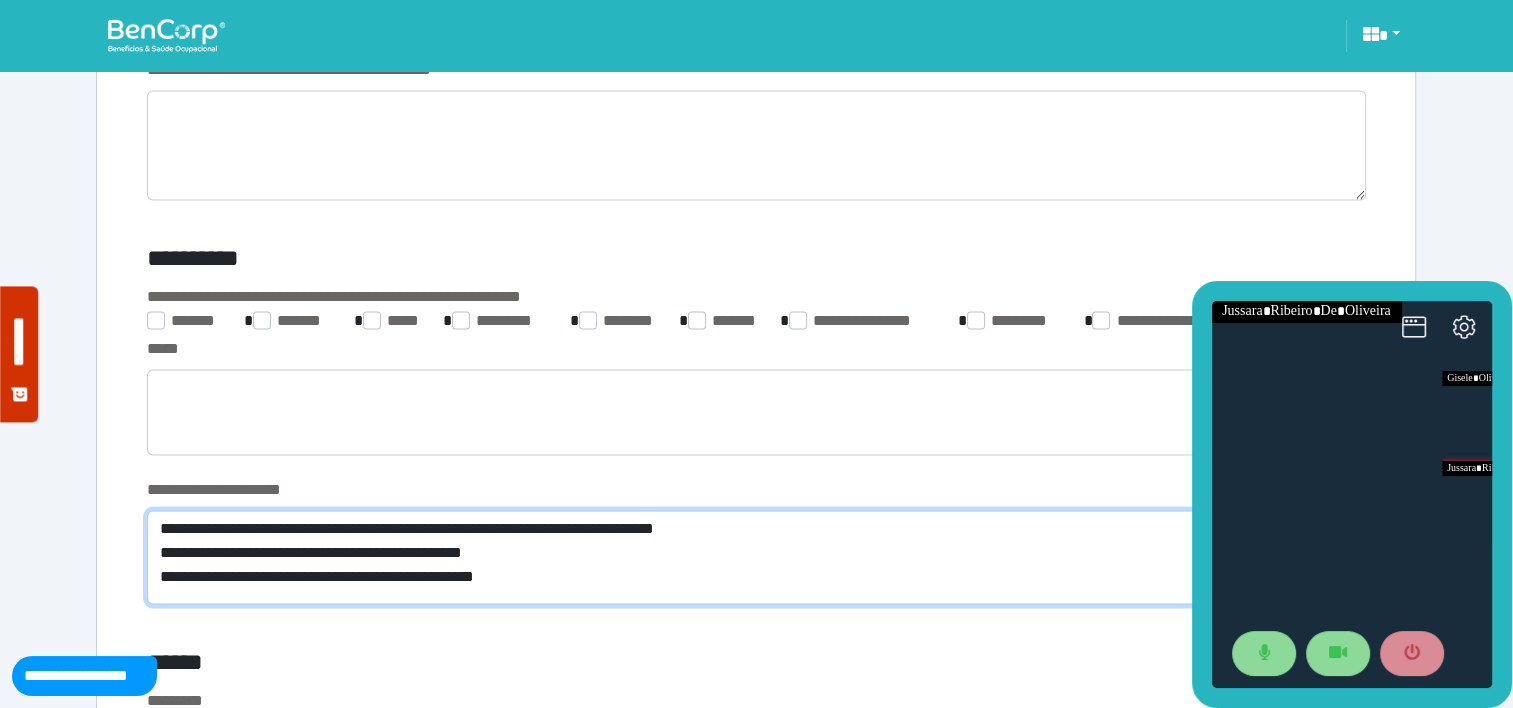 click on "**********" at bounding box center (756, 557) 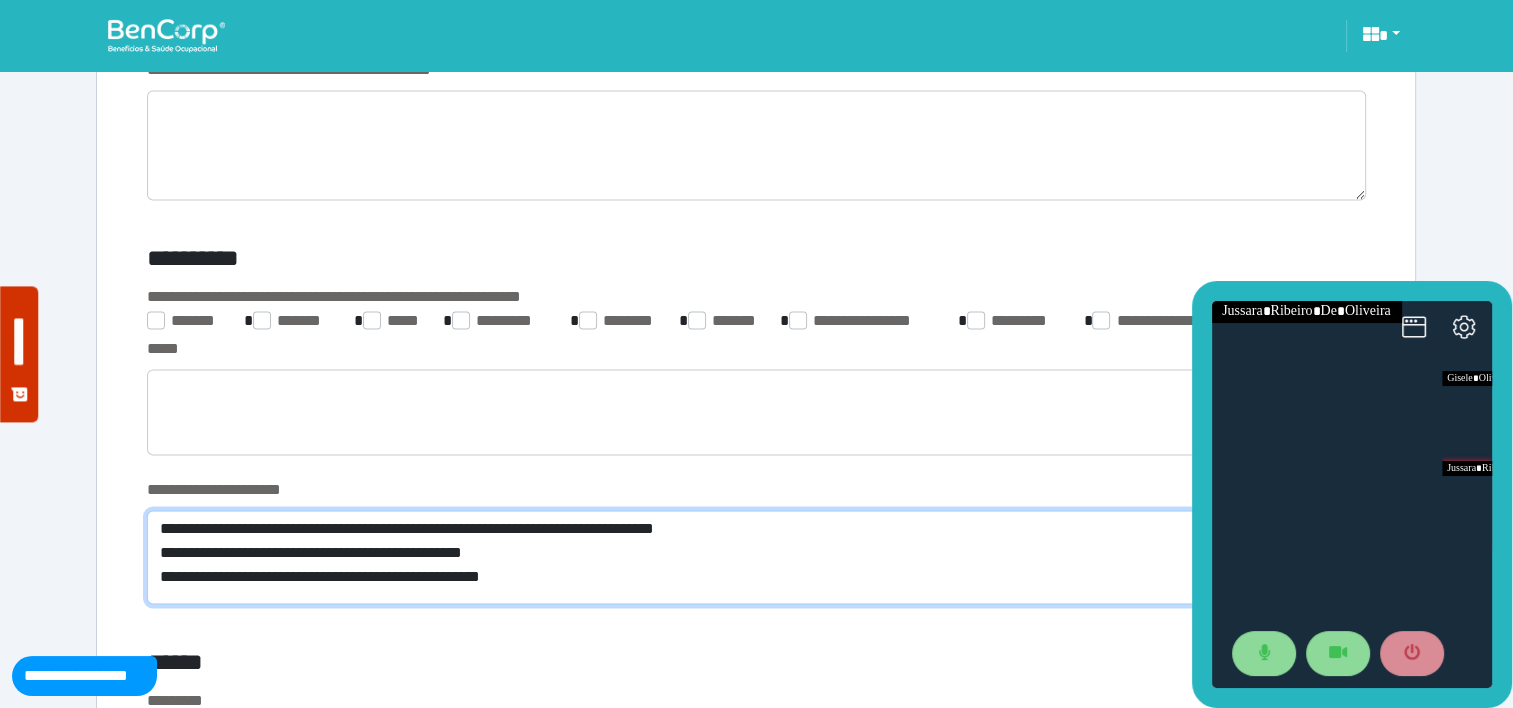scroll, scrollTop: 0, scrollLeft: 0, axis: both 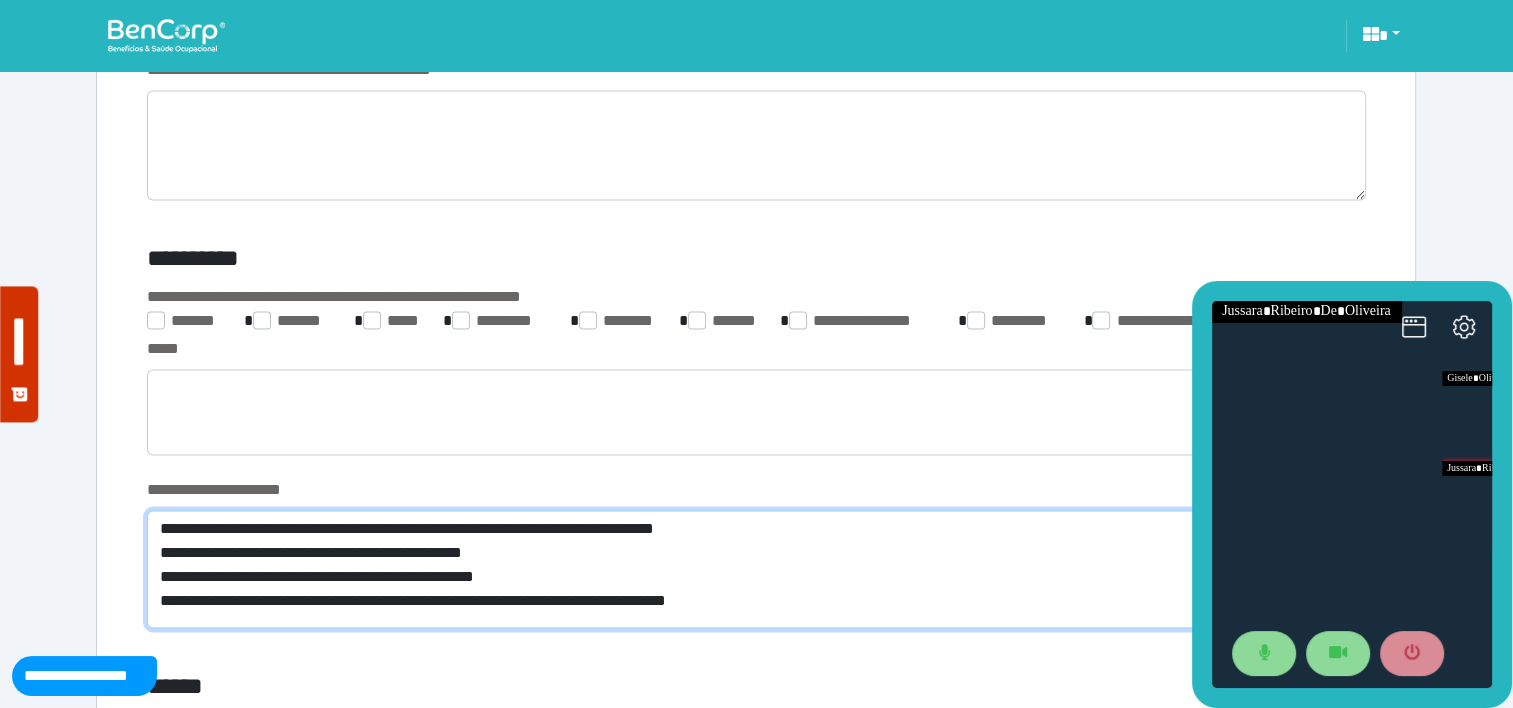click on "**********" at bounding box center (756, 569) 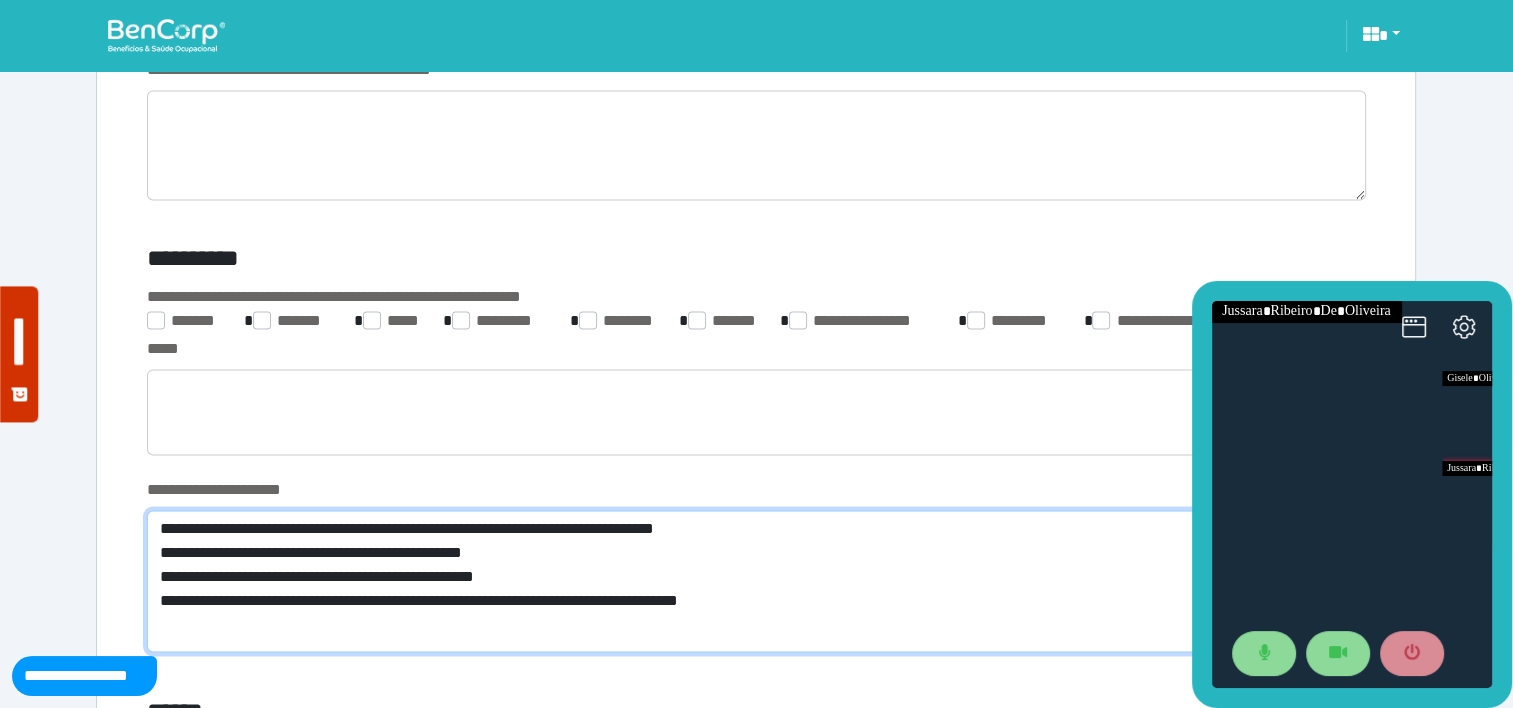 scroll, scrollTop: 0, scrollLeft: 0, axis: both 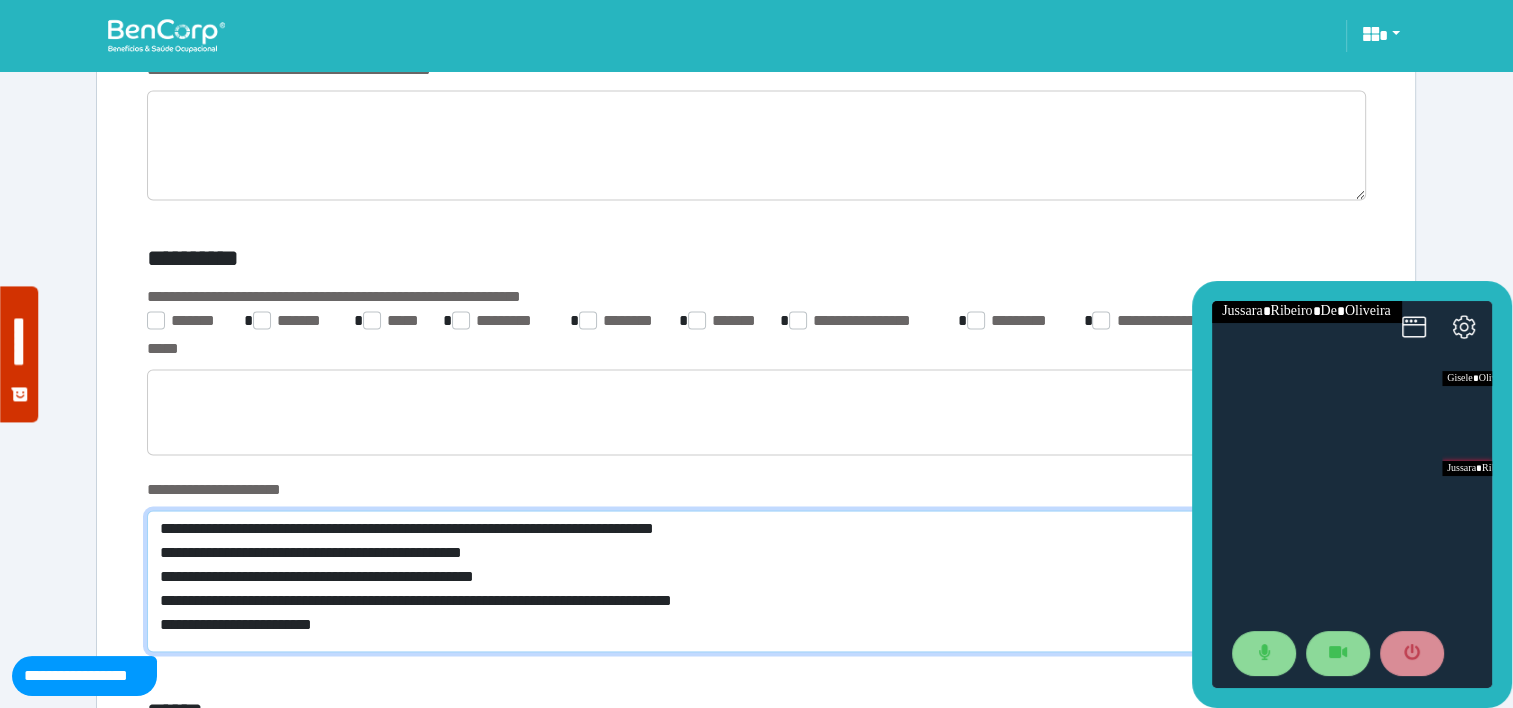 click on "**********" at bounding box center (756, 581) 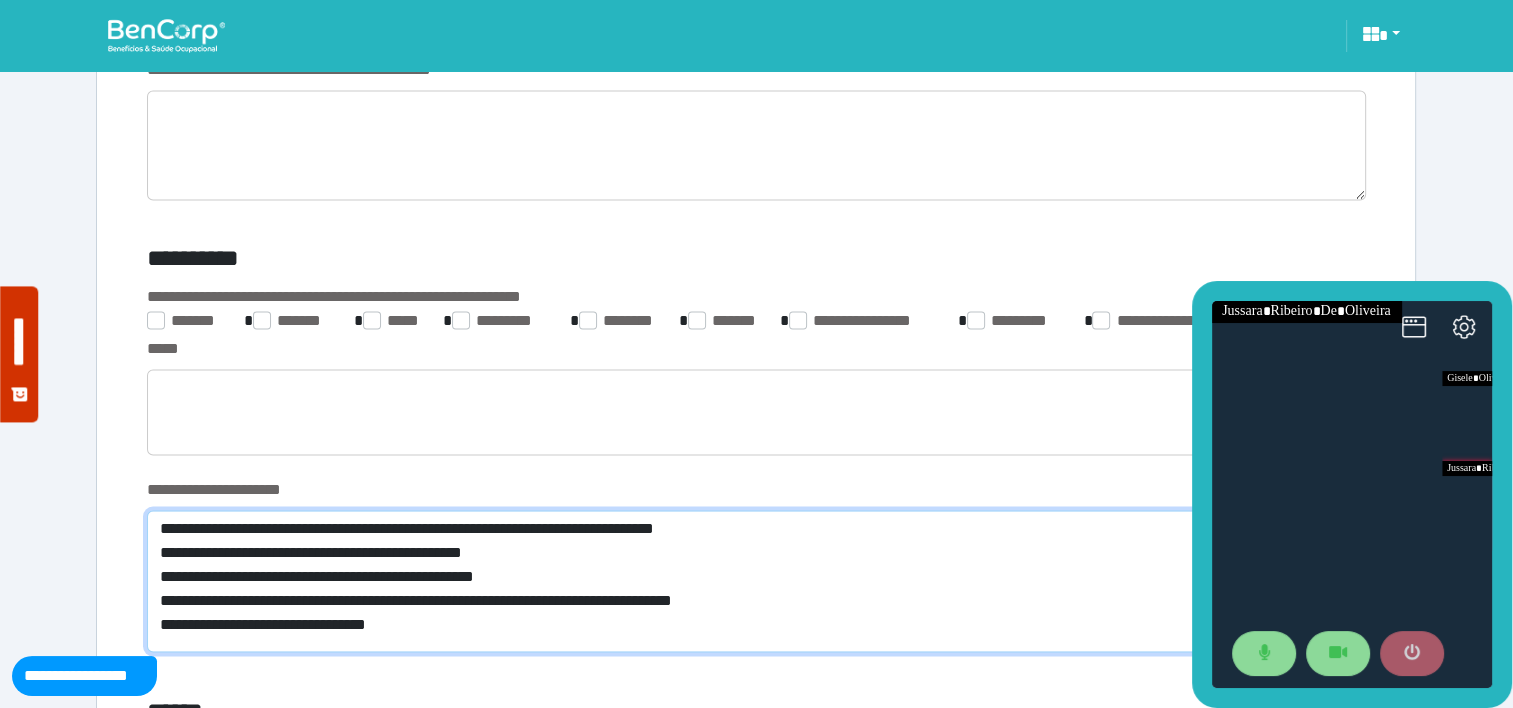 type on "**********" 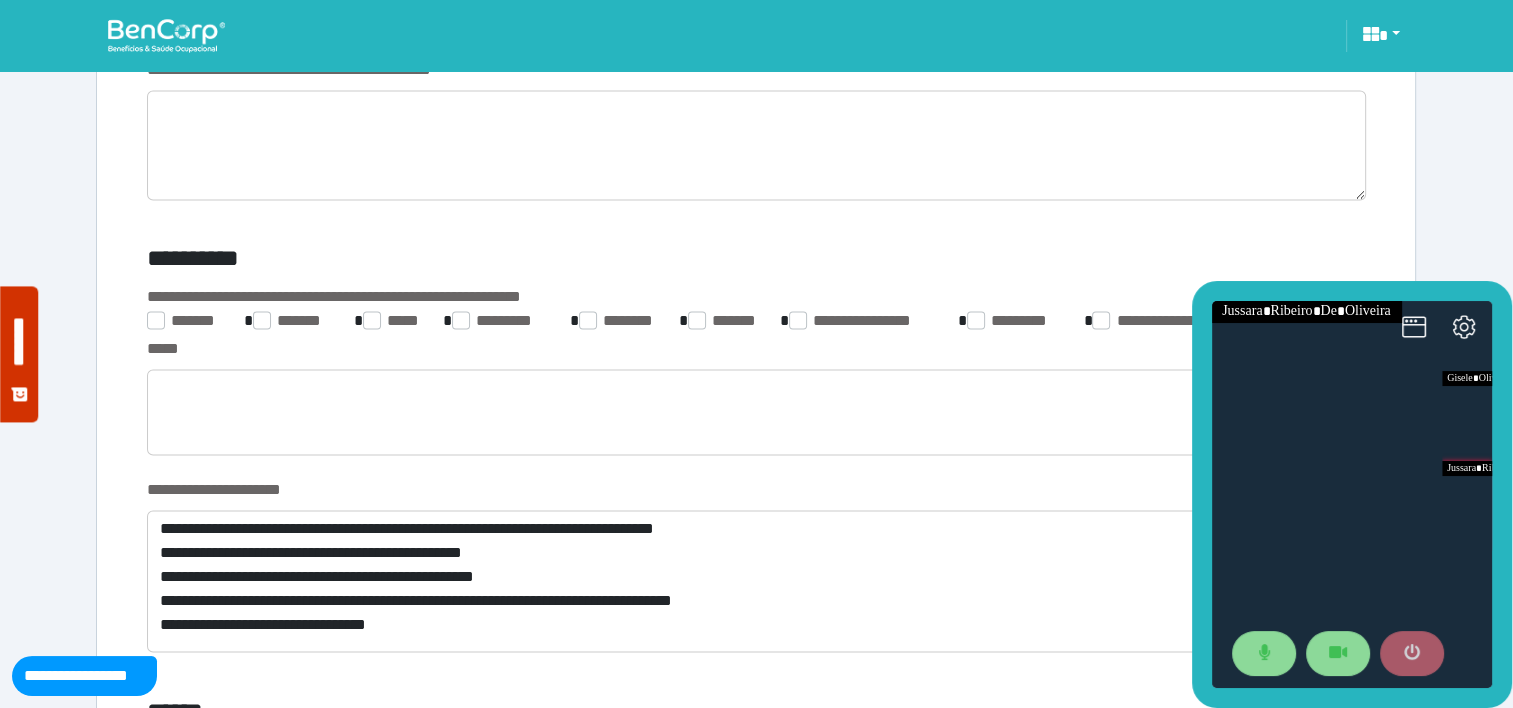 click at bounding box center [1412, 654] 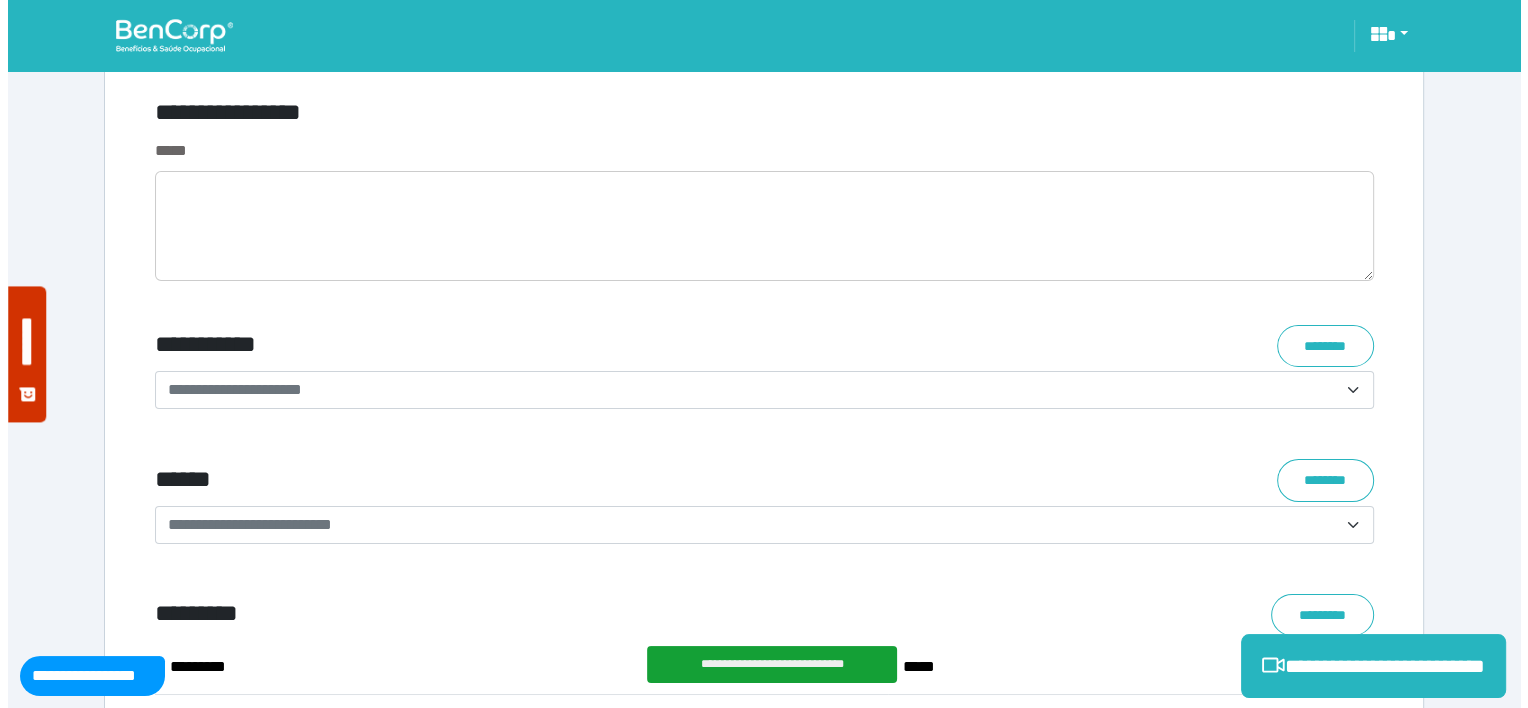 scroll, scrollTop: 7932, scrollLeft: 0, axis: vertical 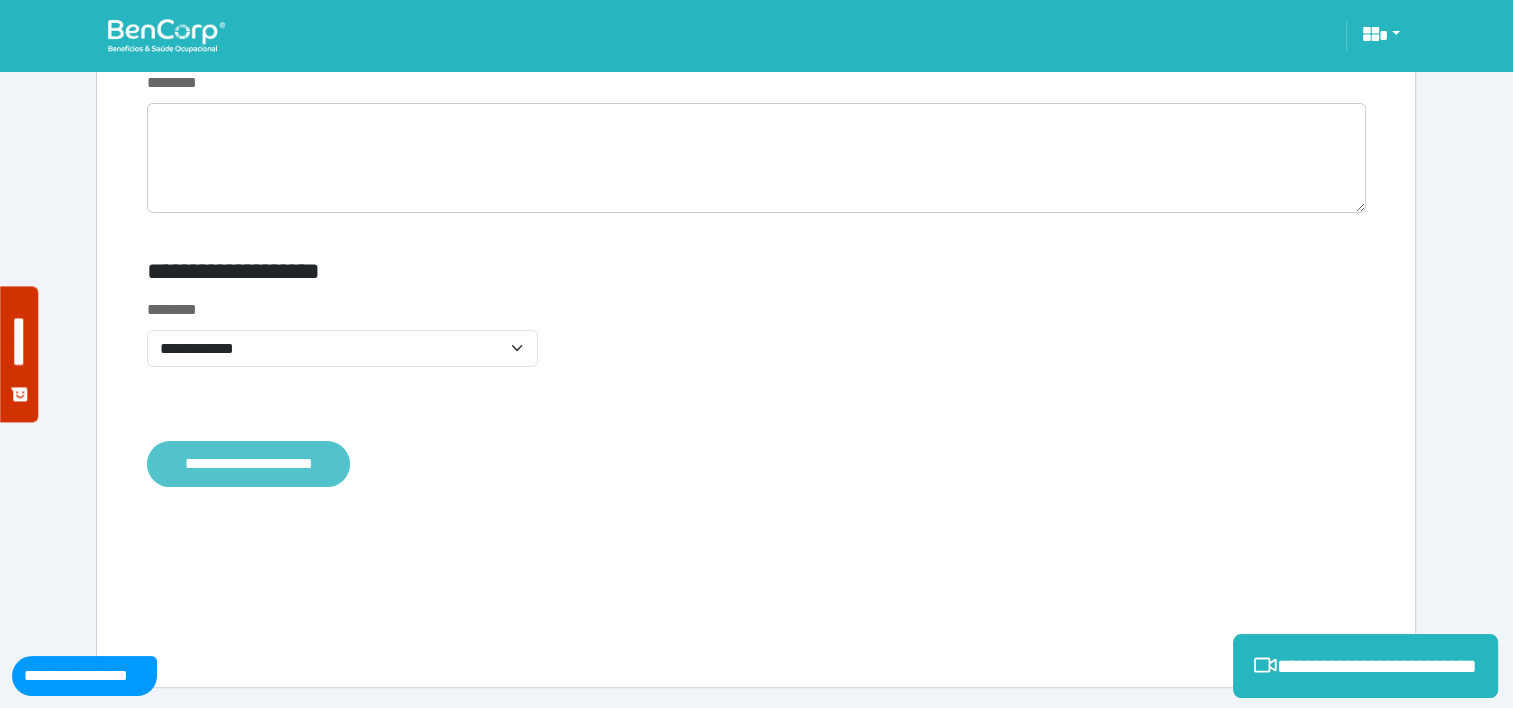 click on "**********" at bounding box center (248, 464) 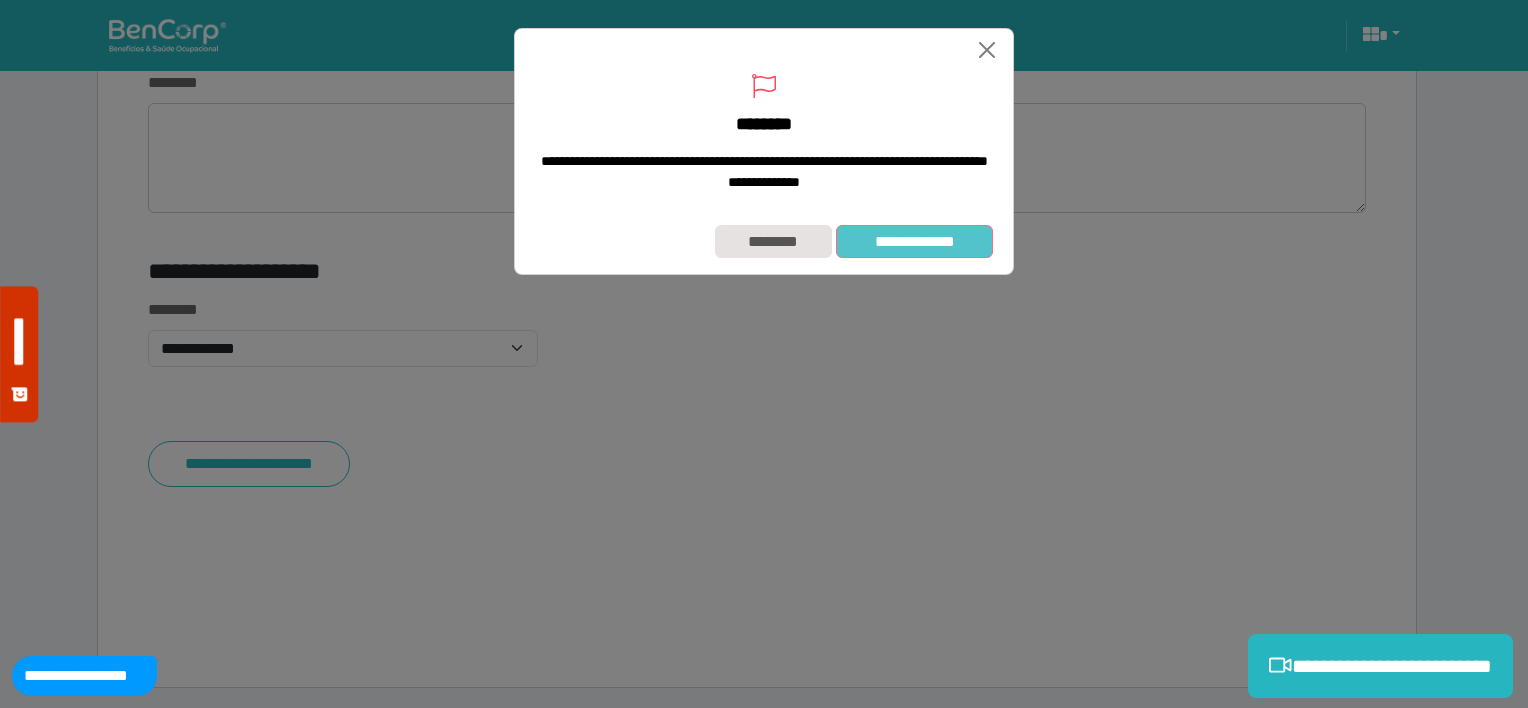 click on "**********" at bounding box center [914, 242] 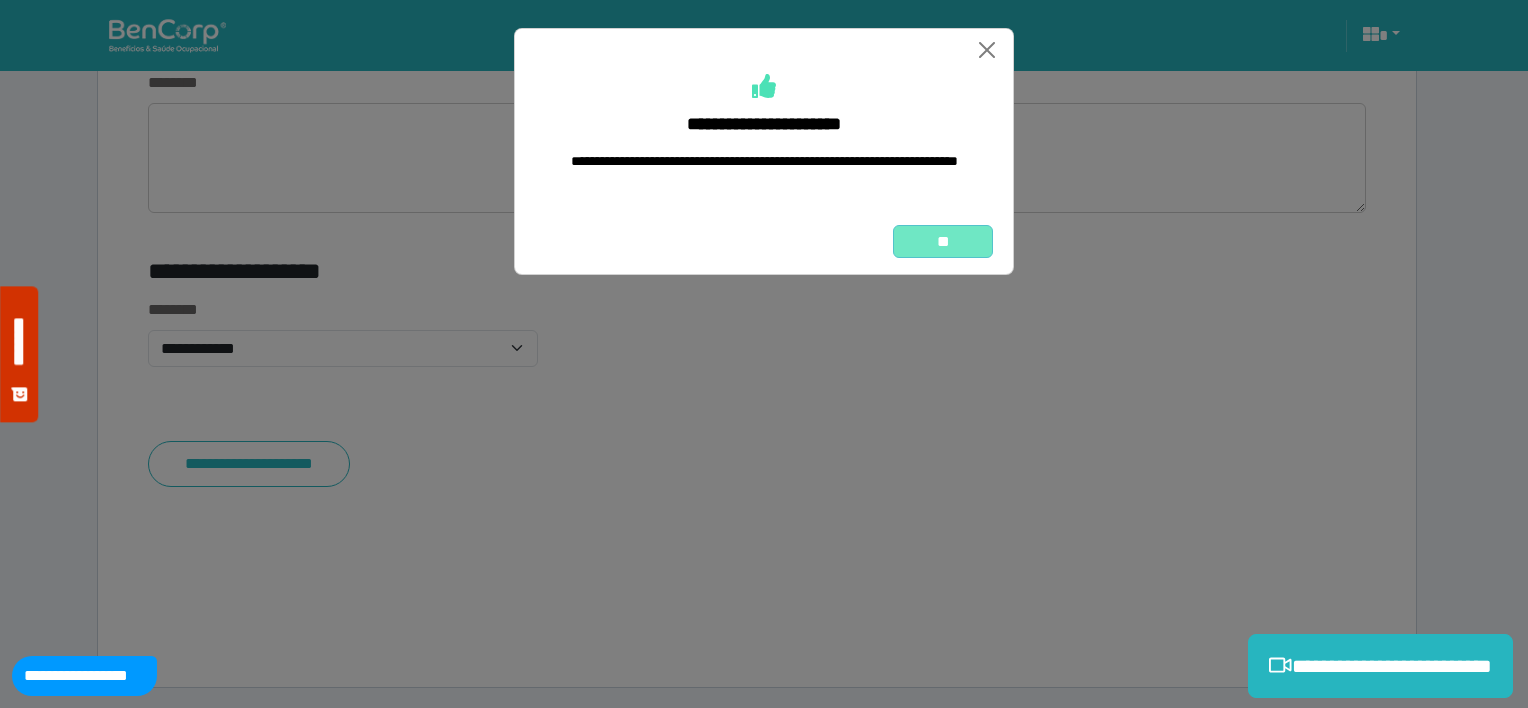 click on "**" at bounding box center [943, 242] 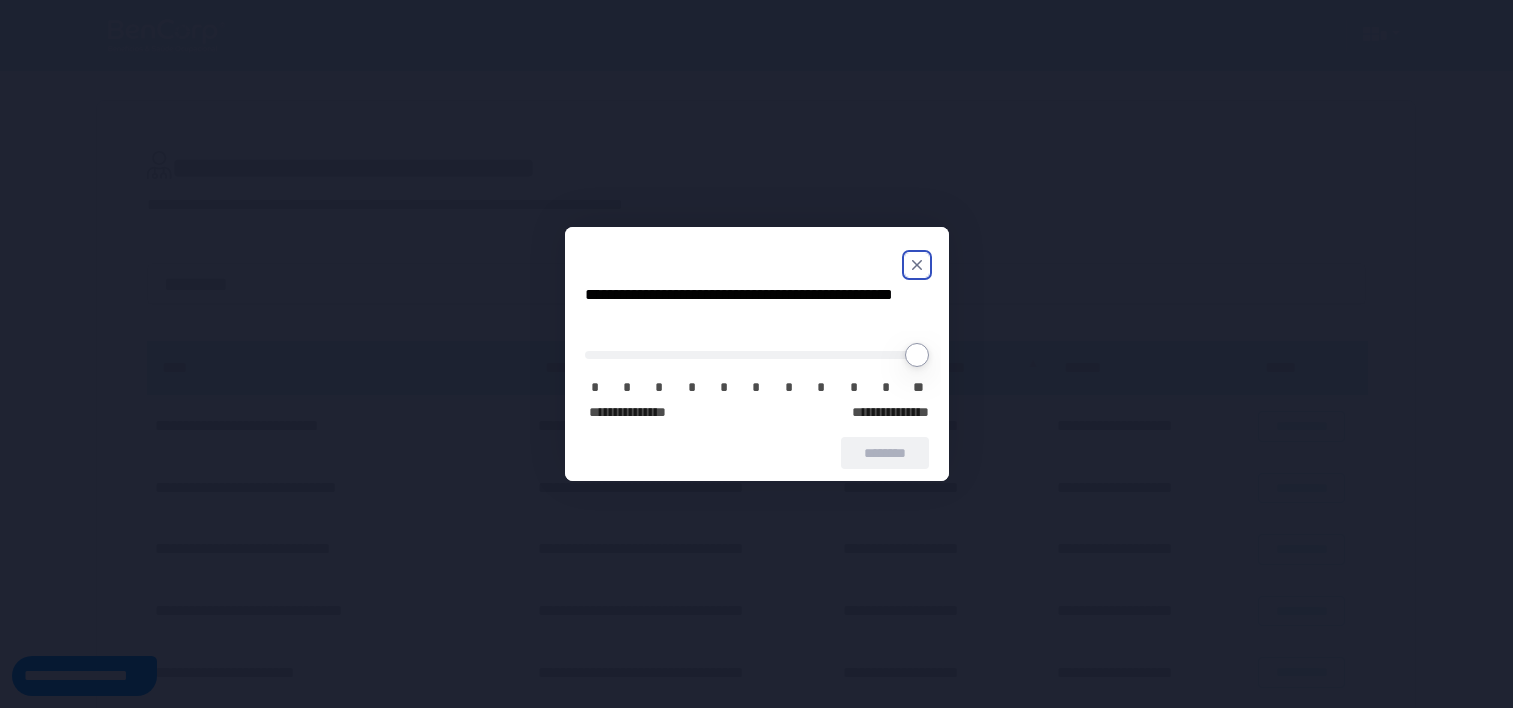 scroll, scrollTop: 0, scrollLeft: 0, axis: both 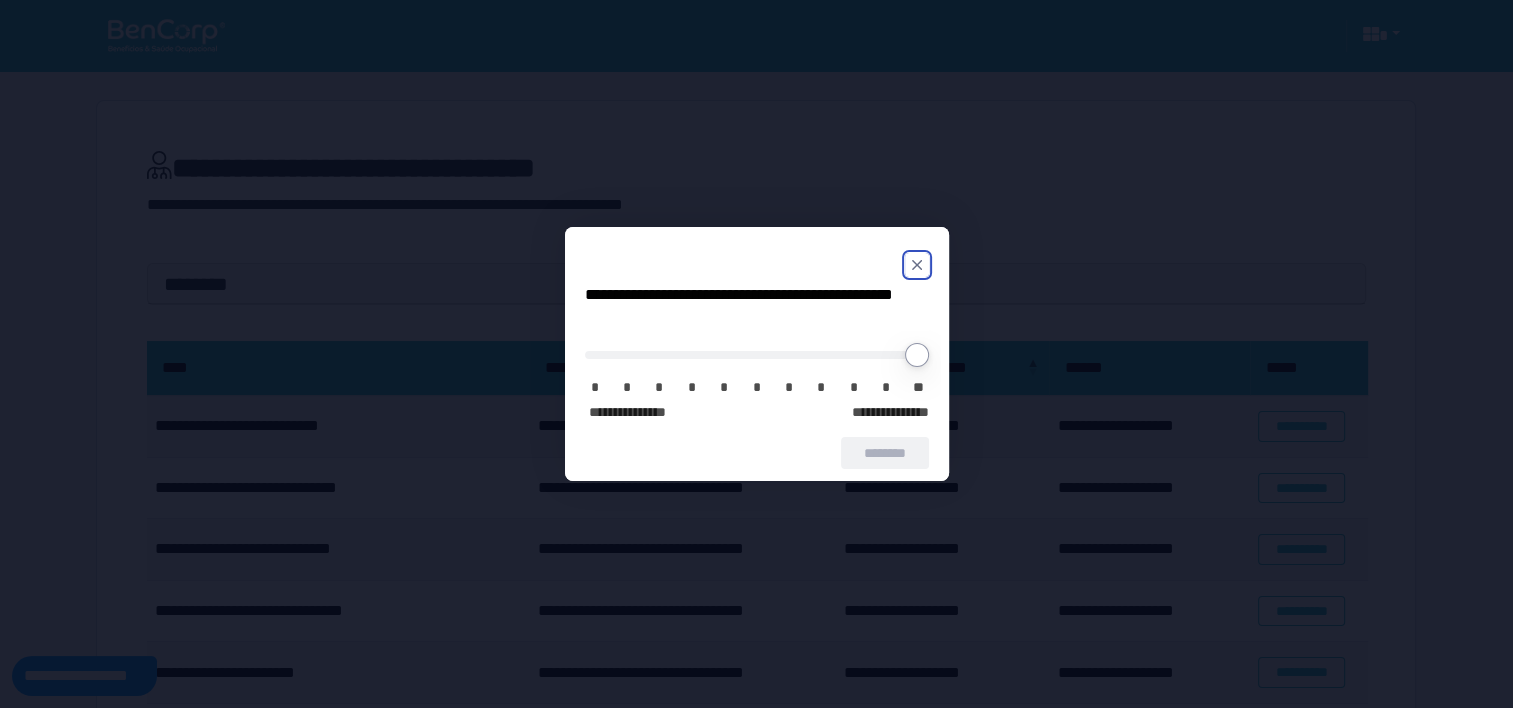 click at bounding box center [757, 265] 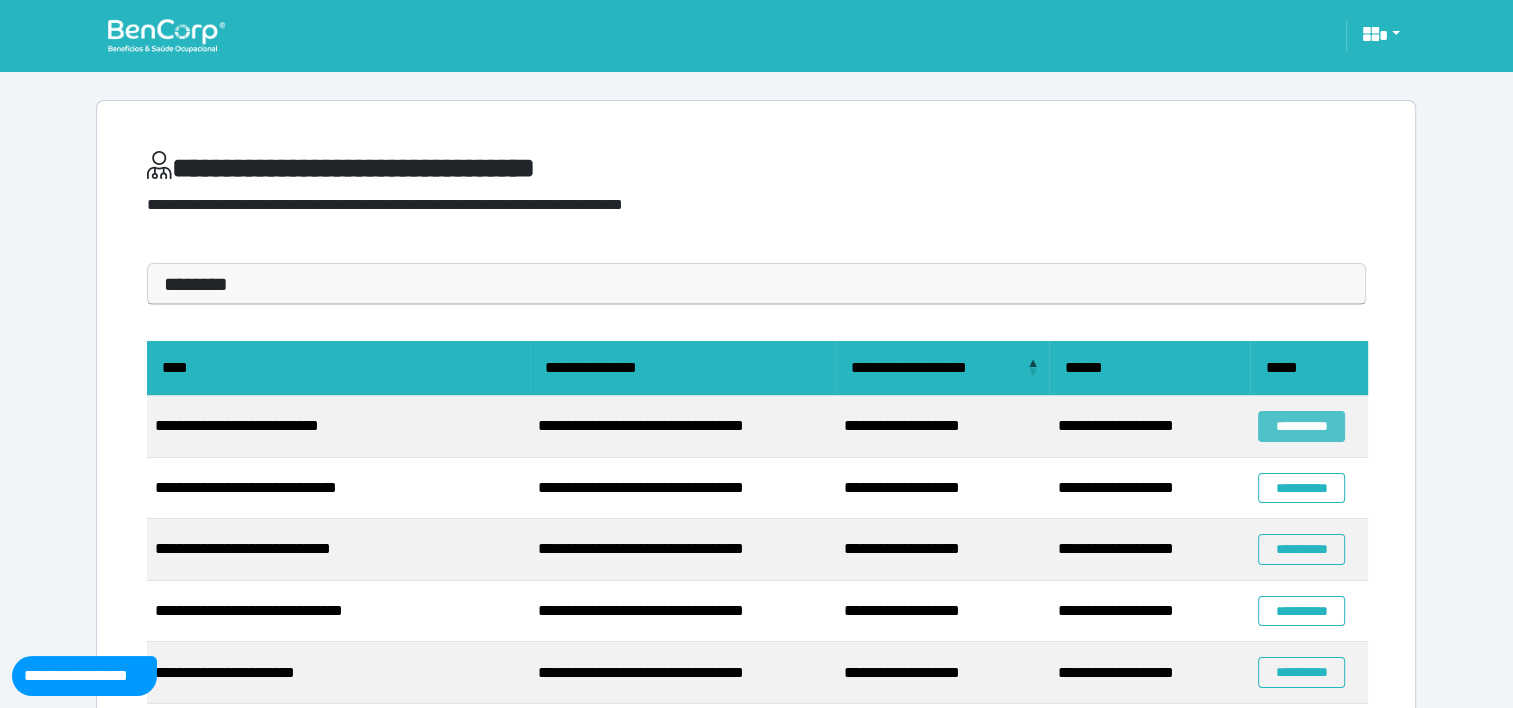 click on "**********" at bounding box center (1301, 426) 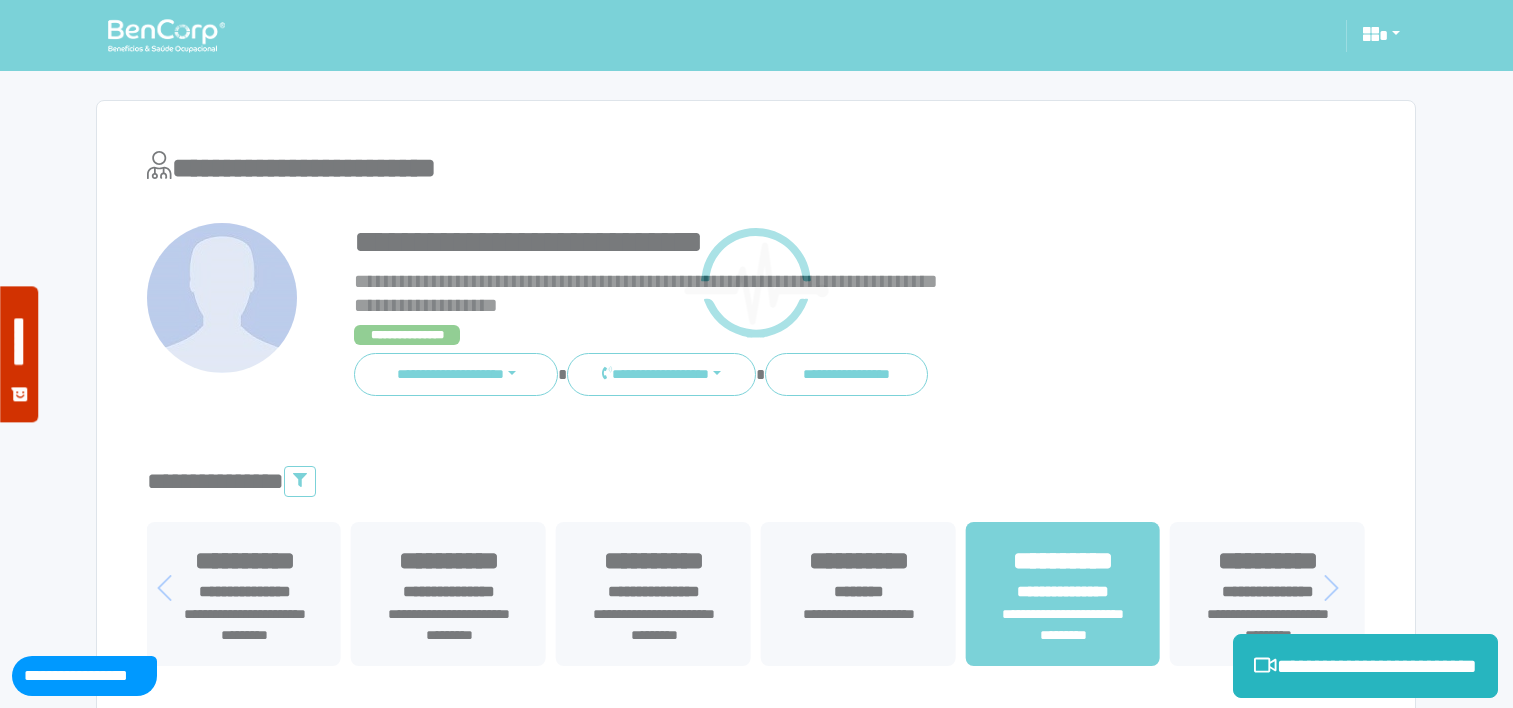 scroll, scrollTop: 0, scrollLeft: 0, axis: both 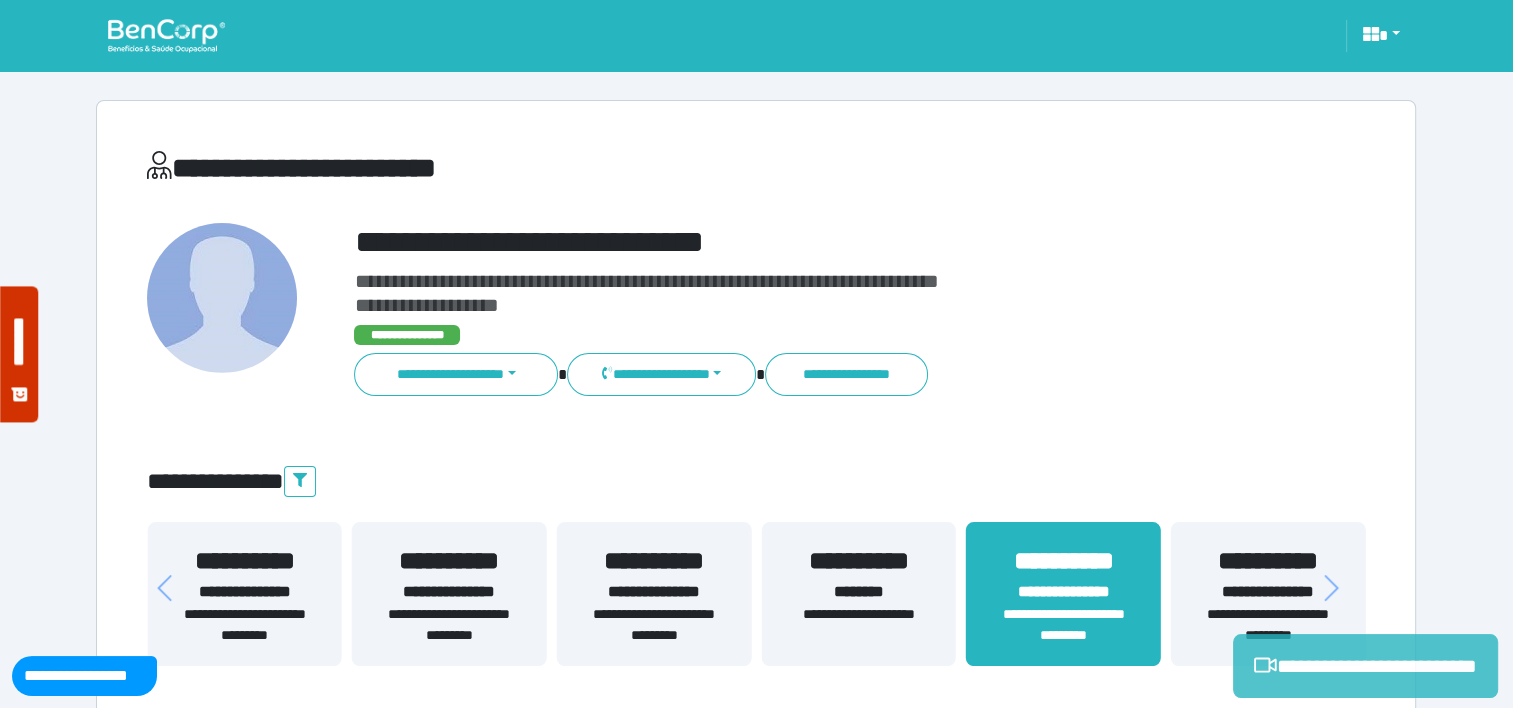 click on "**********" at bounding box center (1365, 666) 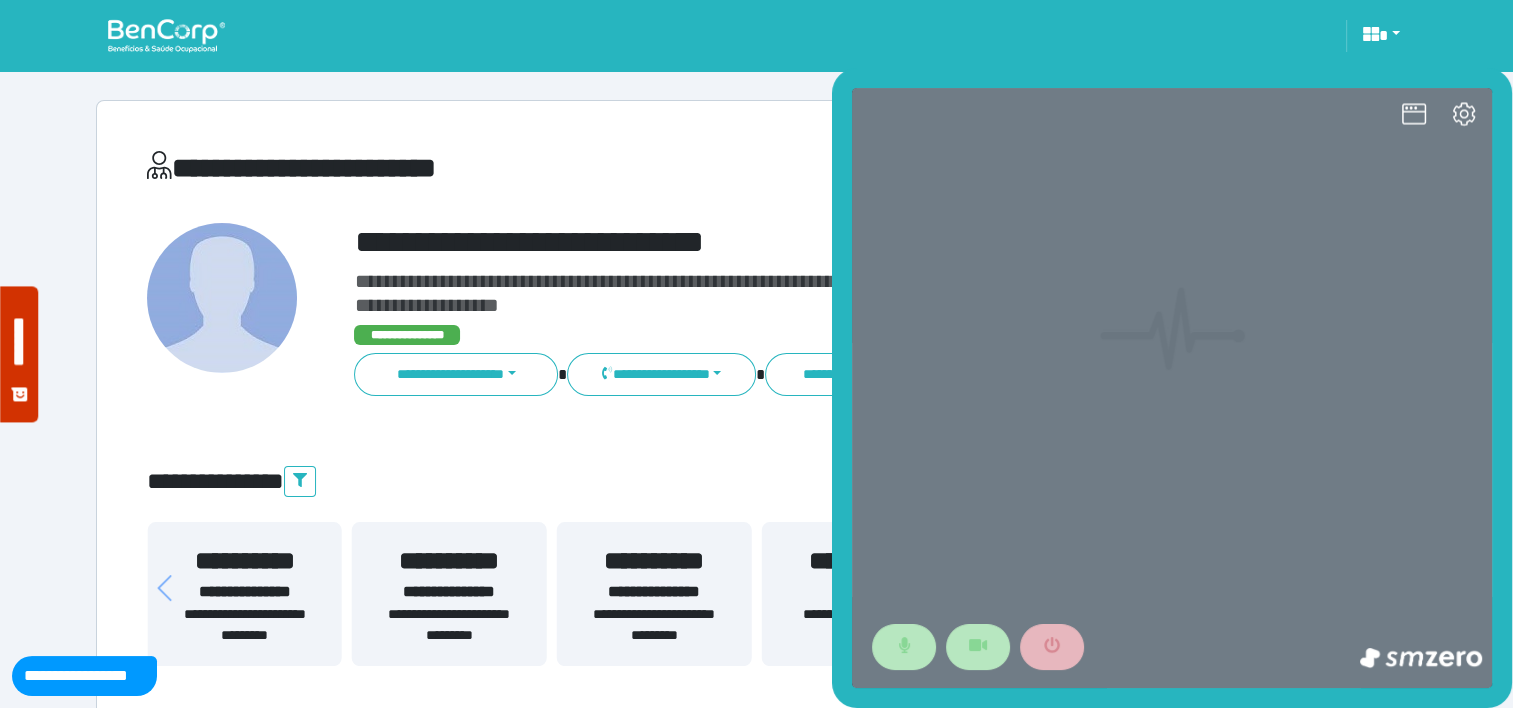 scroll, scrollTop: 0, scrollLeft: 0, axis: both 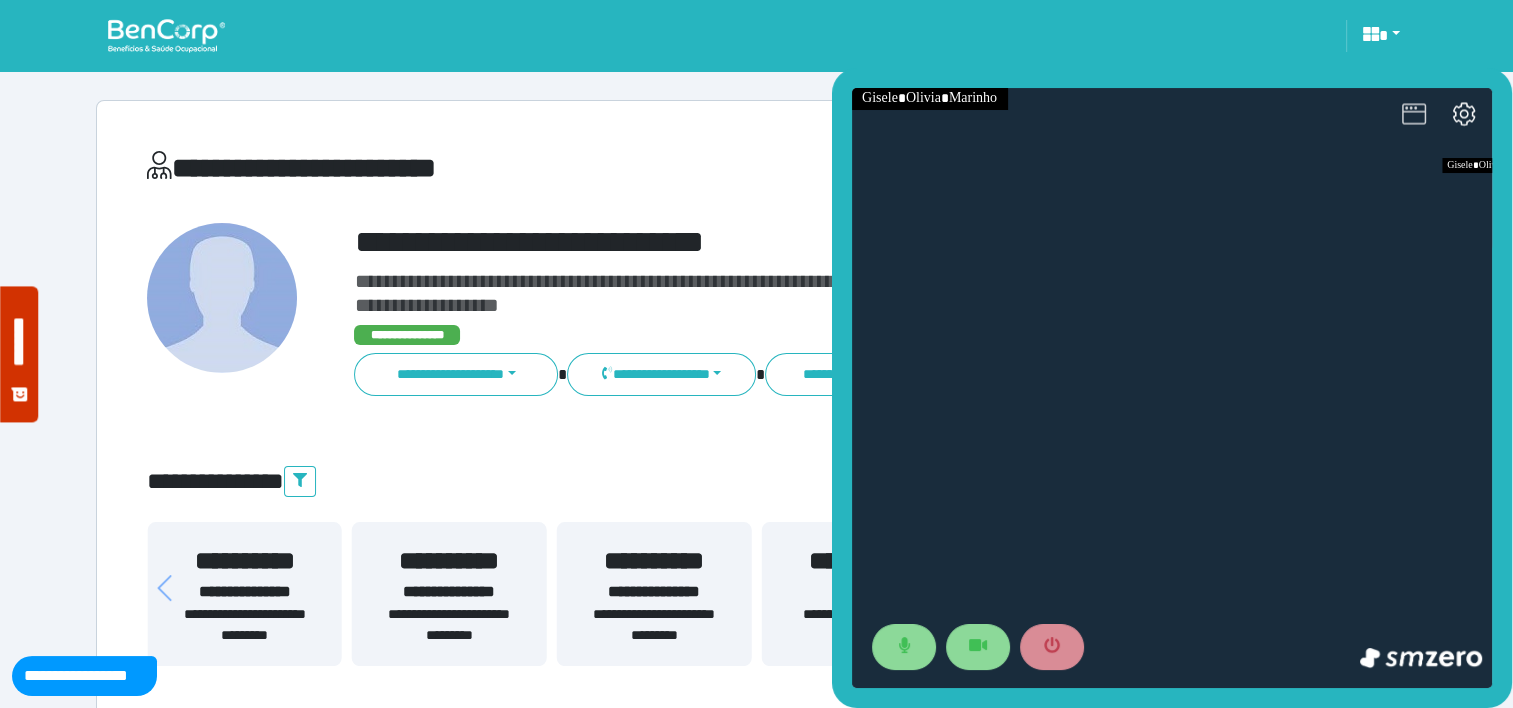 click 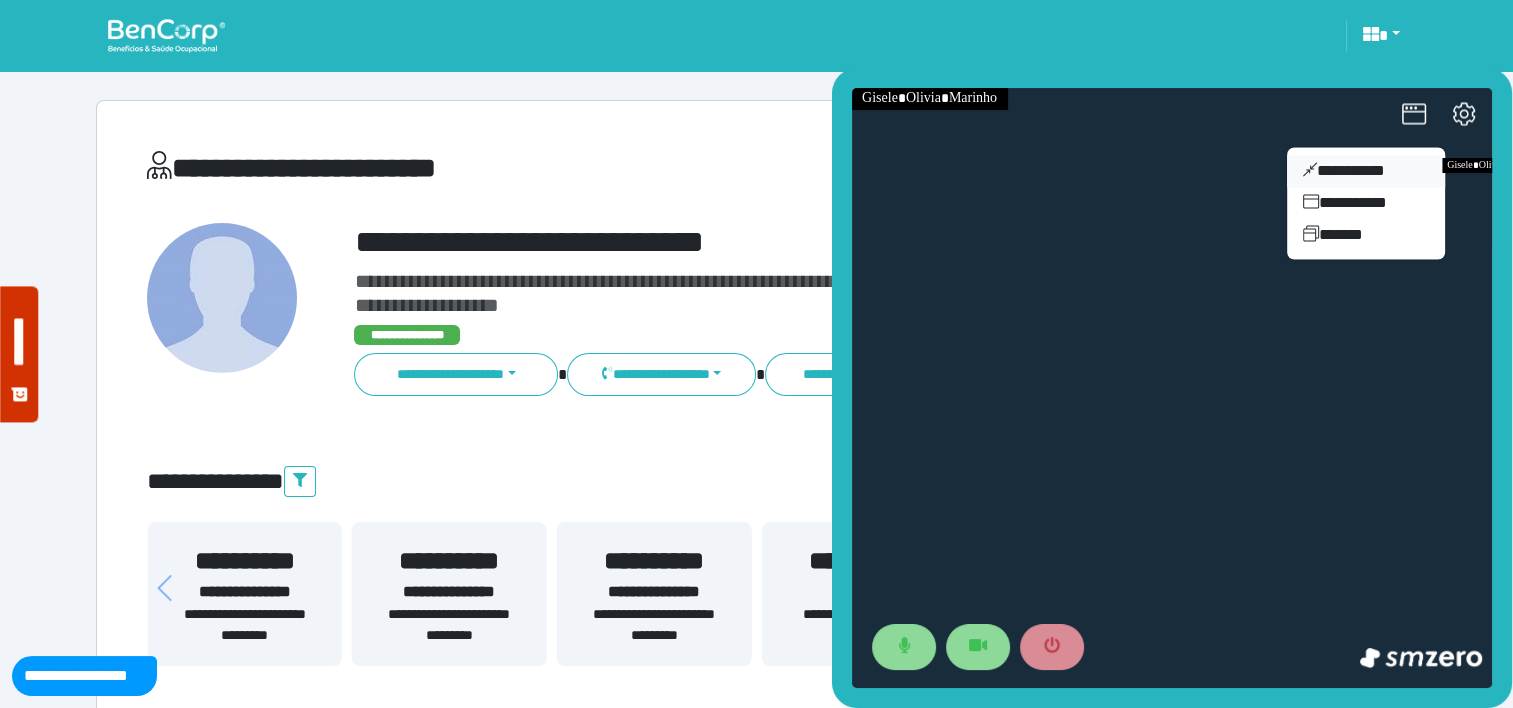 click on "**********" at bounding box center [1366, 171] 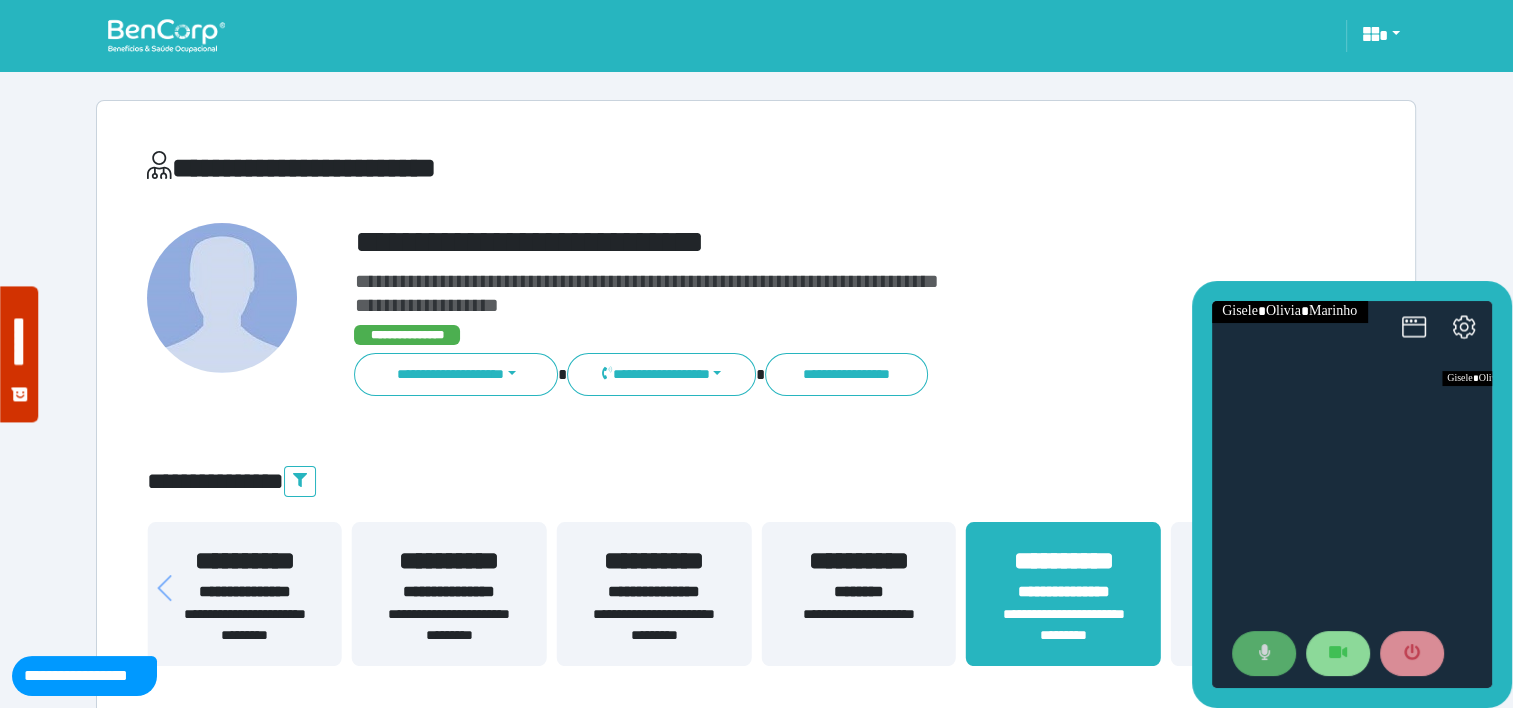 click at bounding box center (1264, 654) 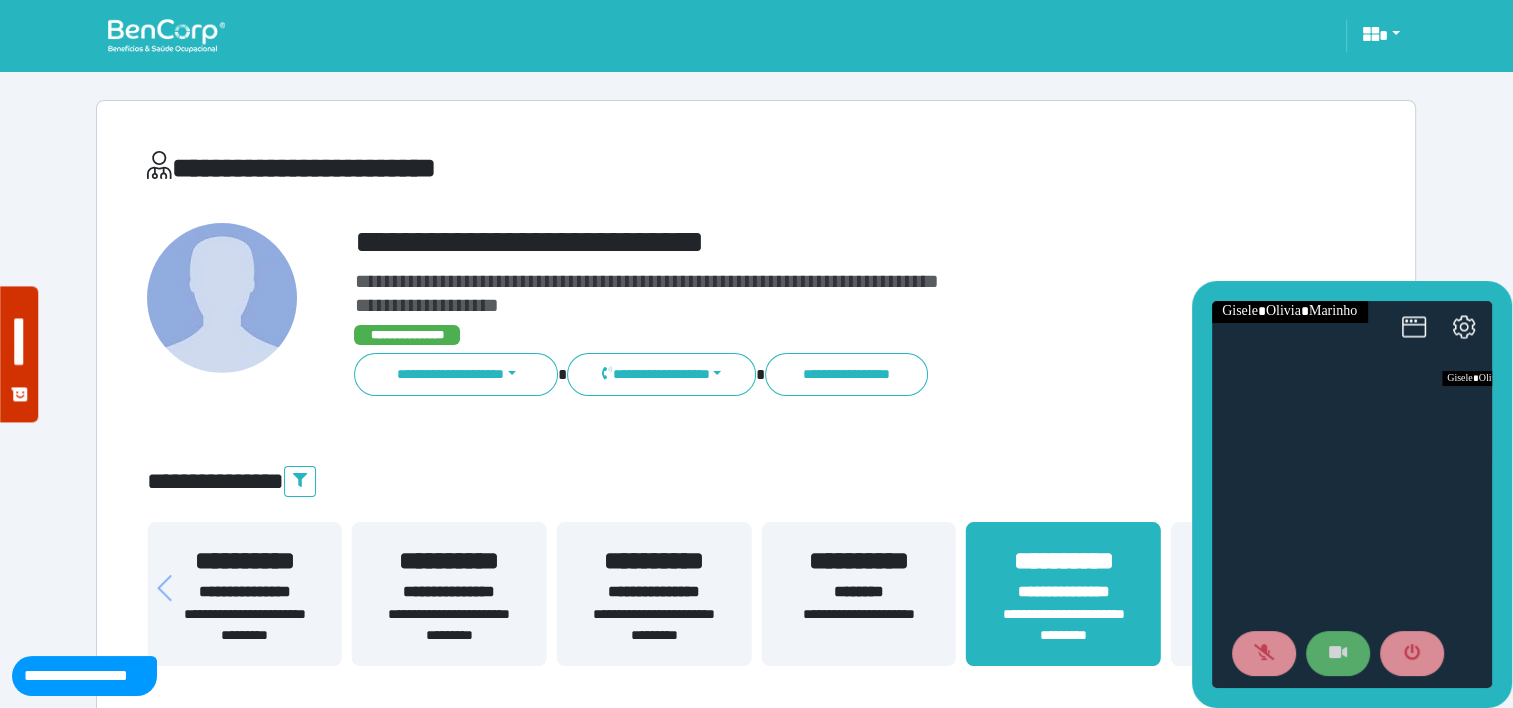 click 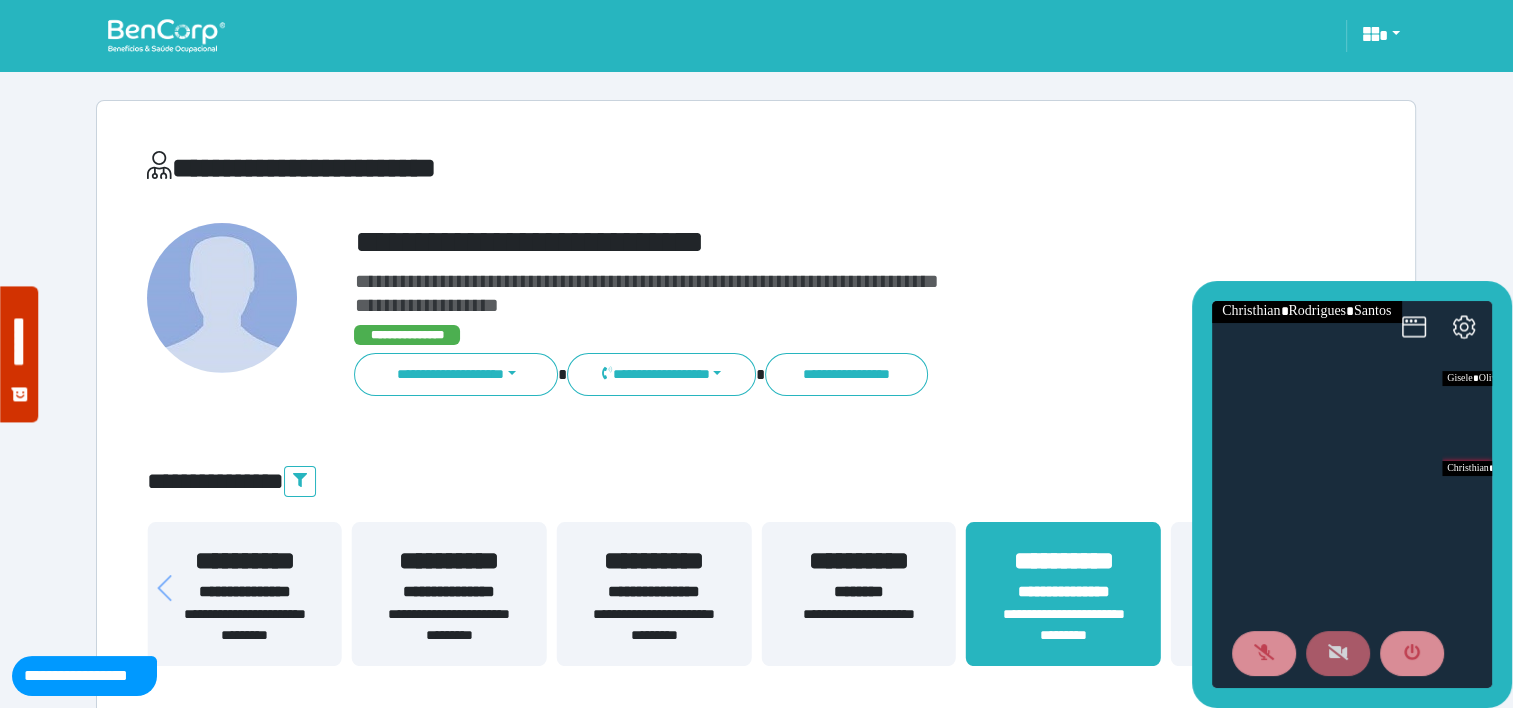 click 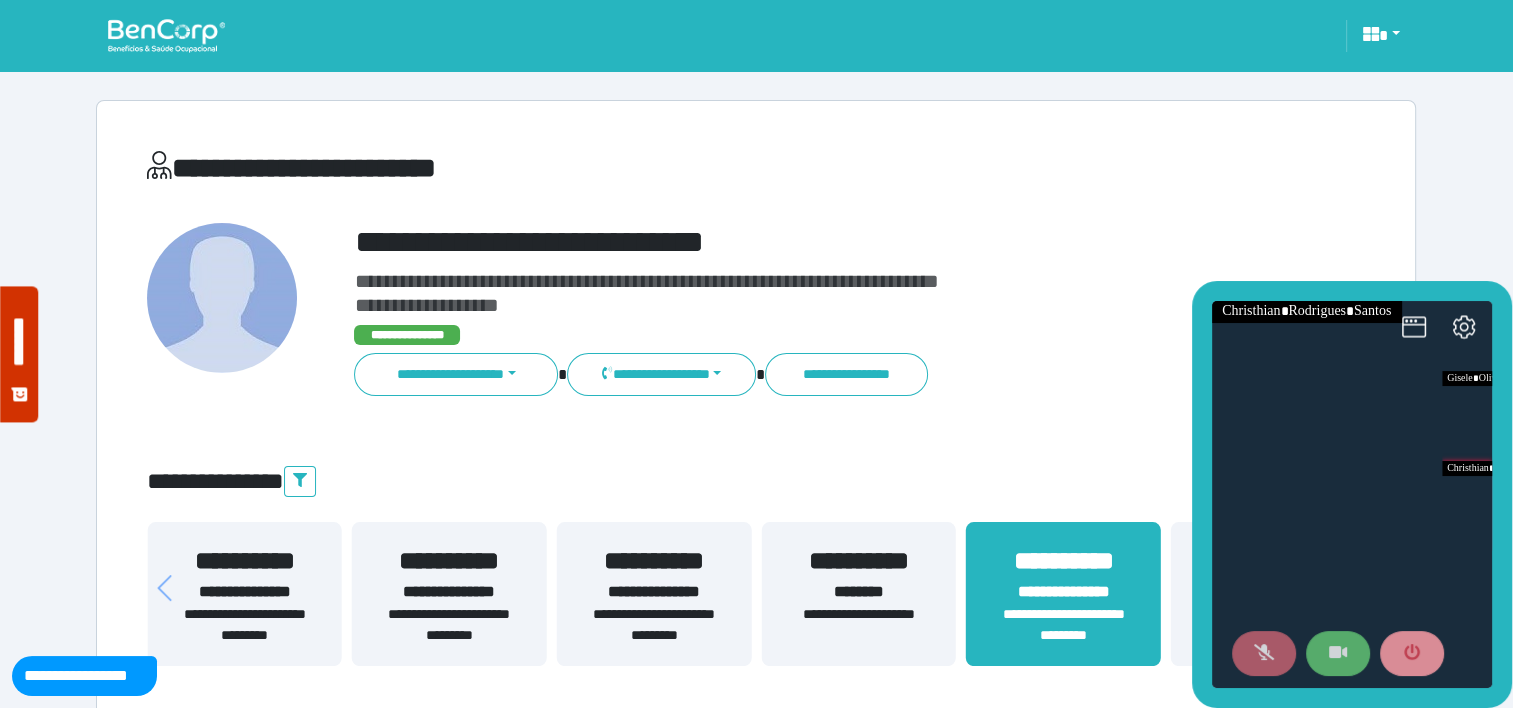 click 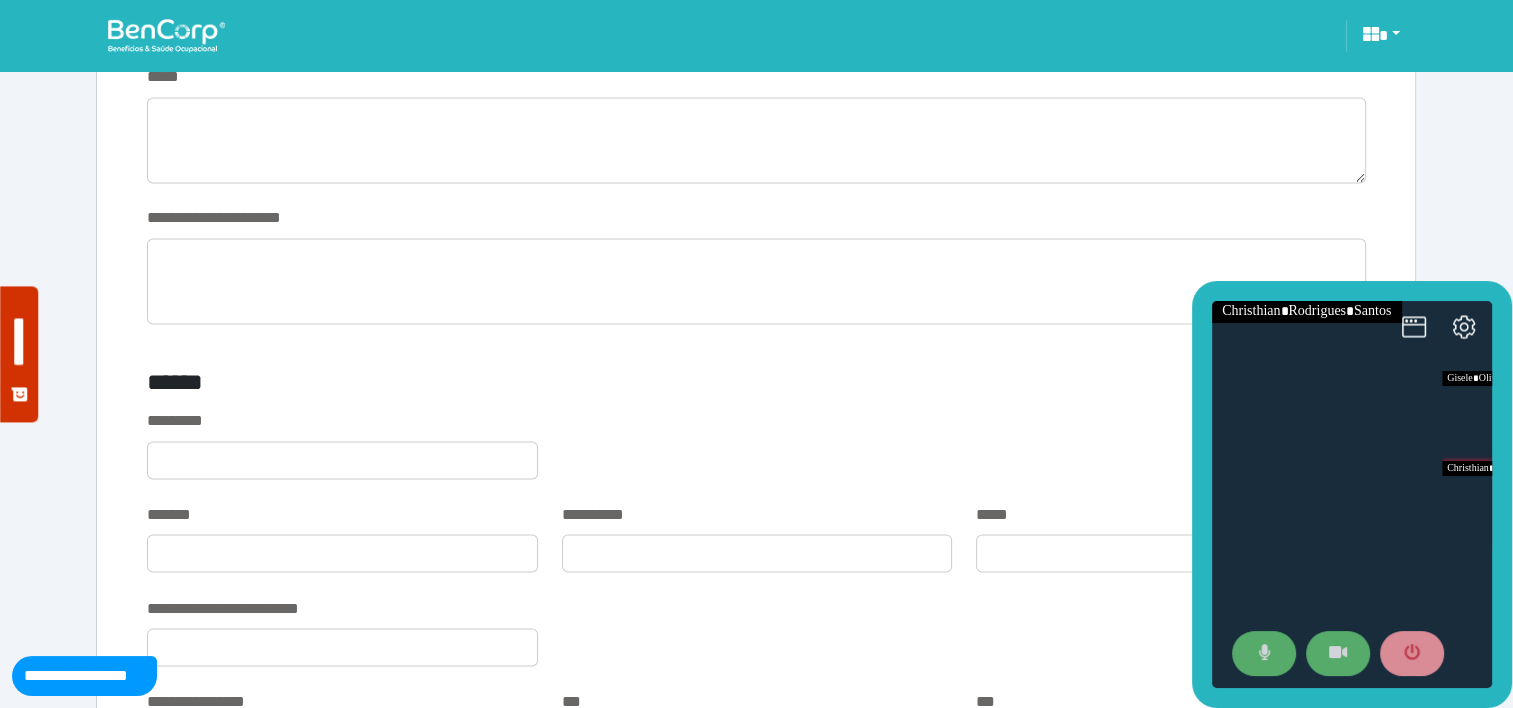 scroll, scrollTop: 3406, scrollLeft: 0, axis: vertical 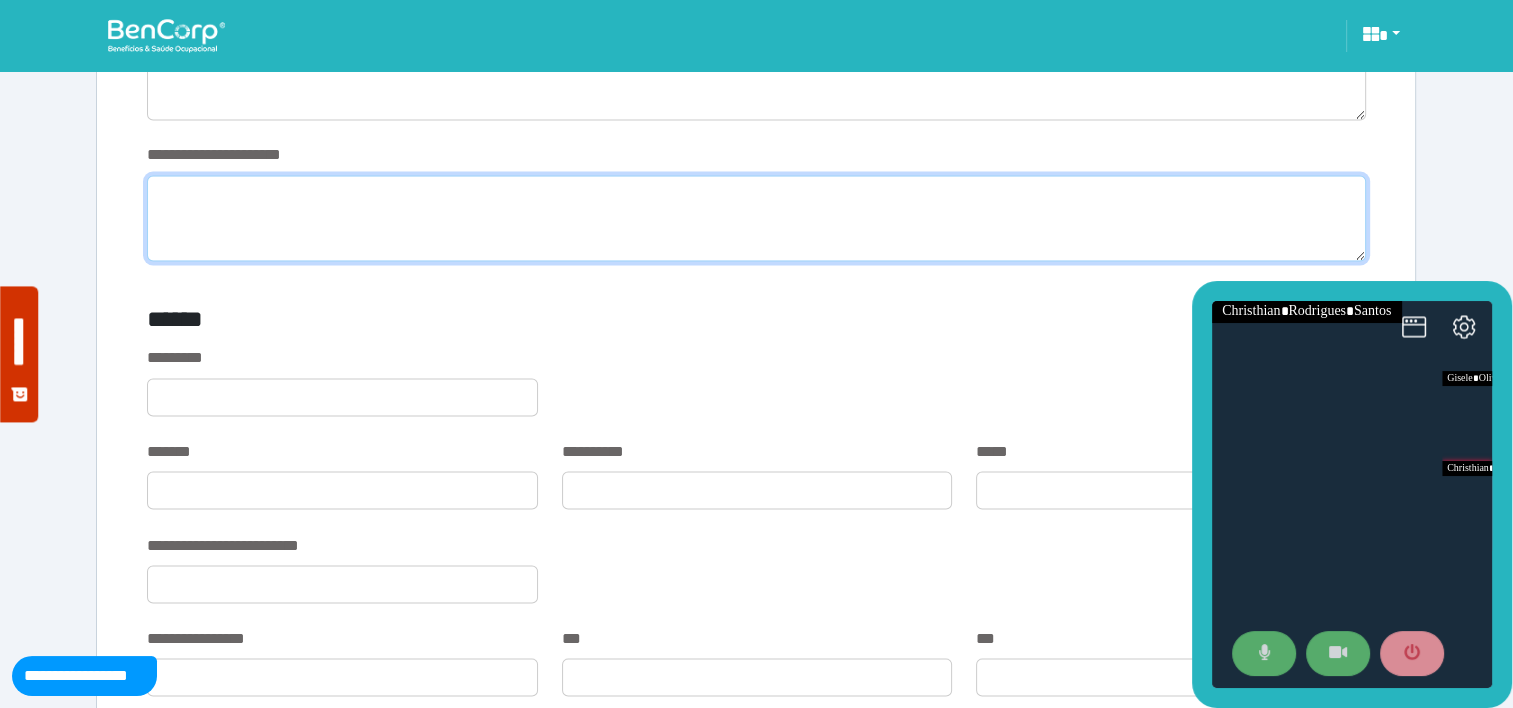 click at bounding box center (756, 218) 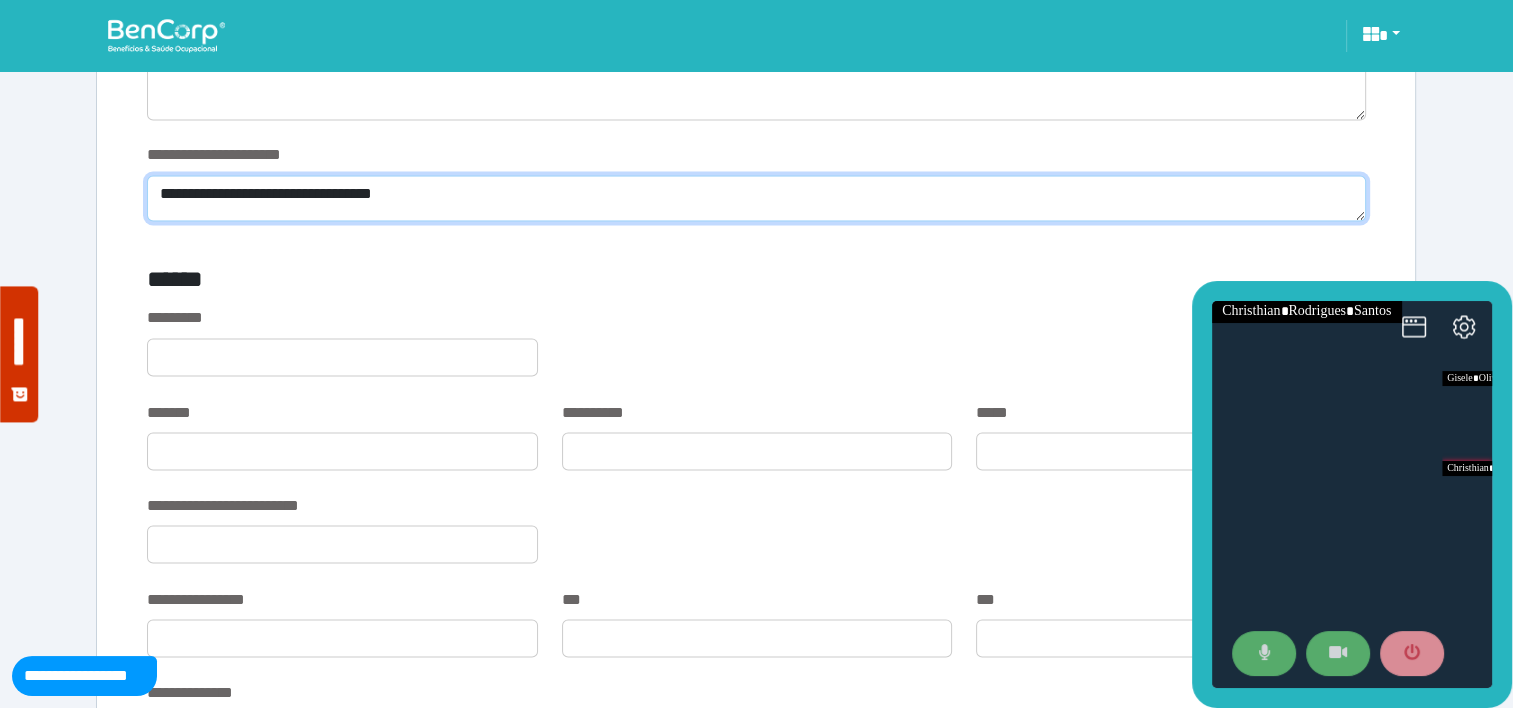 scroll, scrollTop: 0, scrollLeft: 0, axis: both 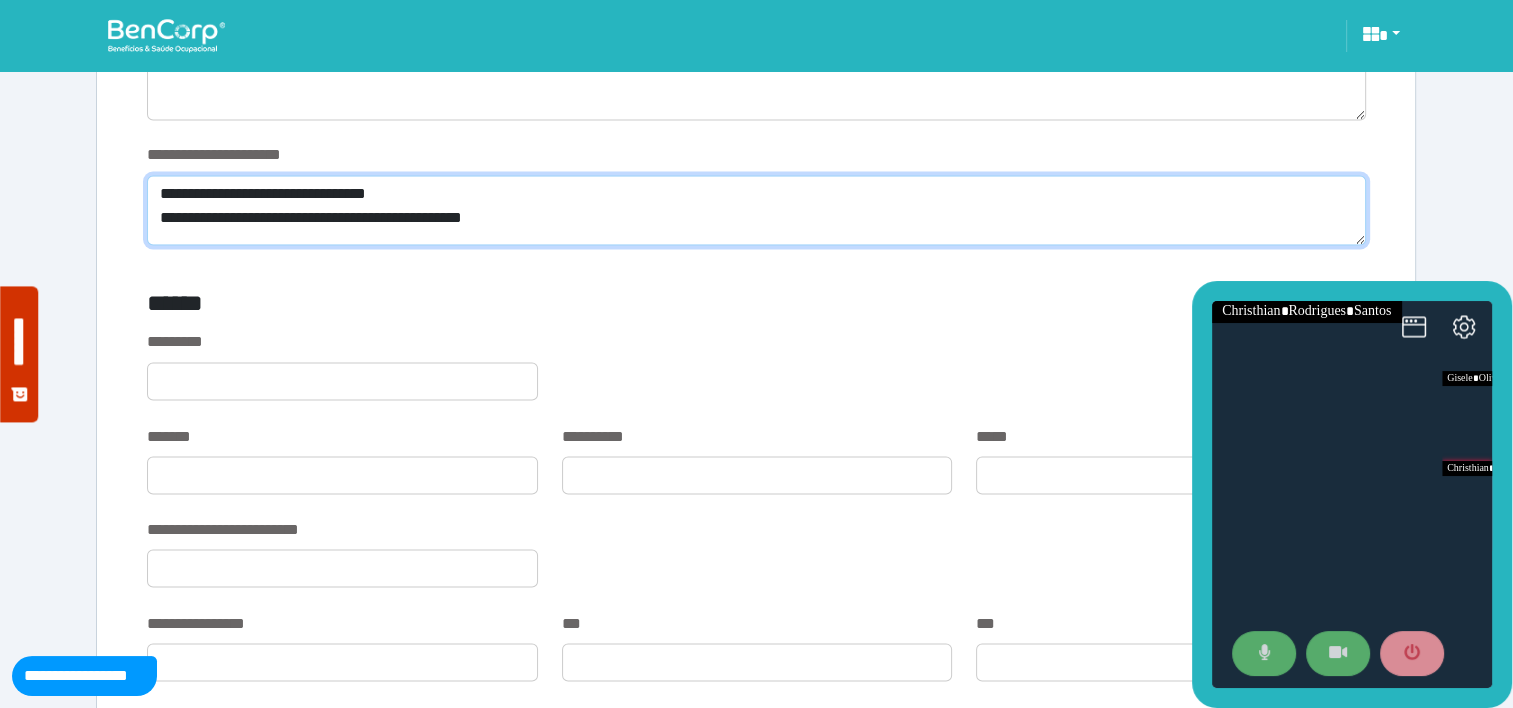click on "**********" at bounding box center [756, 210] 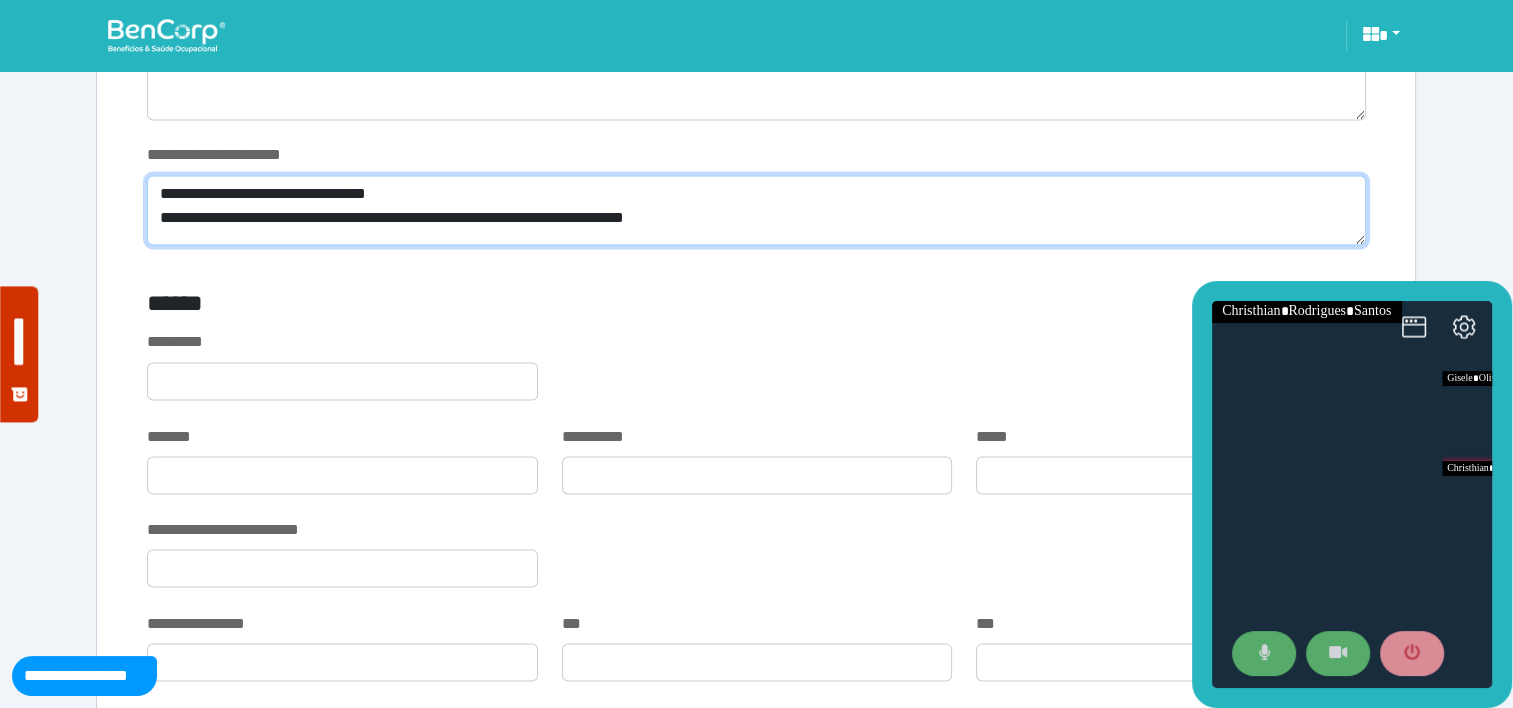 scroll, scrollTop: 0, scrollLeft: 0, axis: both 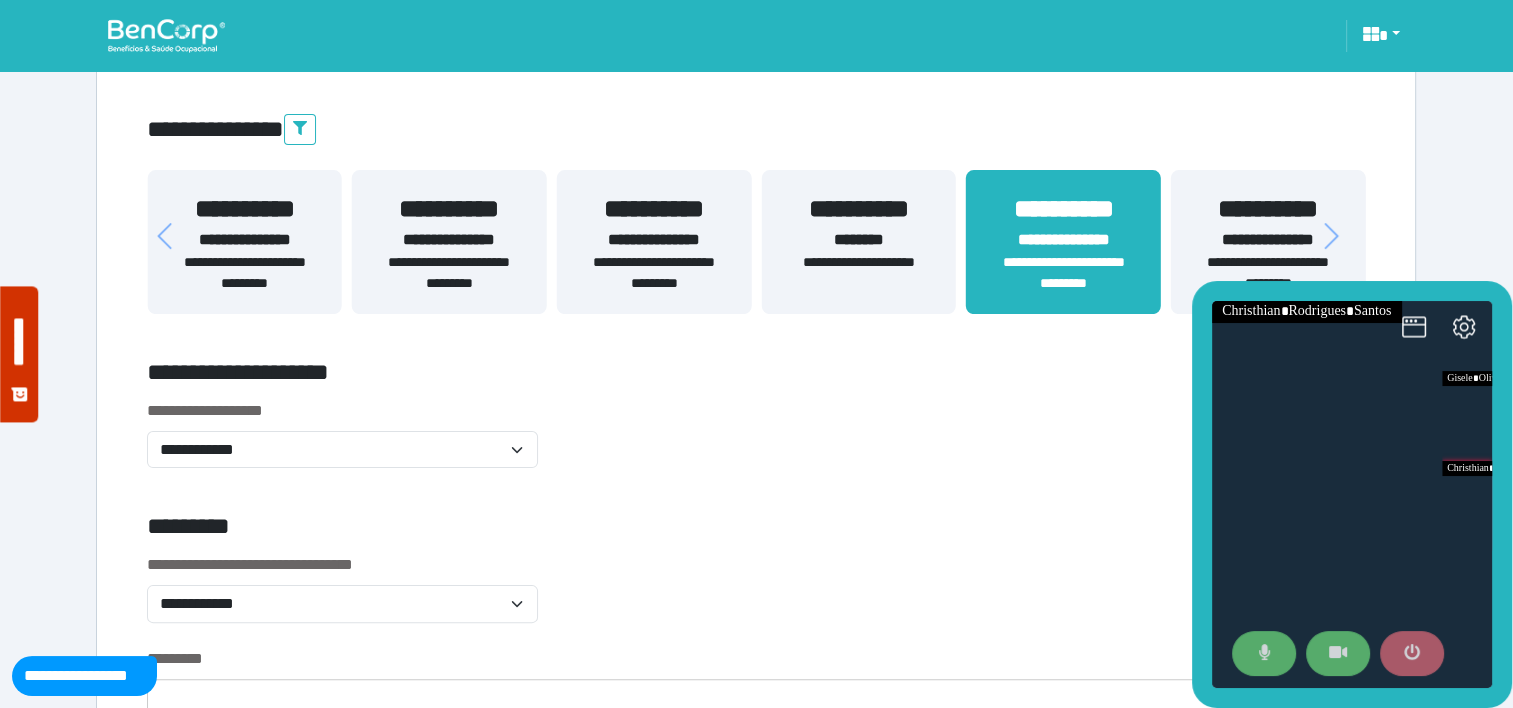 type on "**********" 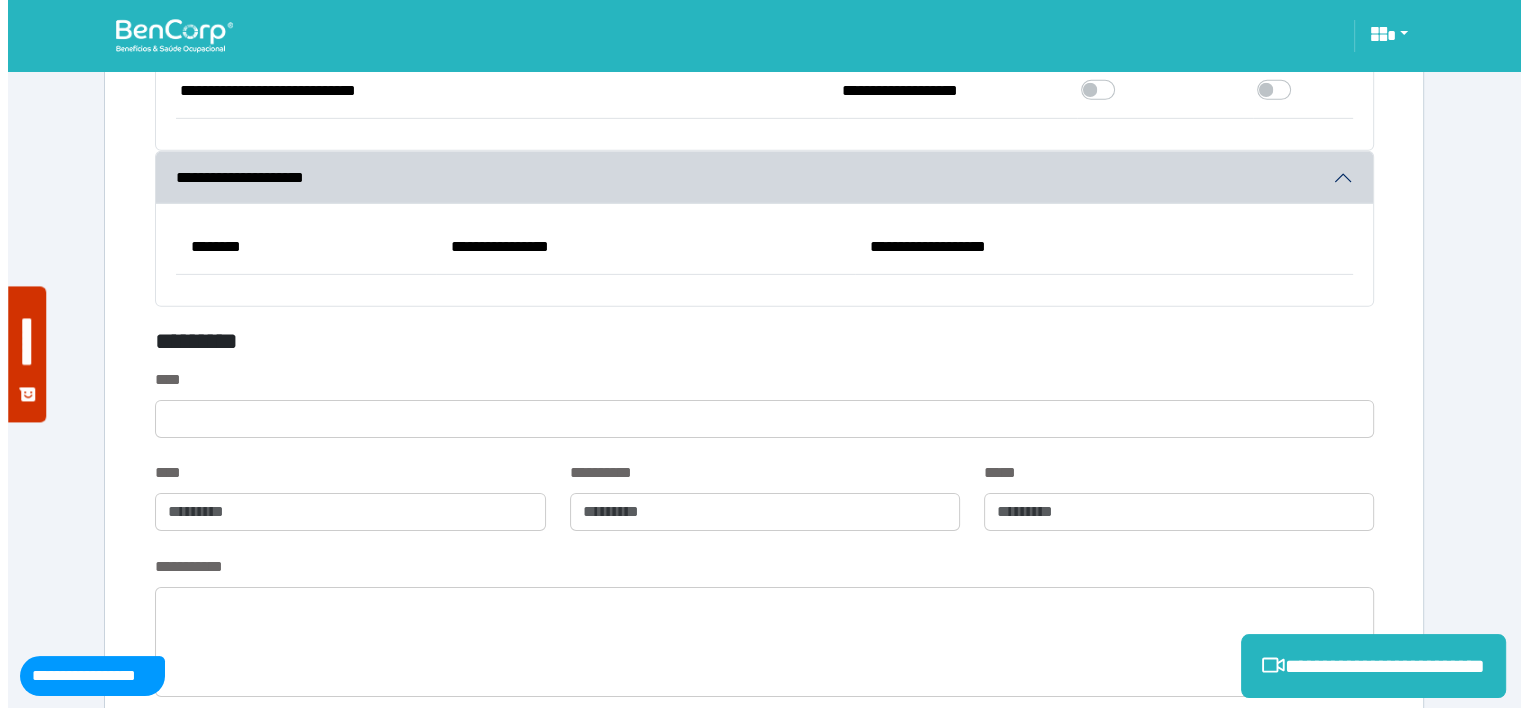 scroll, scrollTop: 7938, scrollLeft: 0, axis: vertical 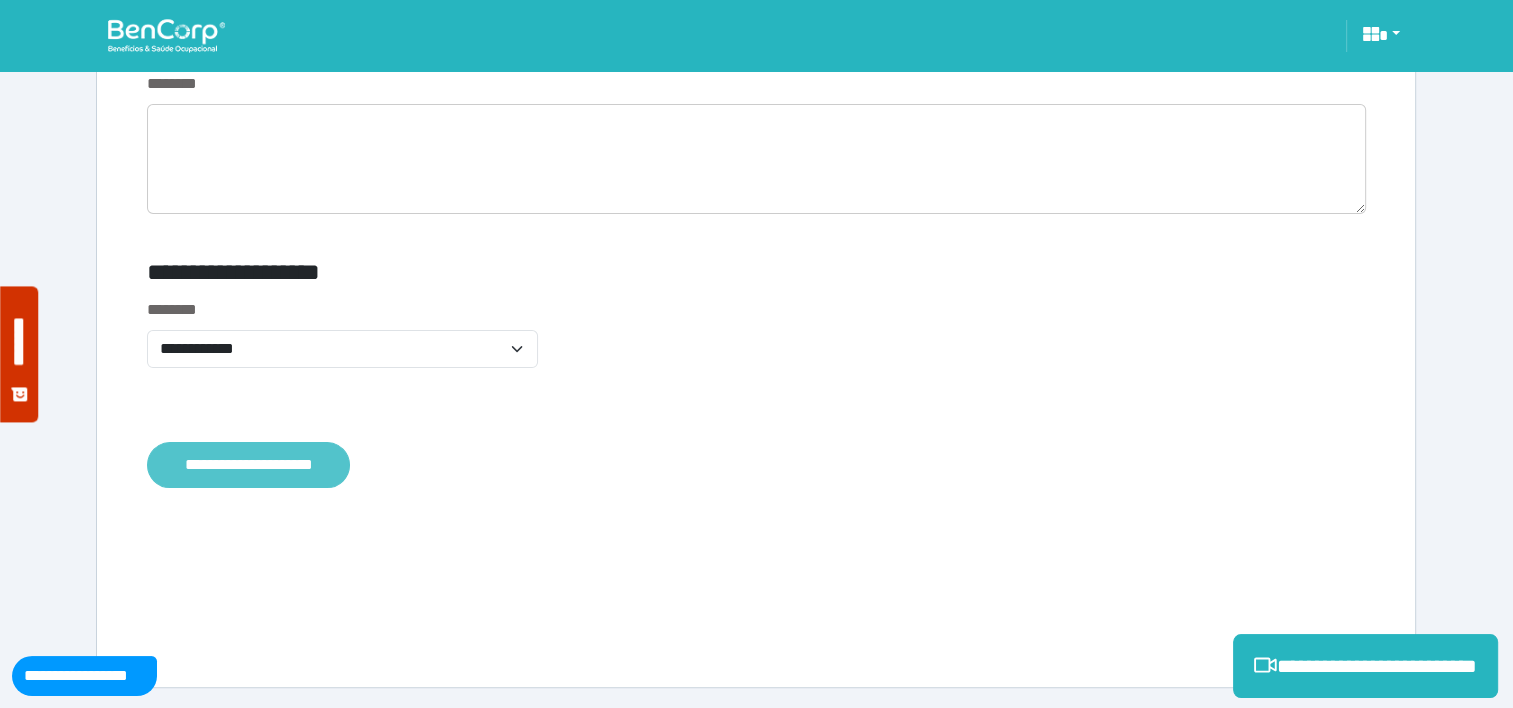 click on "**********" at bounding box center [248, 465] 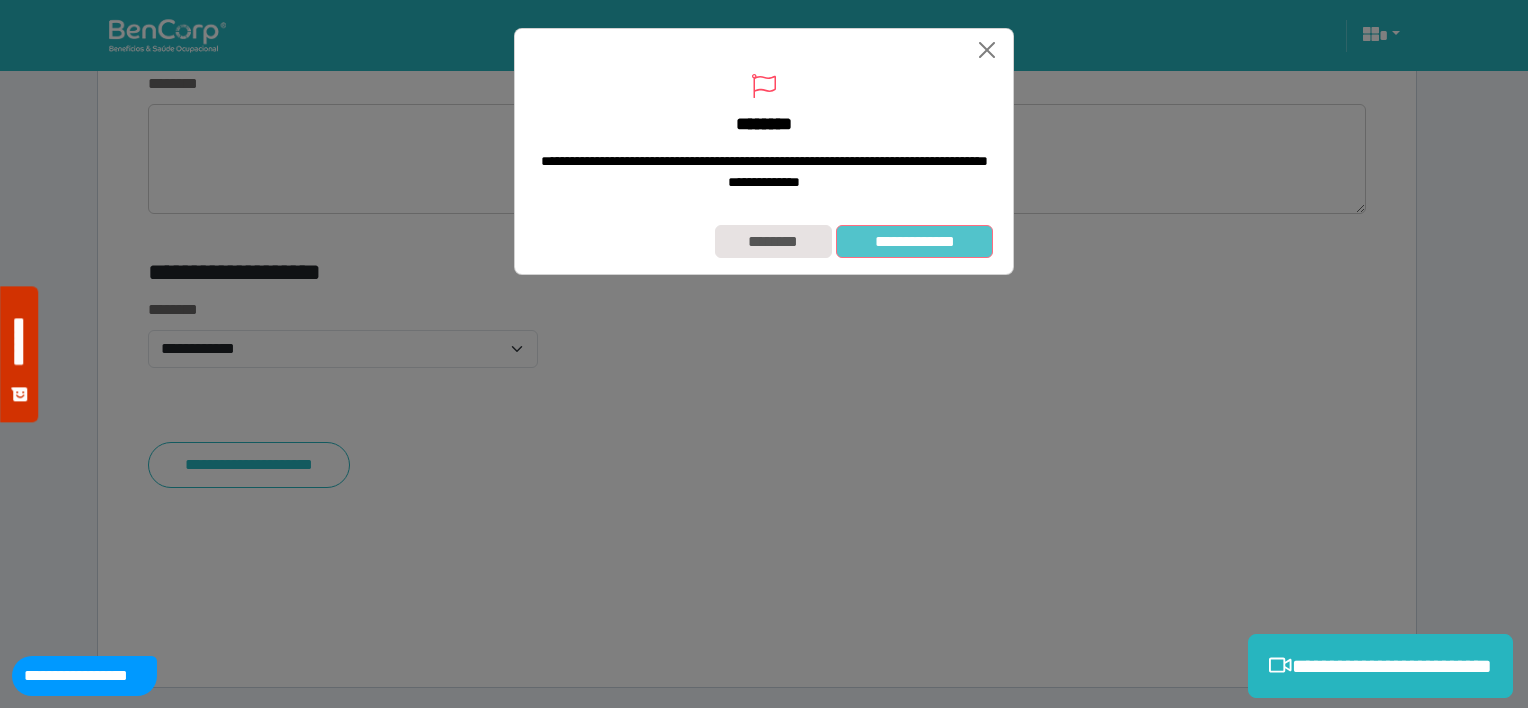 click on "**********" at bounding box center [914, 242] 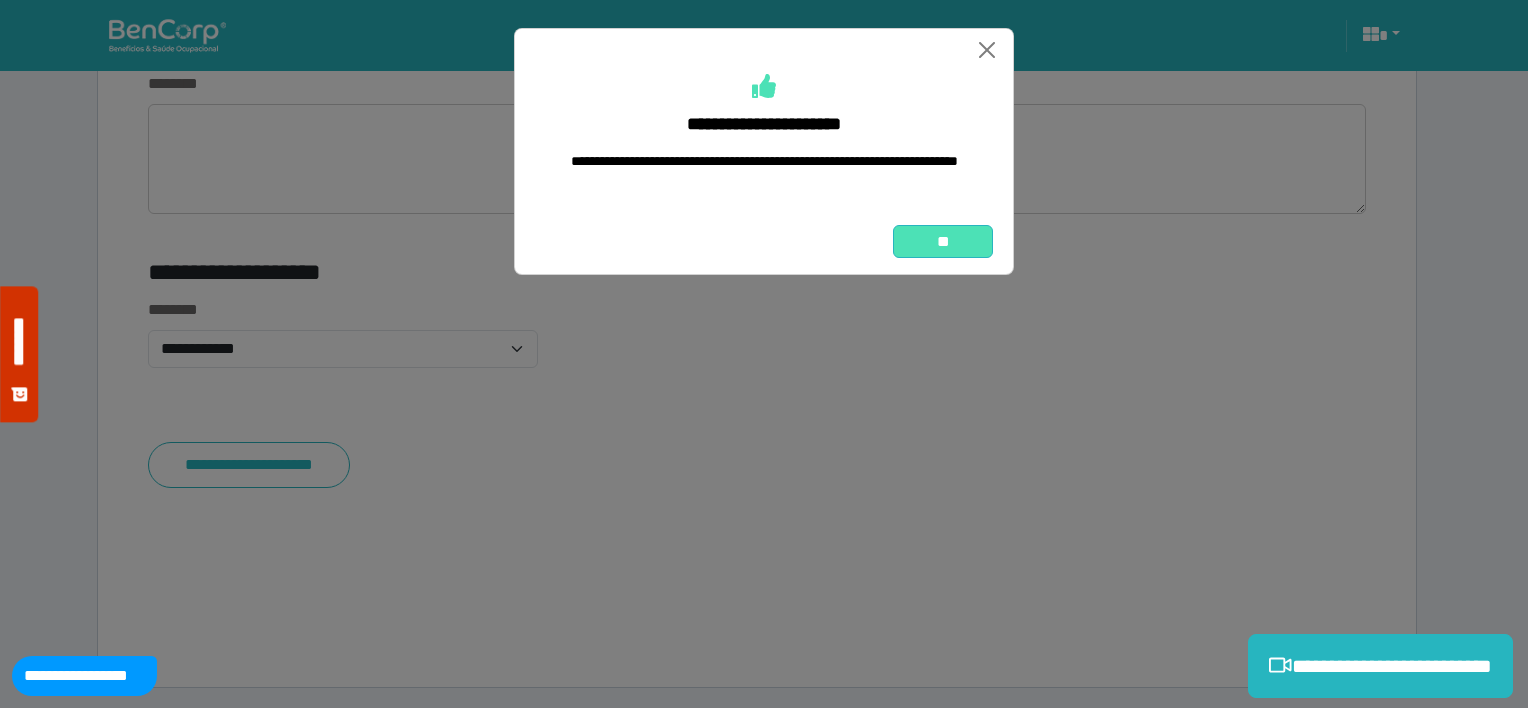click on "**" at bounding box center [943, 242] 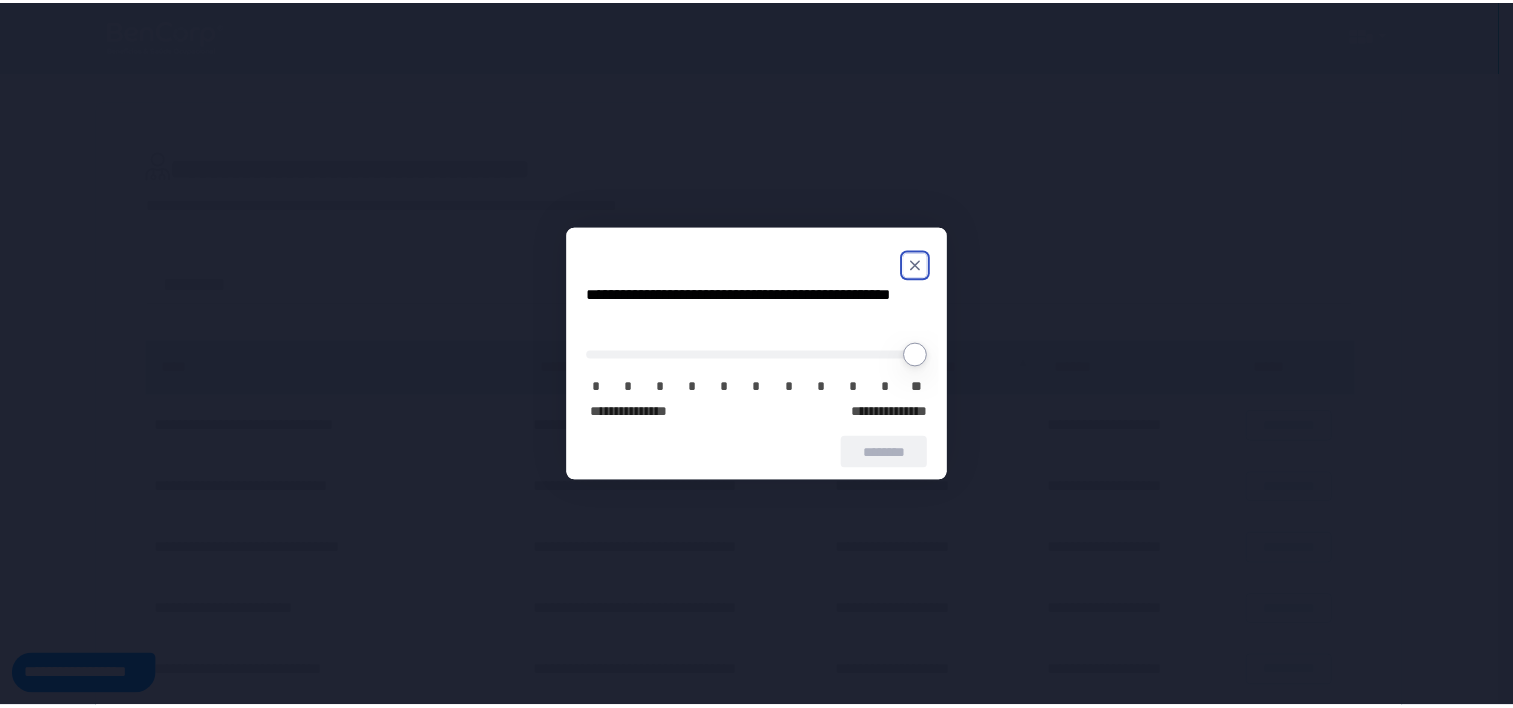 scroll, scrollTop: 0, scrollLeft: 0, axis: both 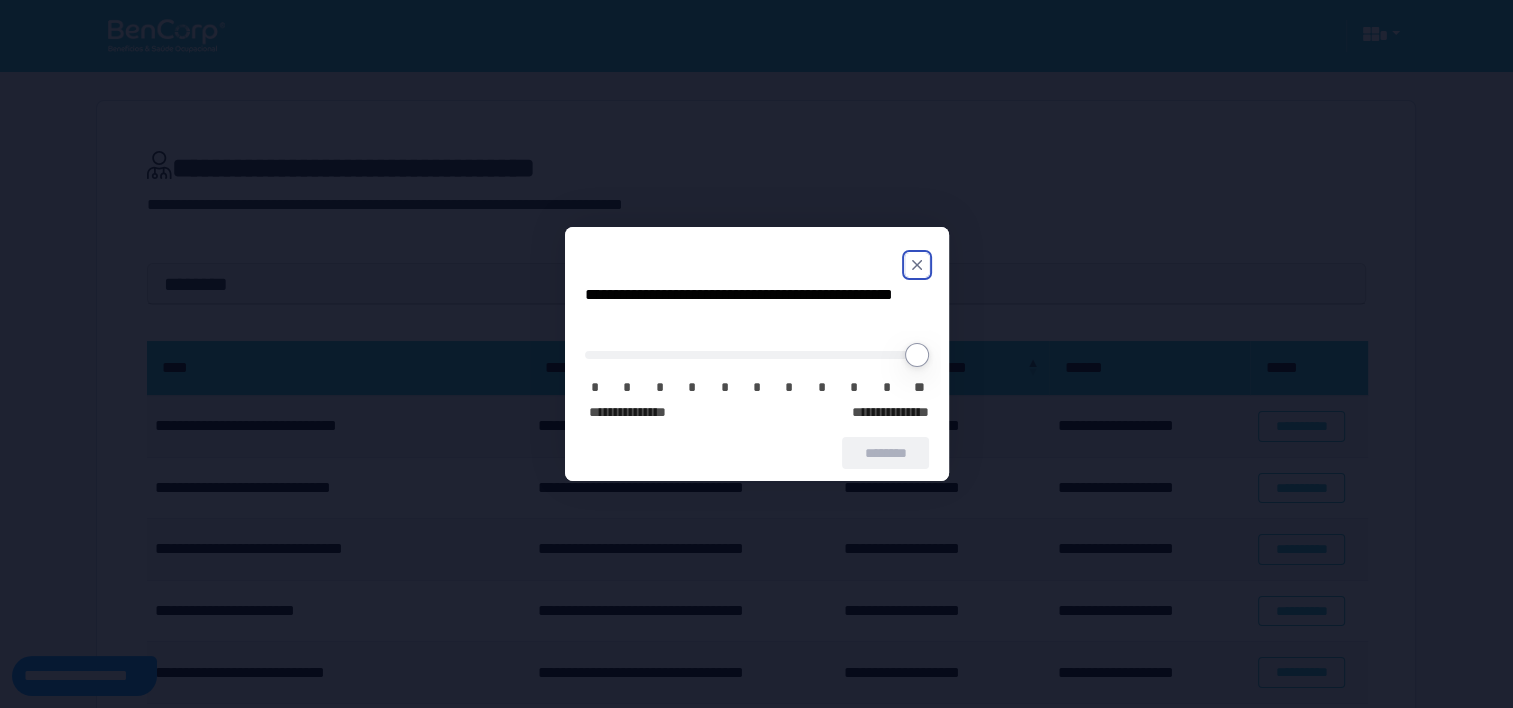 click 